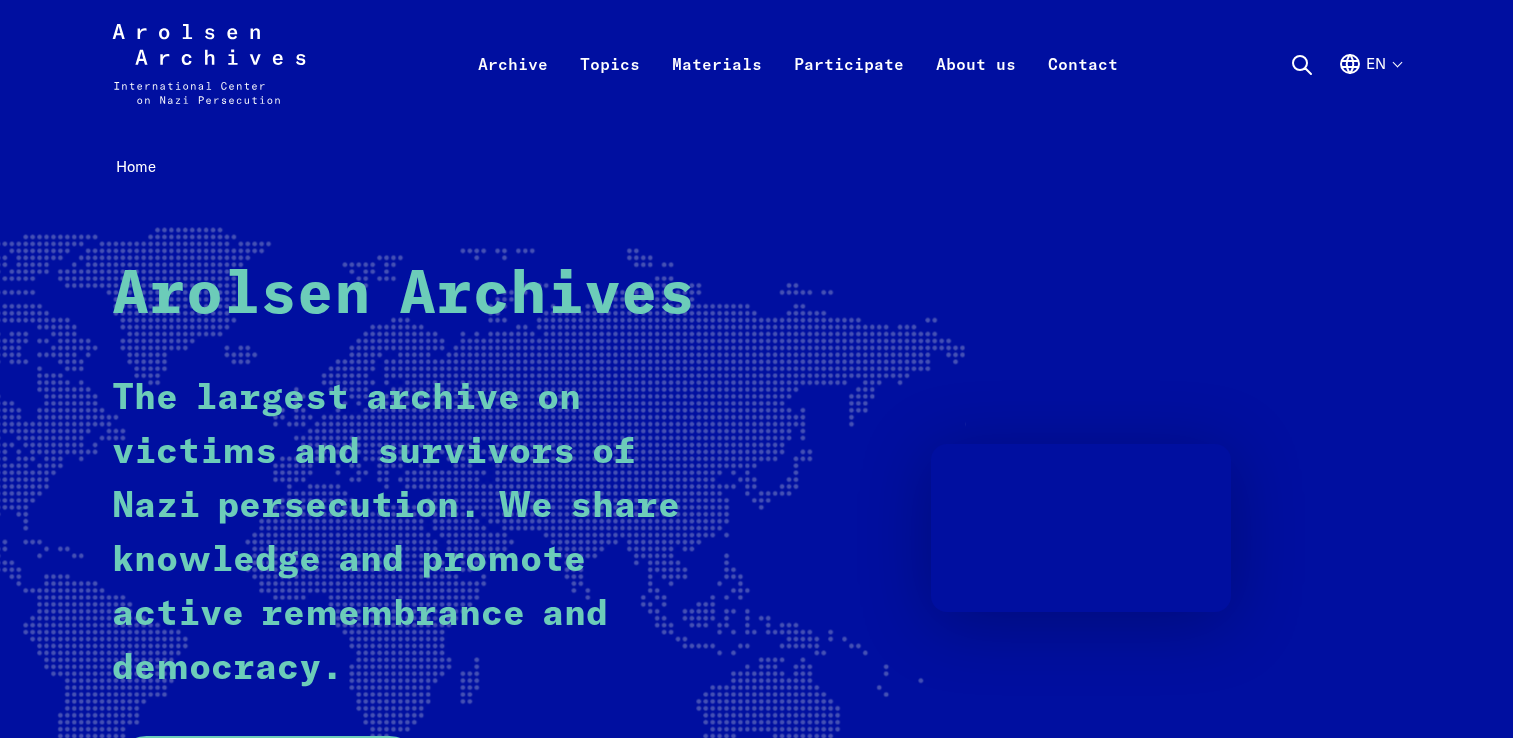 scroll, scrollTop: 0, scrollLeft: 0, axis: both 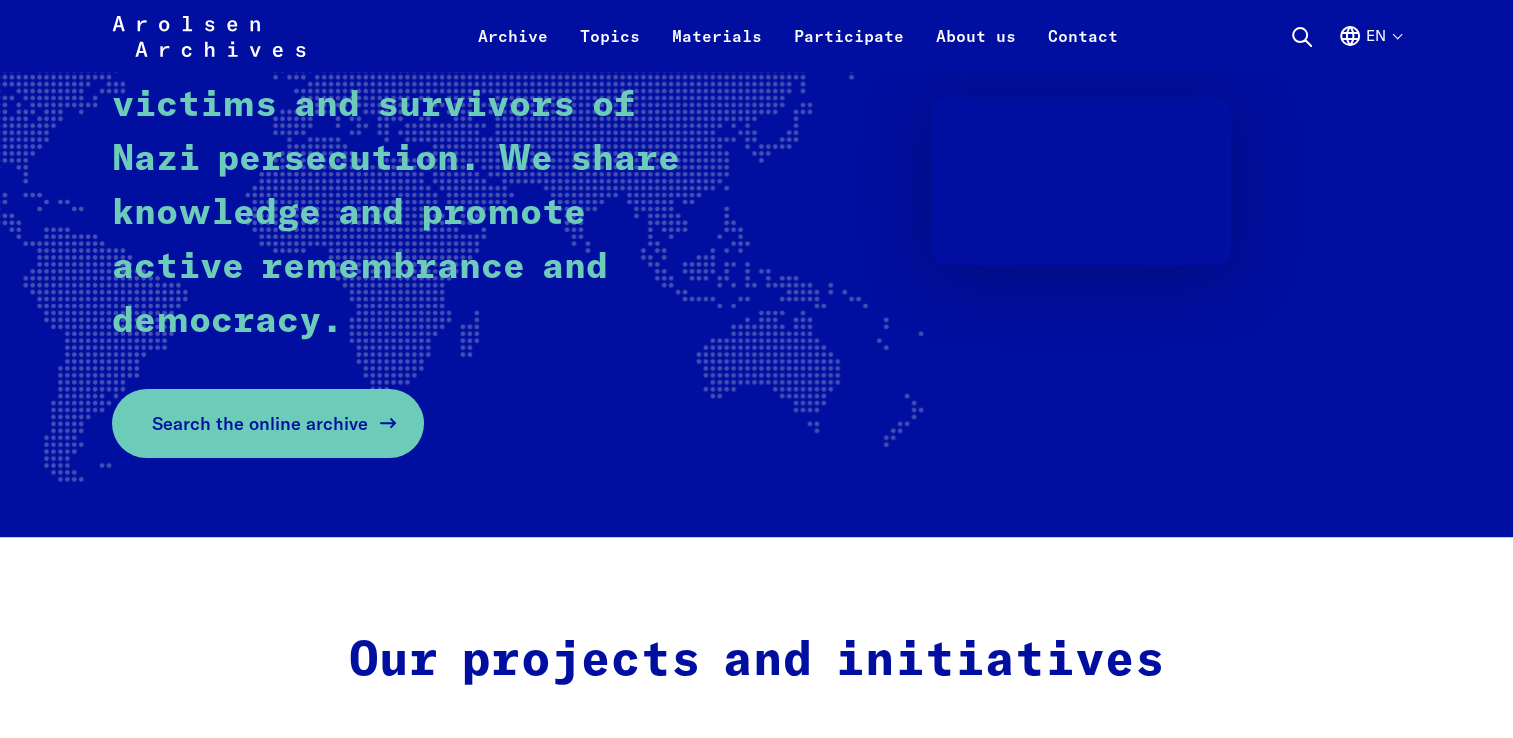 click on "Search the online archive" at bounding box center [260, 423] 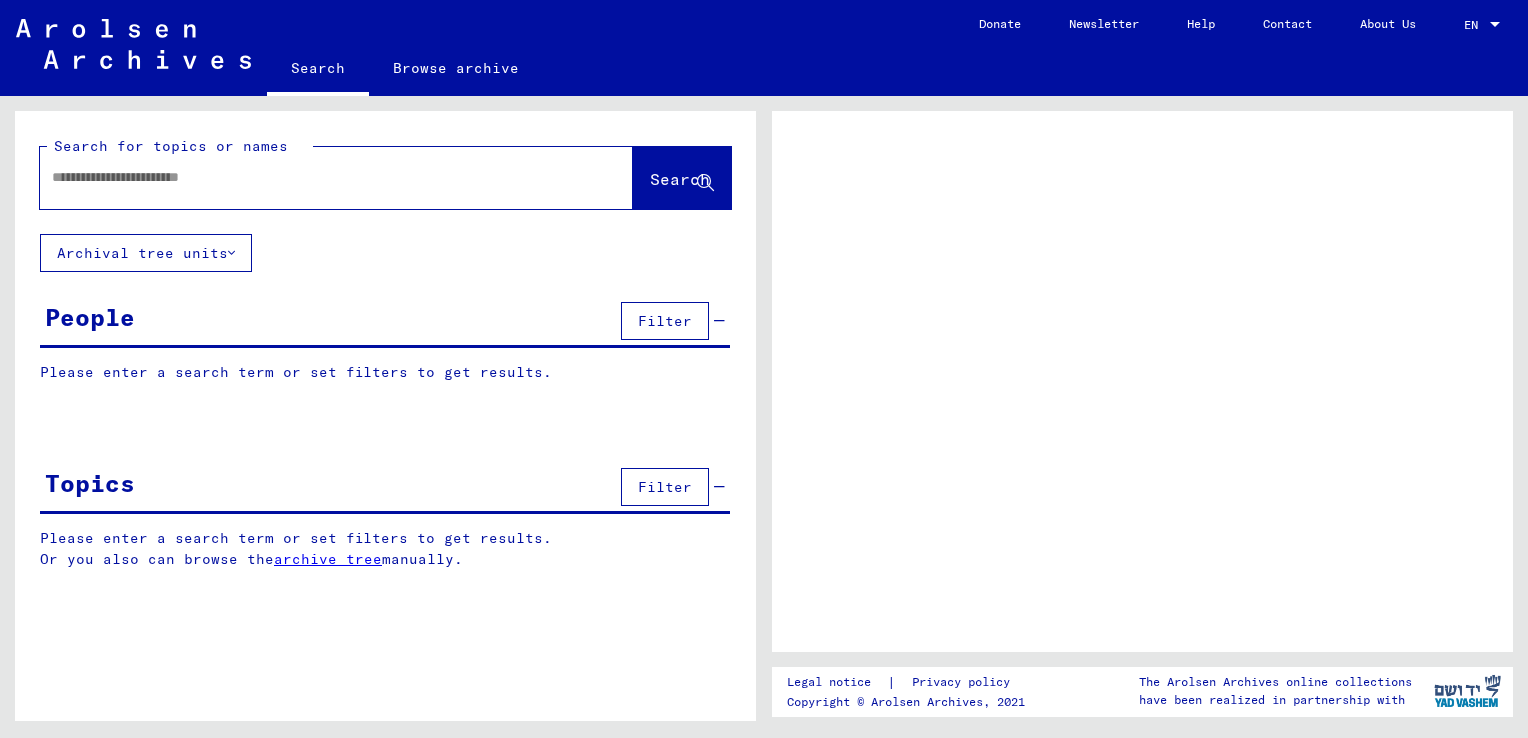 scroll, scrollTop: 0, scrollLeft: 0, axis: both 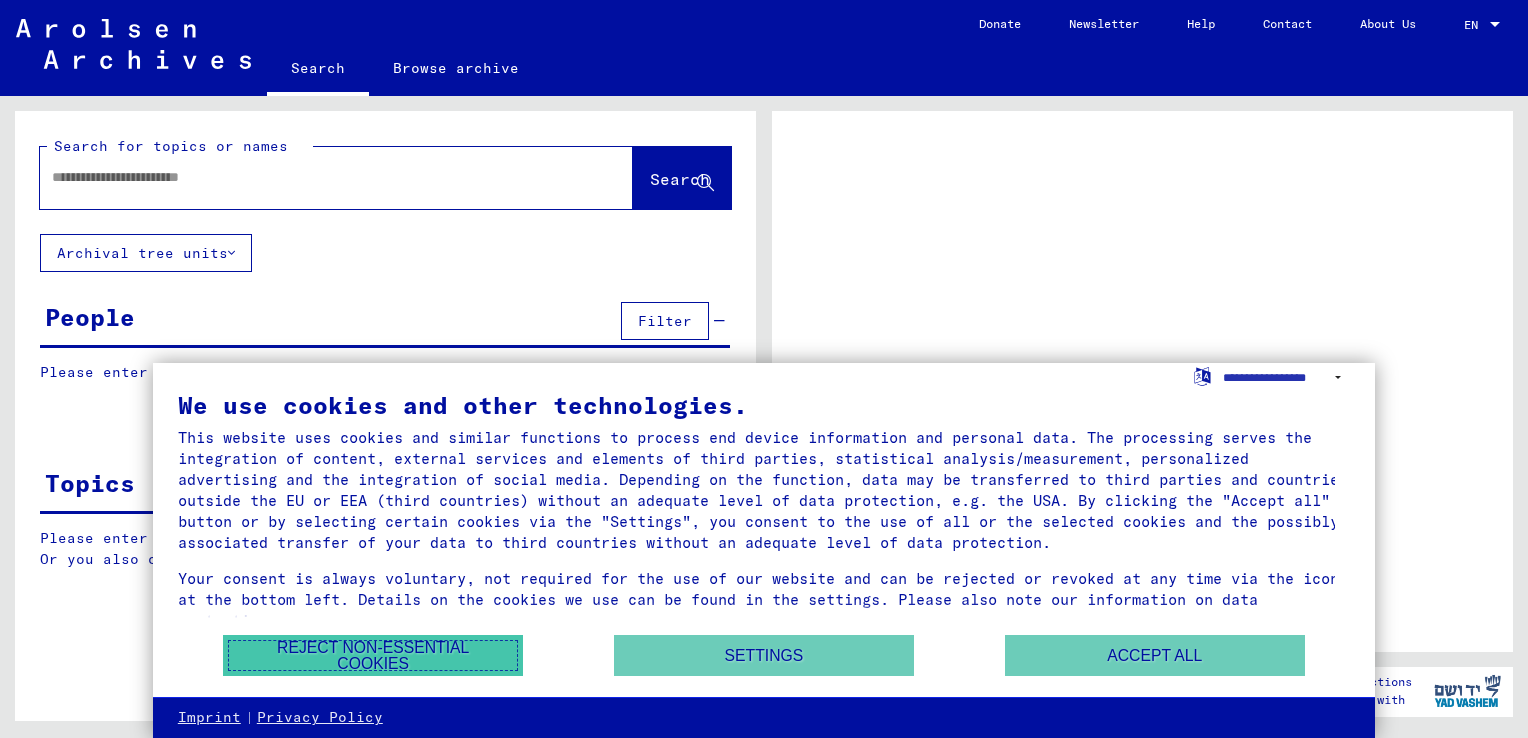 click on "Reject non-essential cookies" at bounding box center [373, 655] 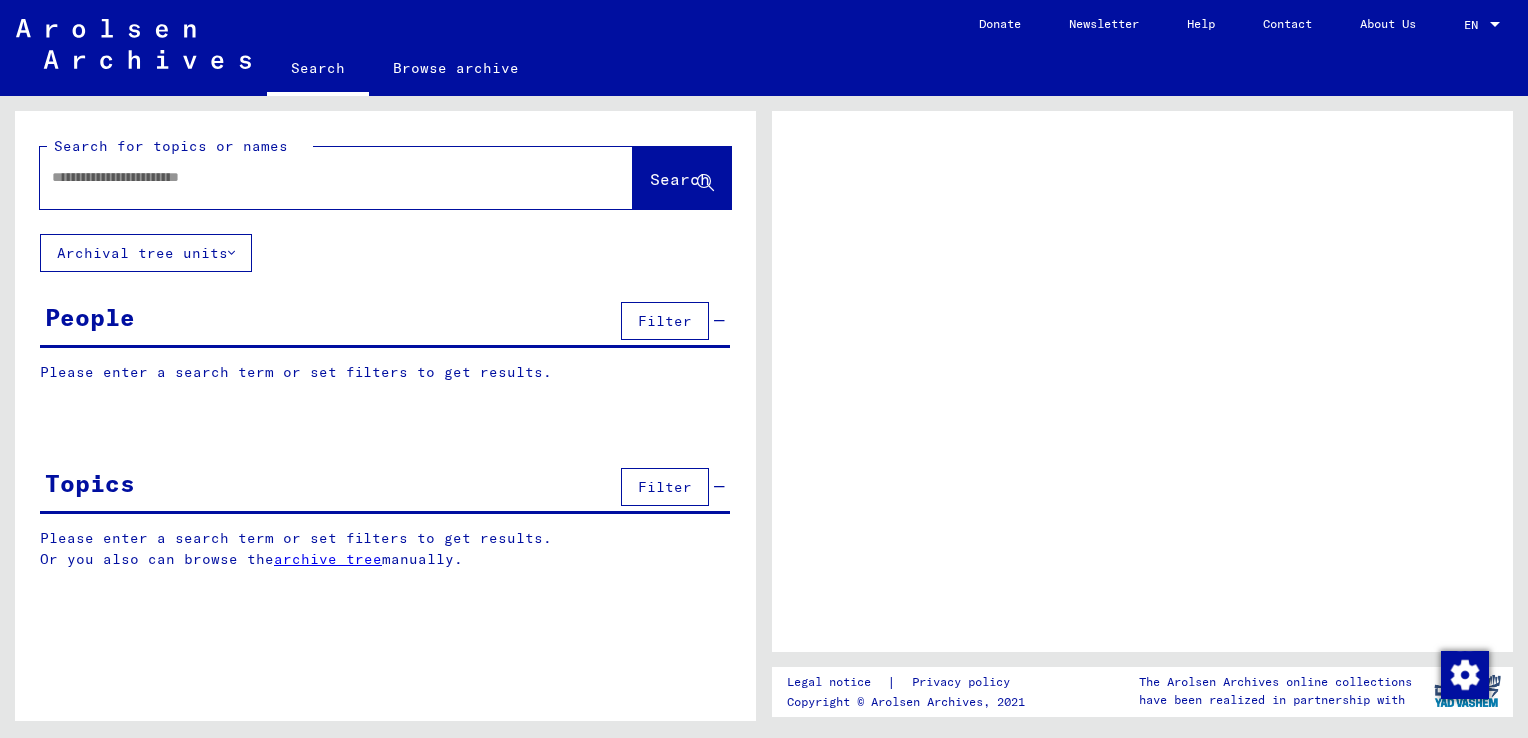 click 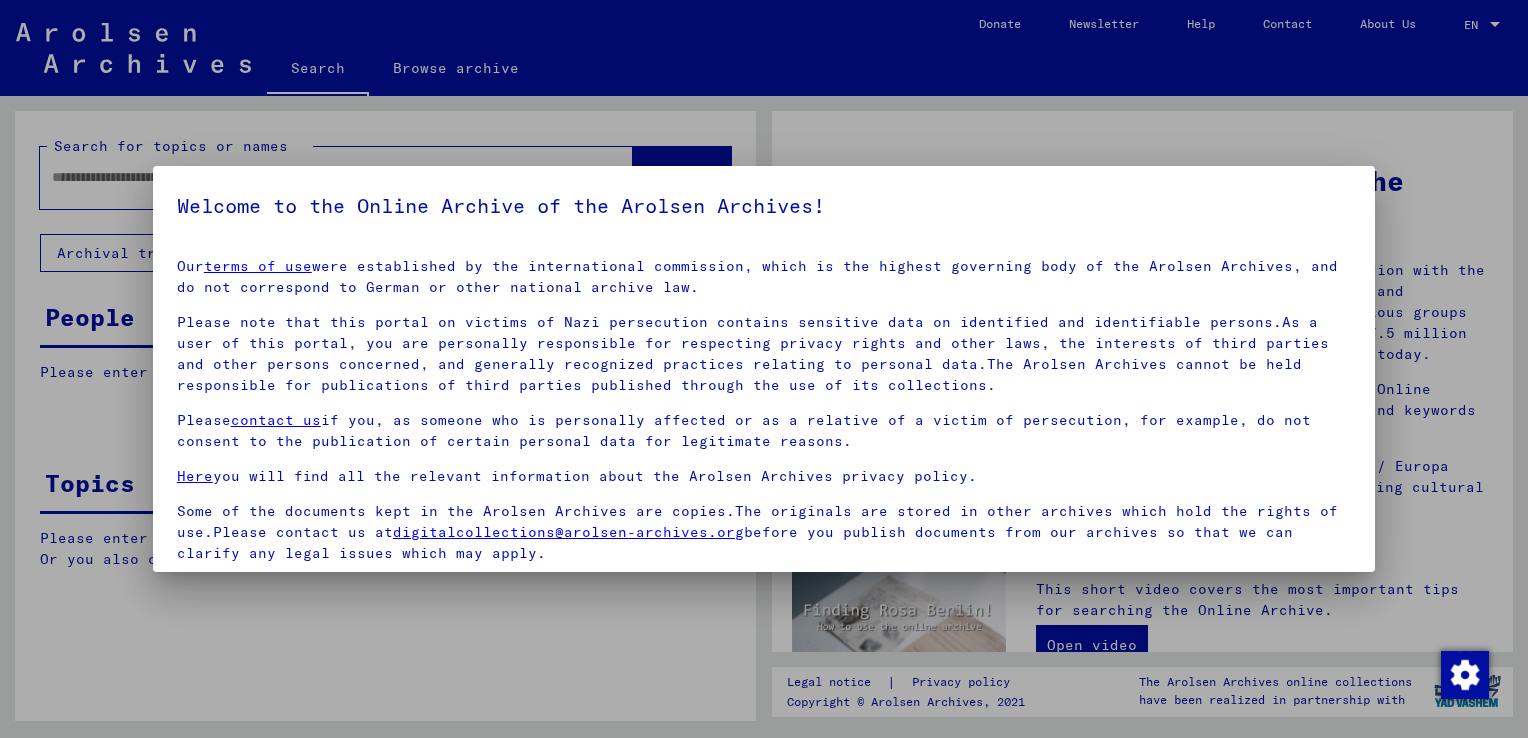 scroll, scrollTop: 149, scrollLeft: 0, axis: vertical 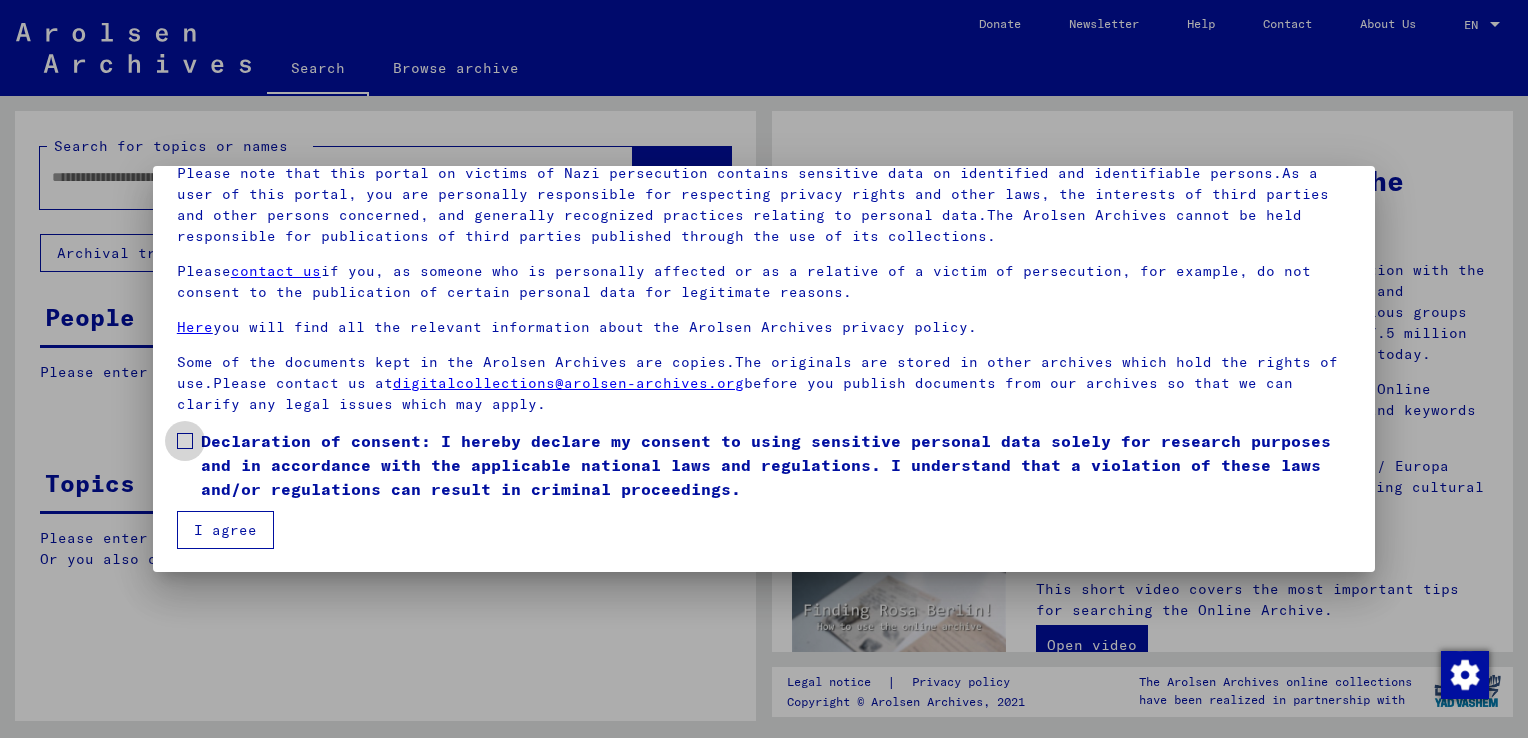 click at bounding box center [185, 441] 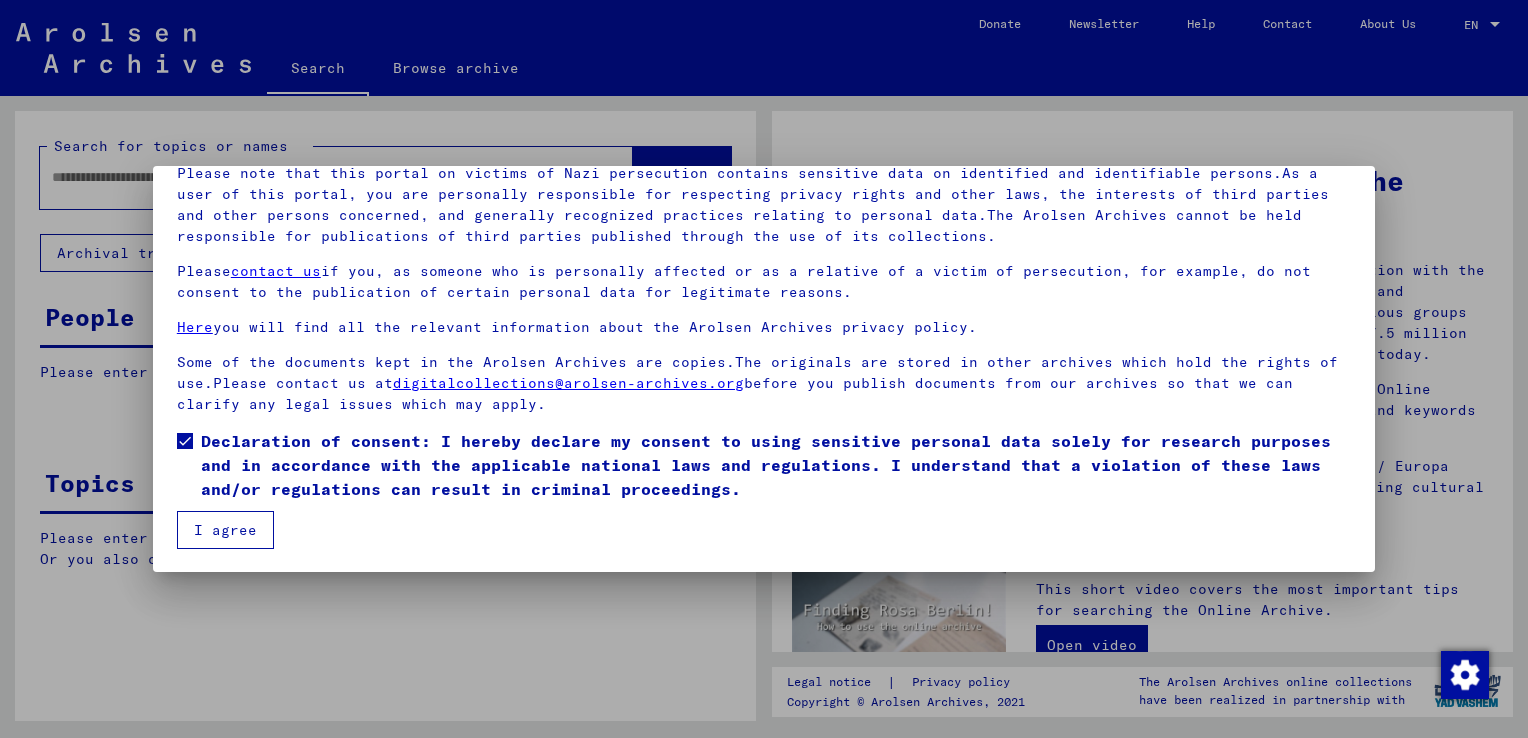 click on "I agree" at bounding box center (225, 530) 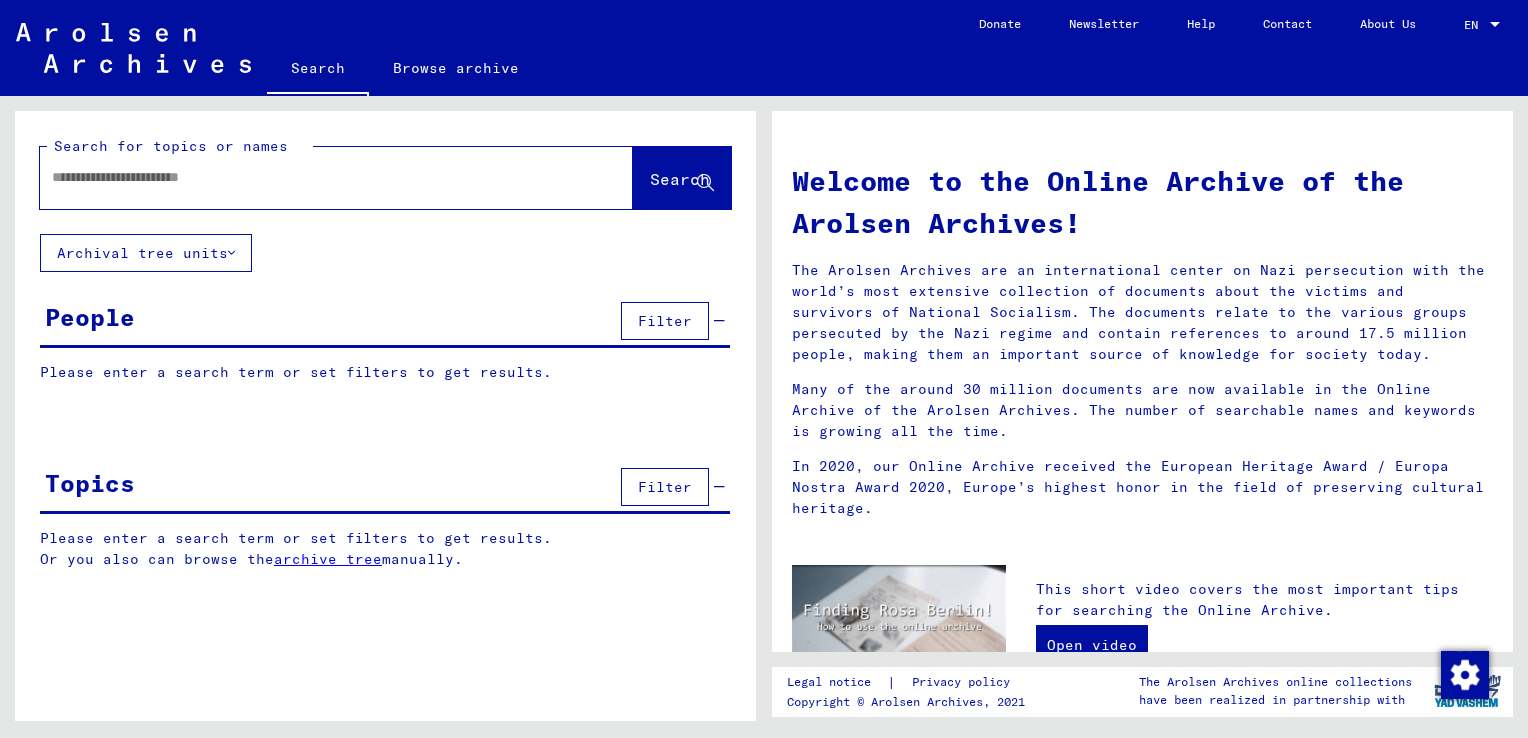 click 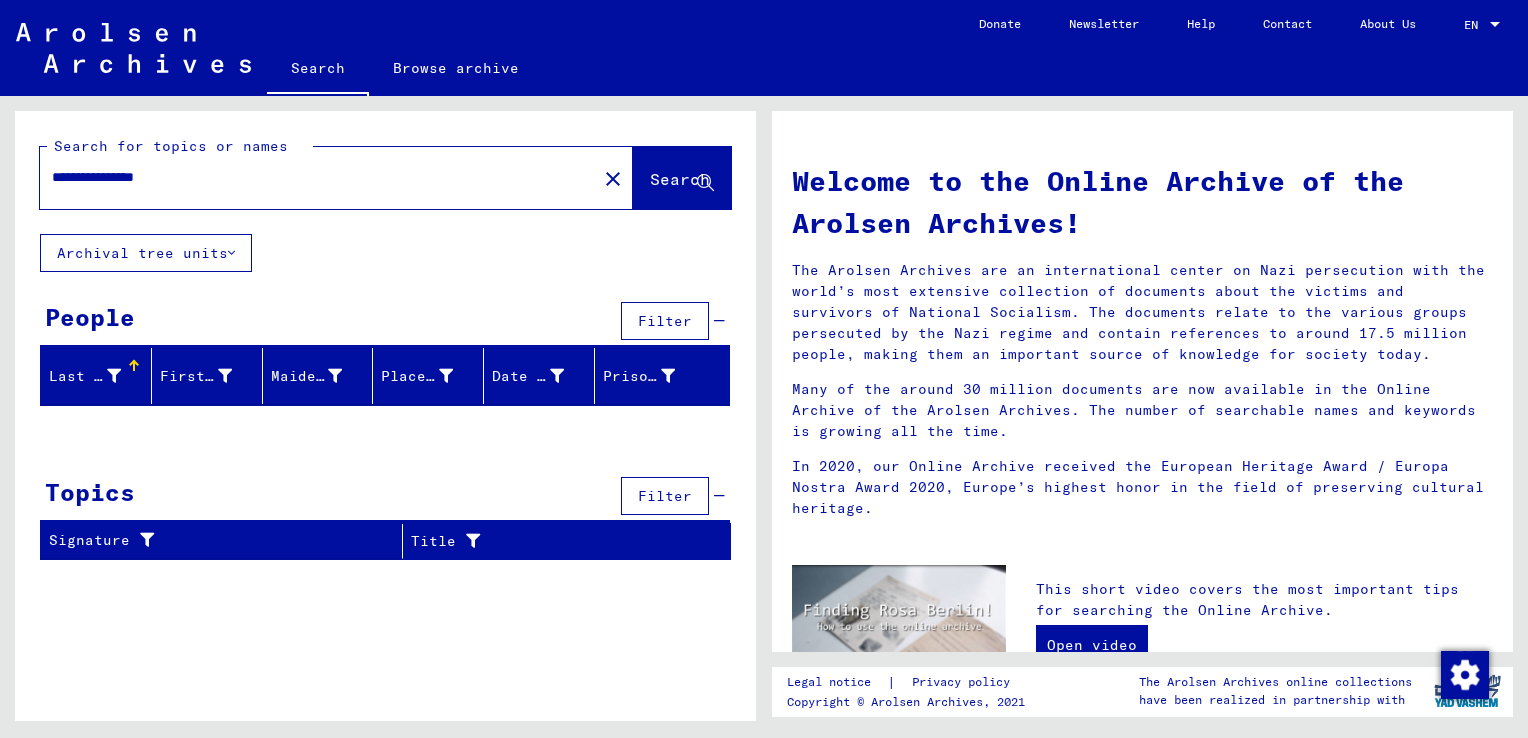 click on "**********" at bounding box center (312, 177) 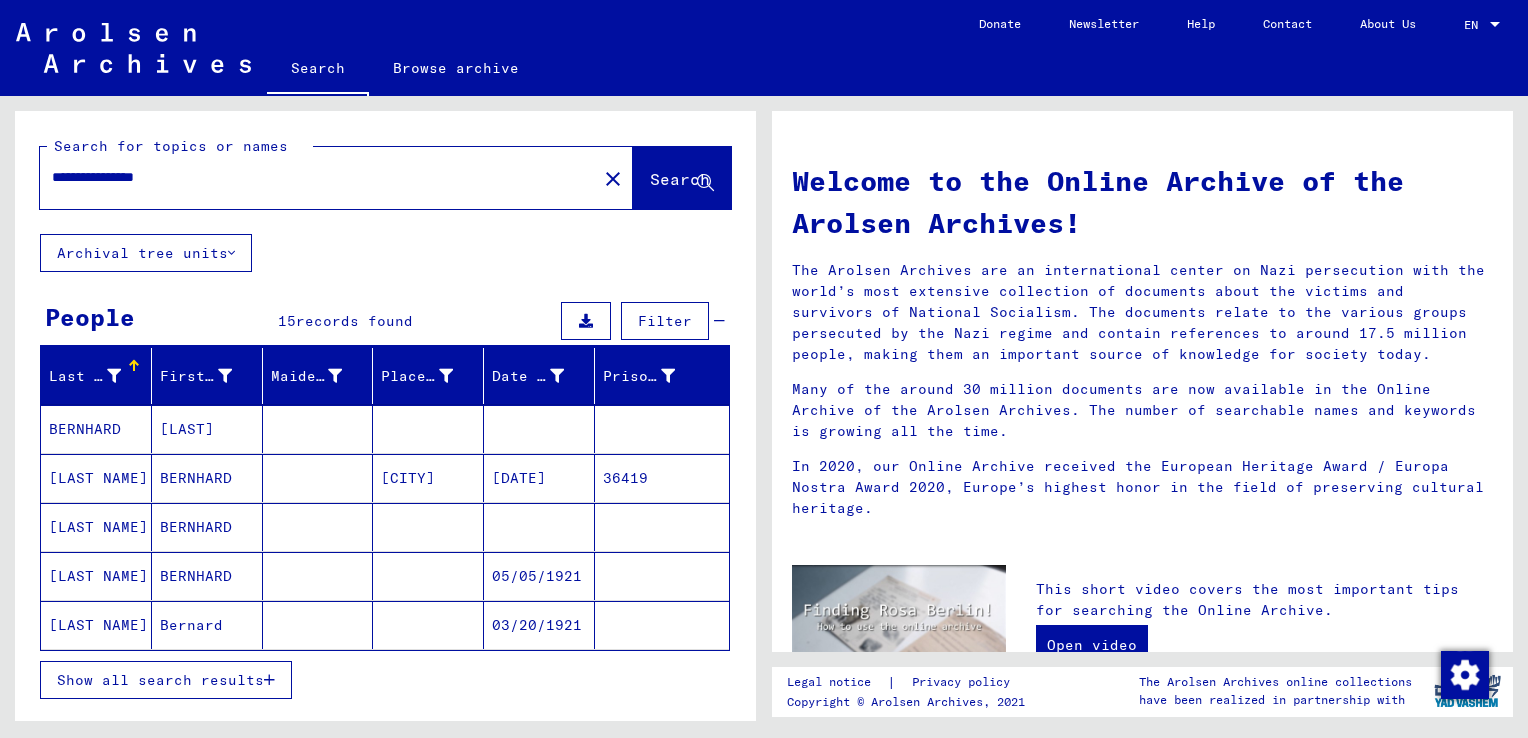 click on "BERNHARD" at bounding box center [96, 478] 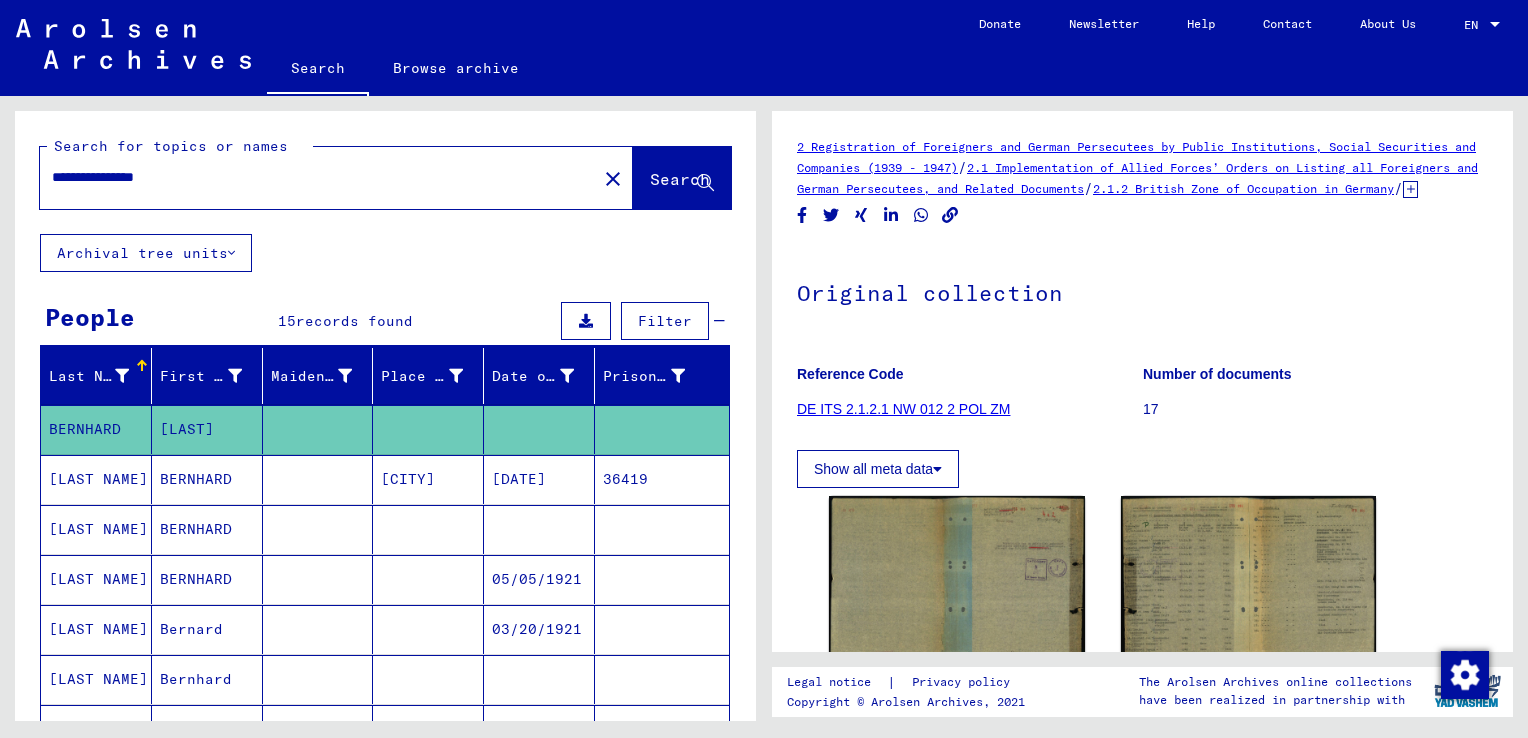 scroll, scrollTop: 0, scrollLeft: 0, axis: both 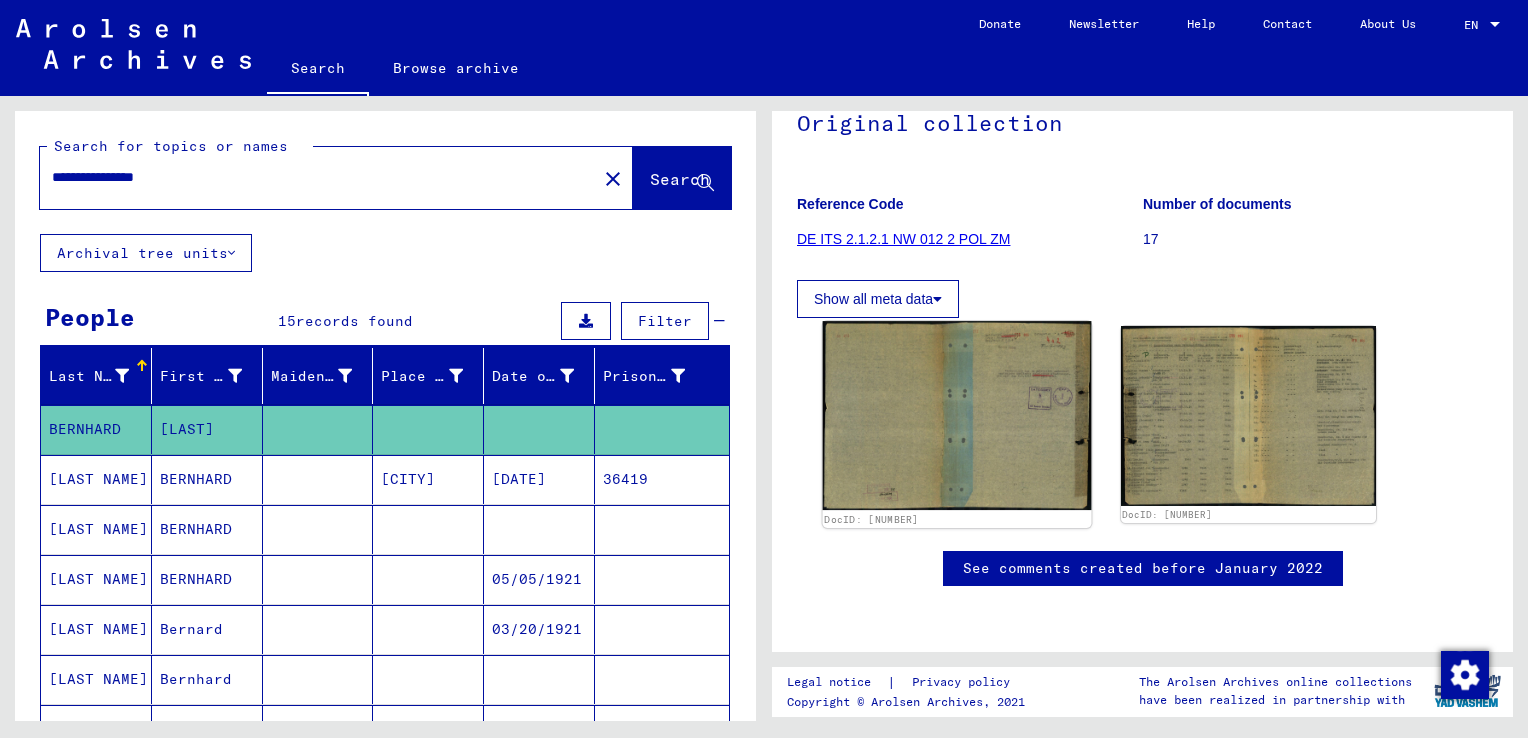 click 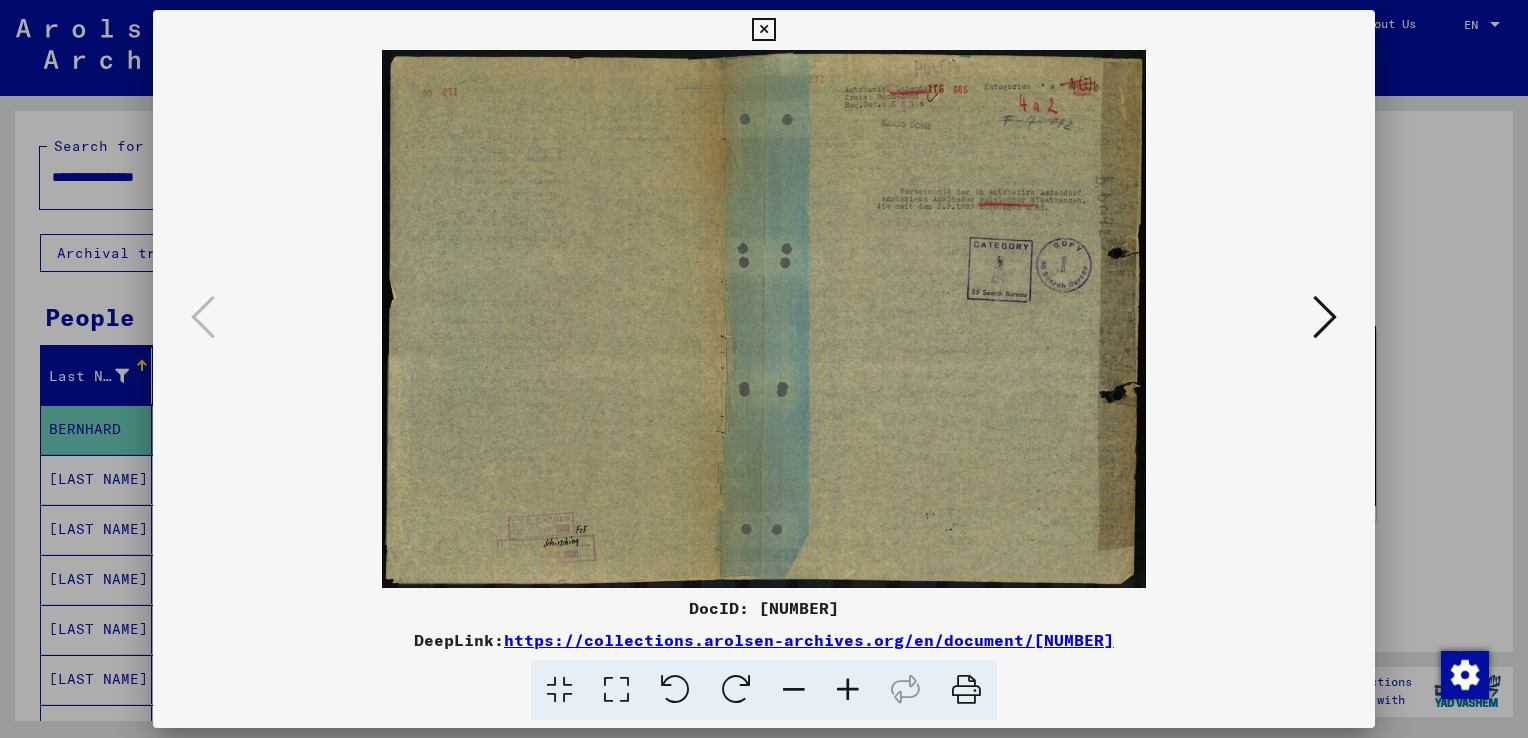 click at bounding box center [1325, 317] 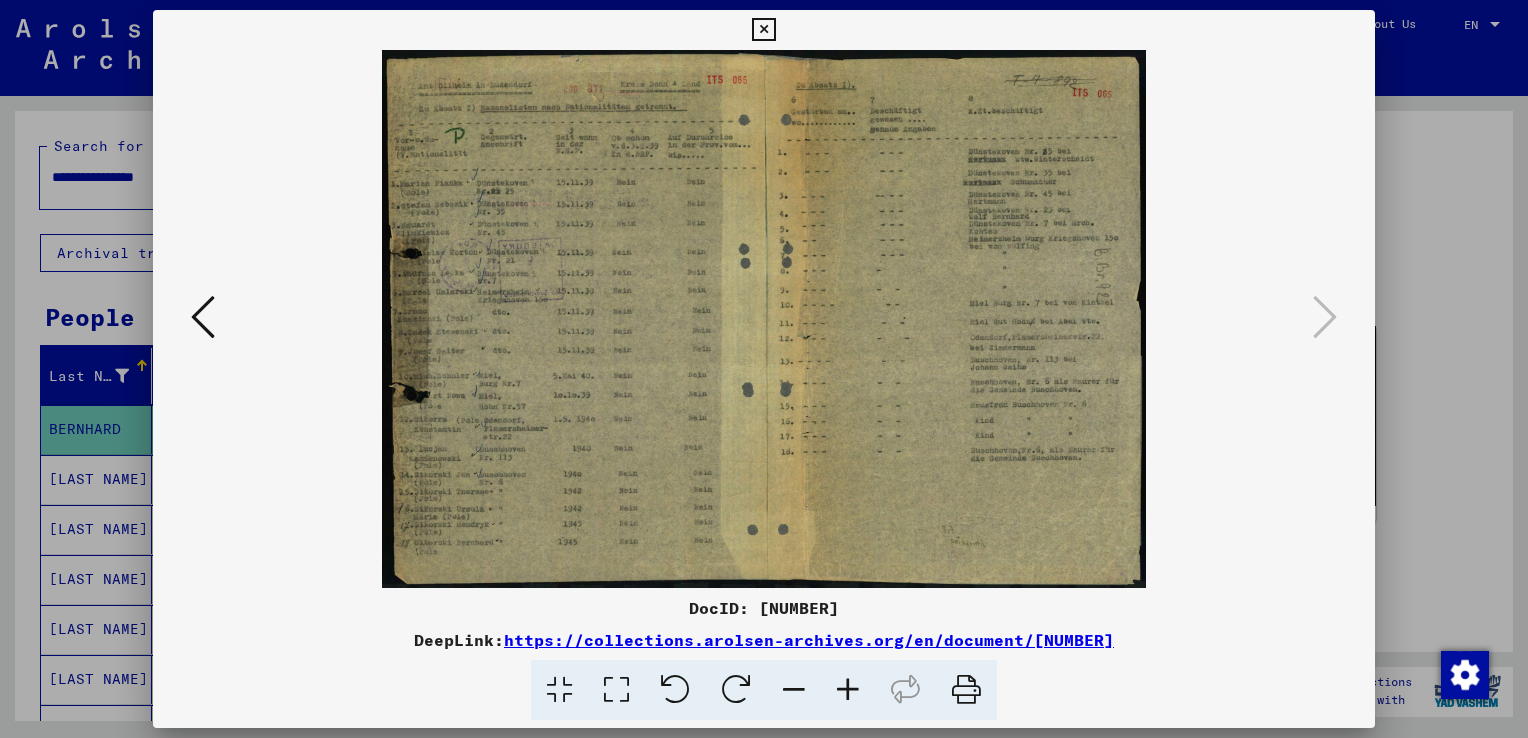 click at bounding box center [764, 319] 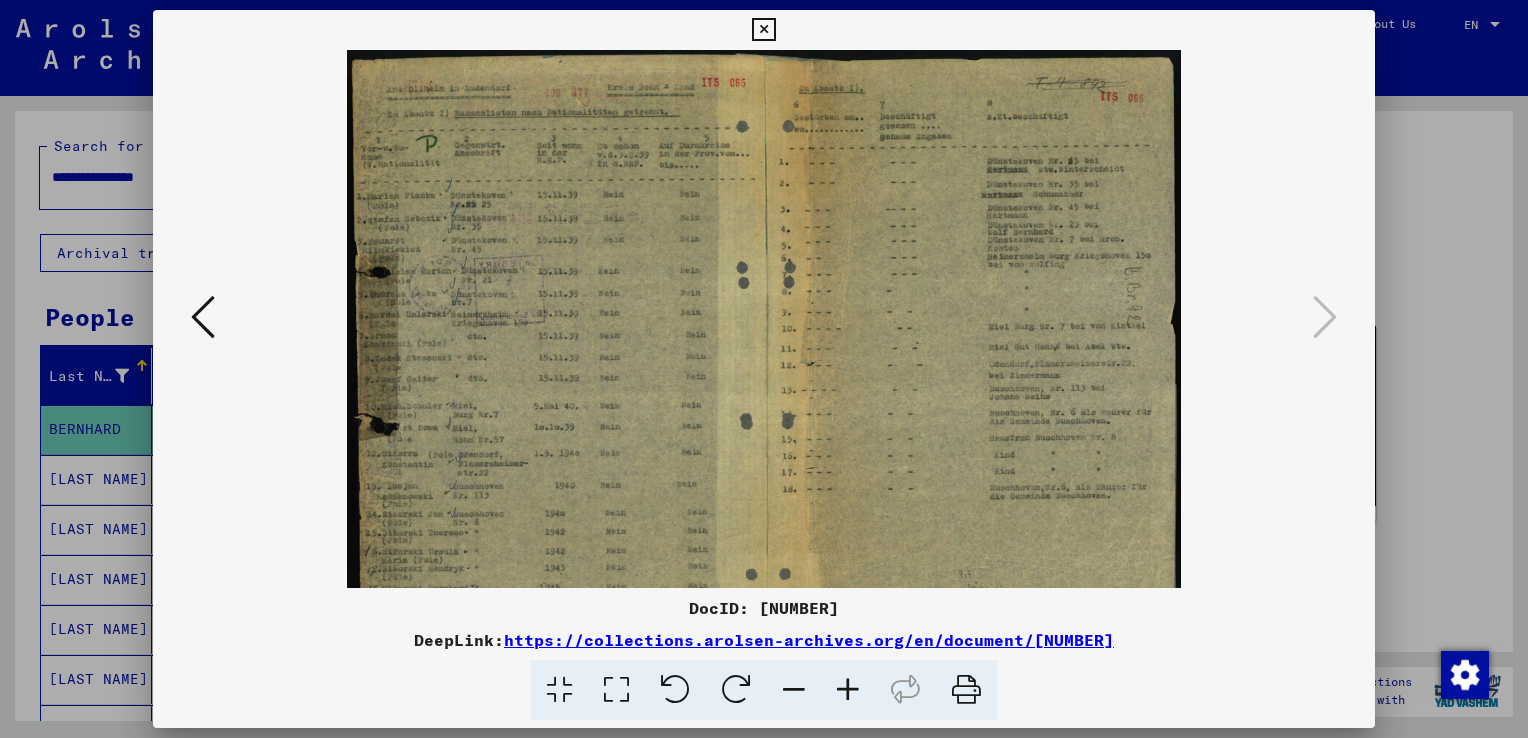 click at bounding box center [848, 690] 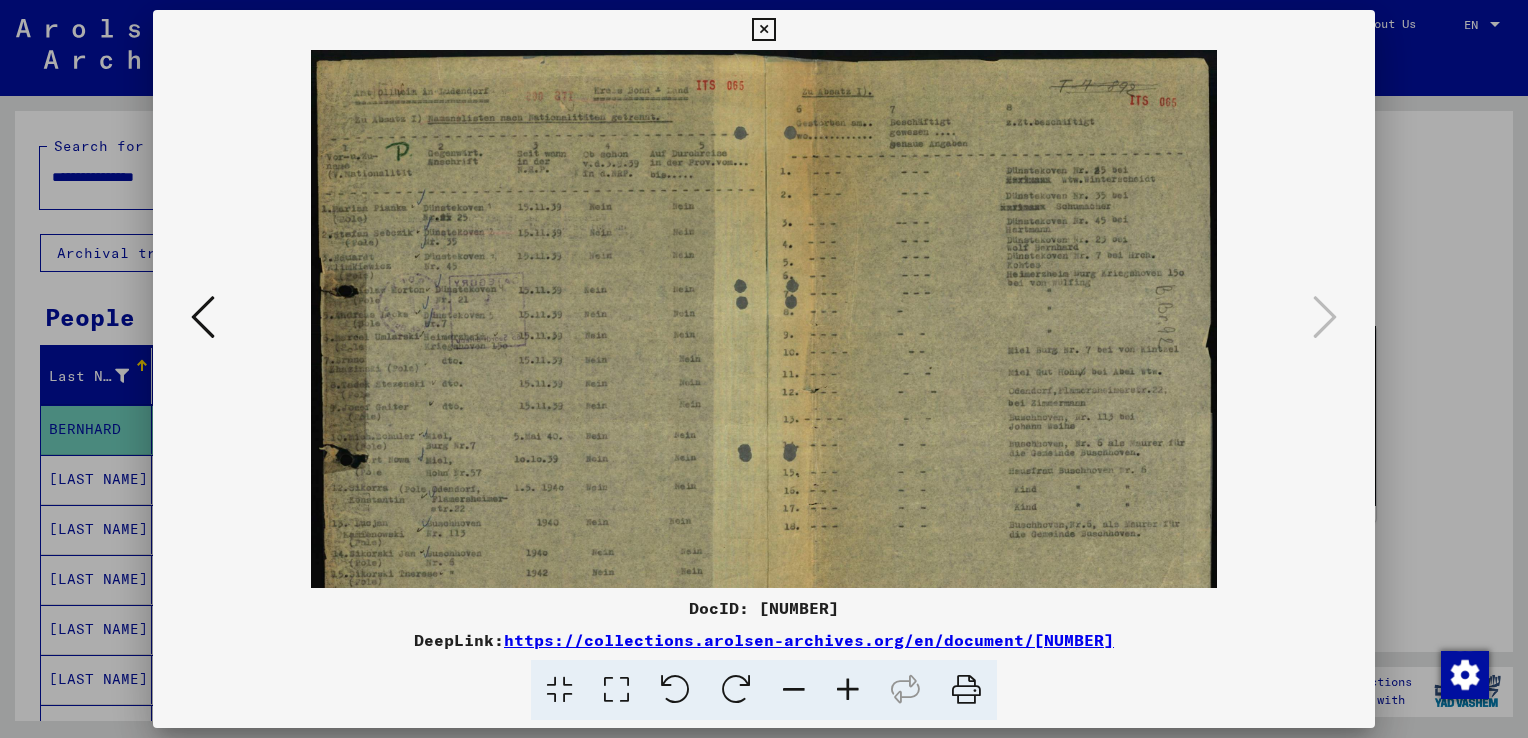 click at bounding box center (848, 690) 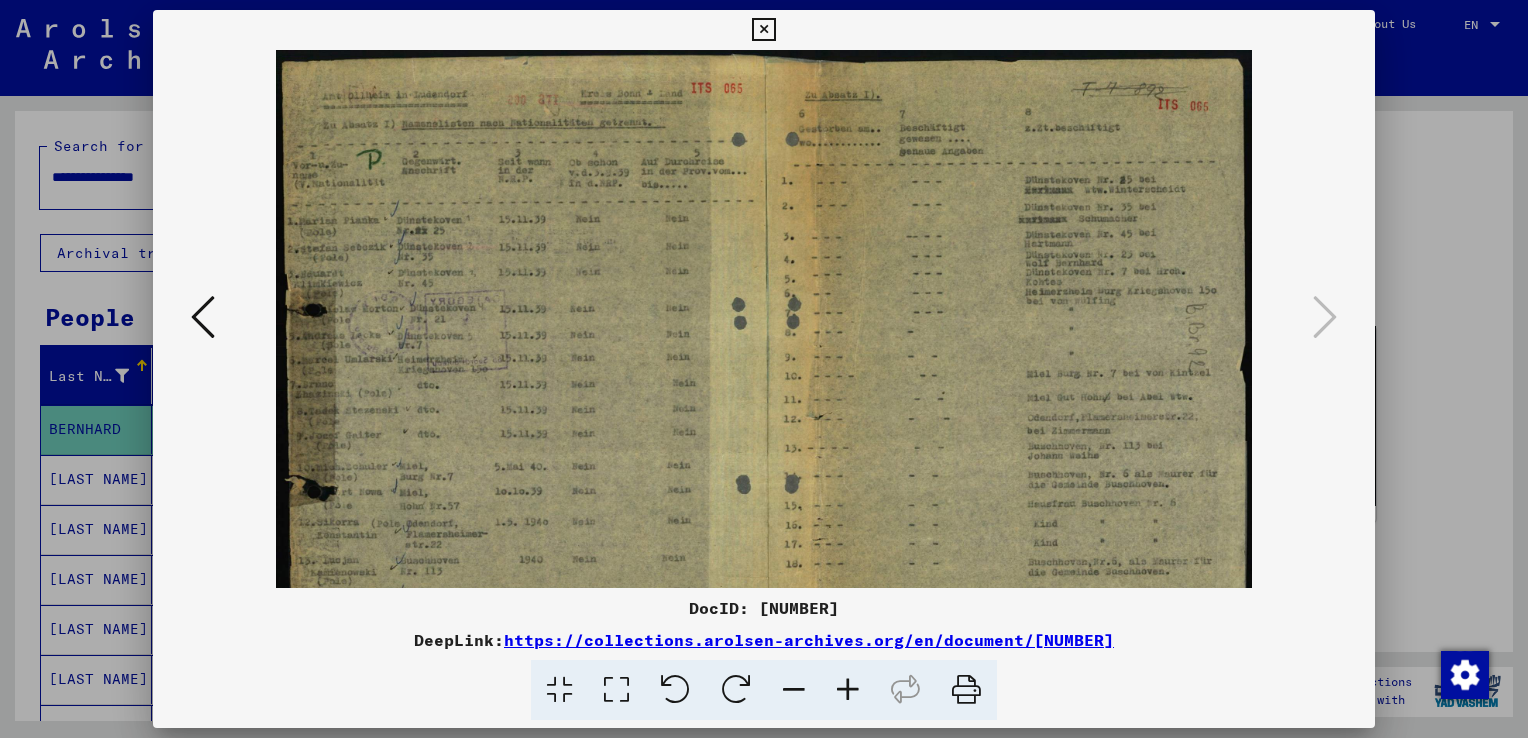 click at bounding box center (848, 690) 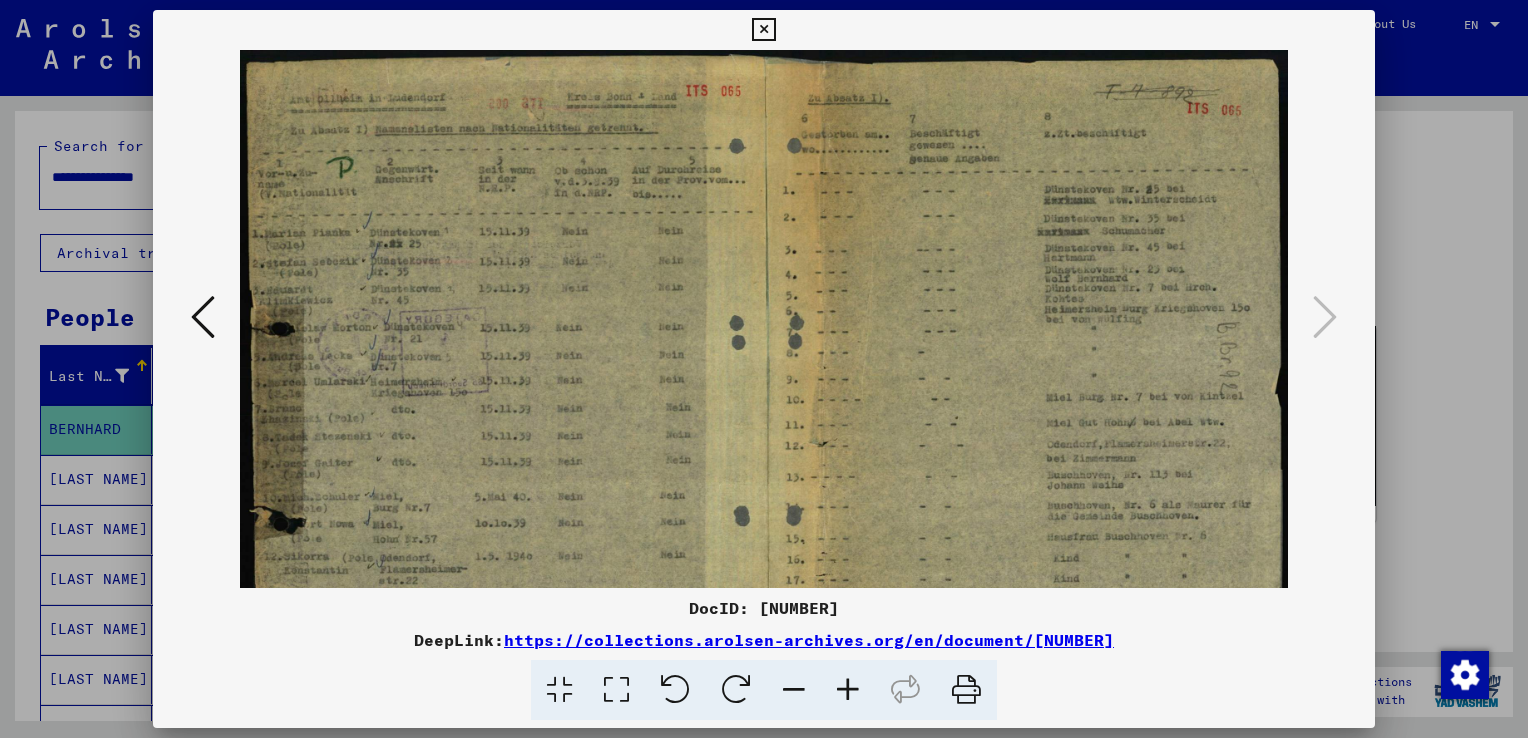 click at bounding box center [848, 690] 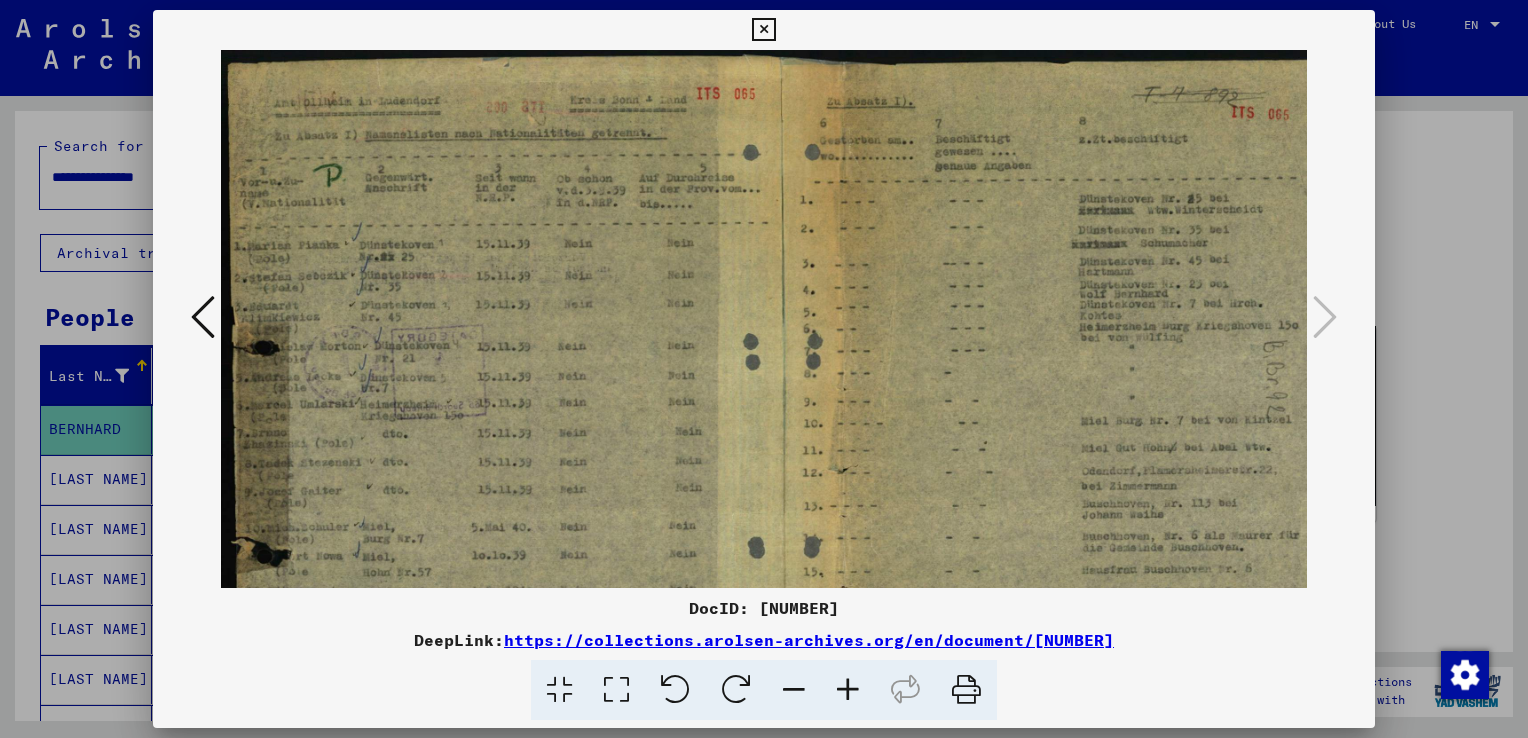 click at bounding box center [848, 690] 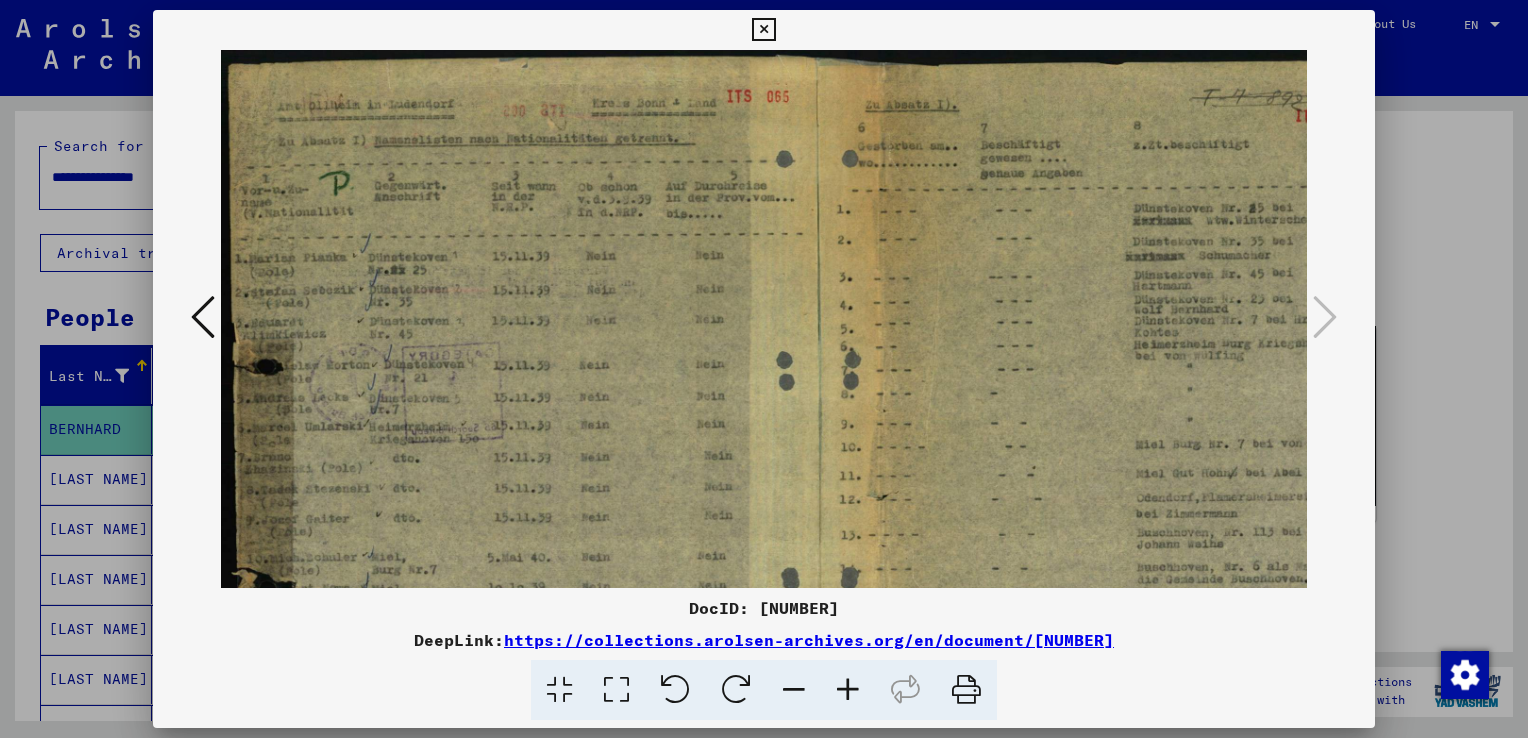 click at bounding box center (848, 690) 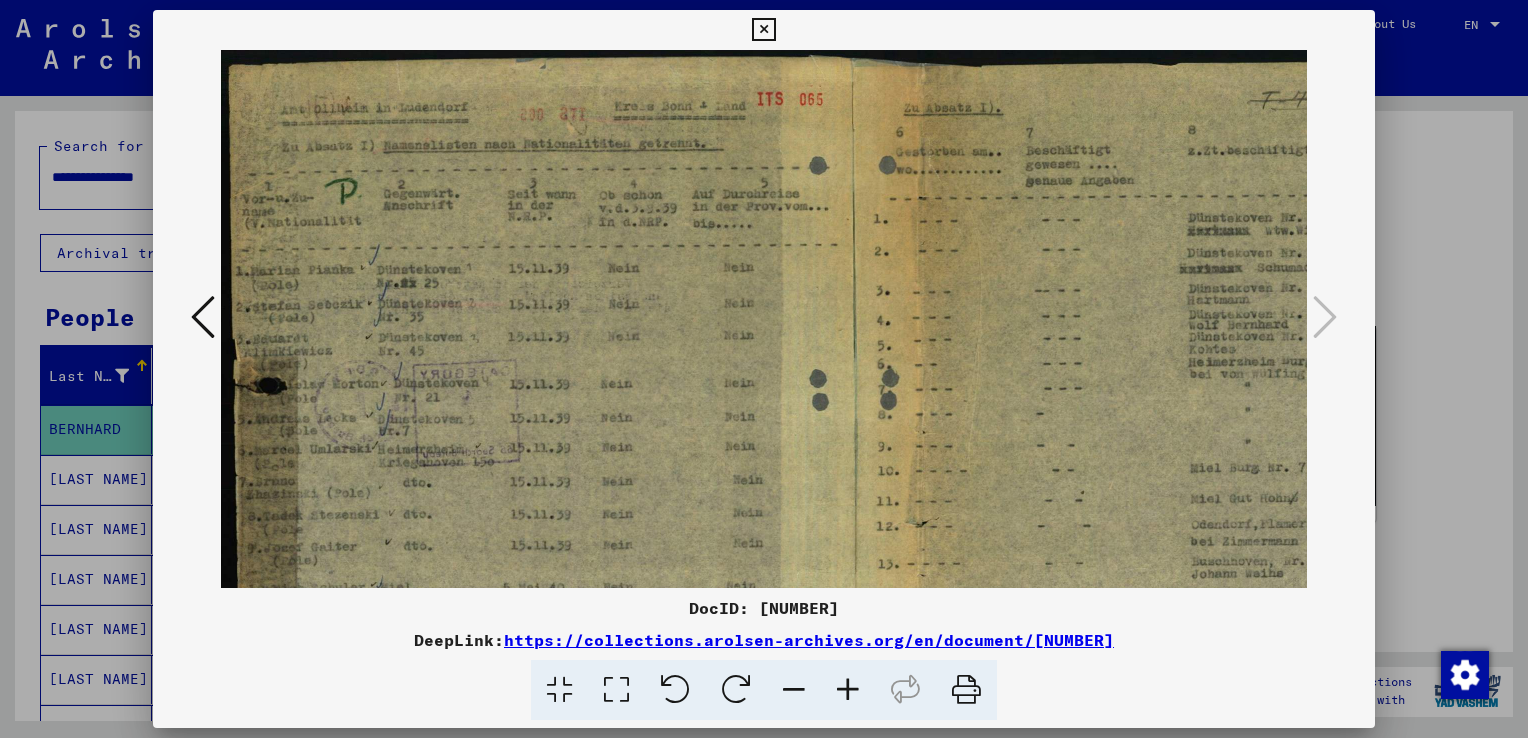 click at bounding box center (848, 690) 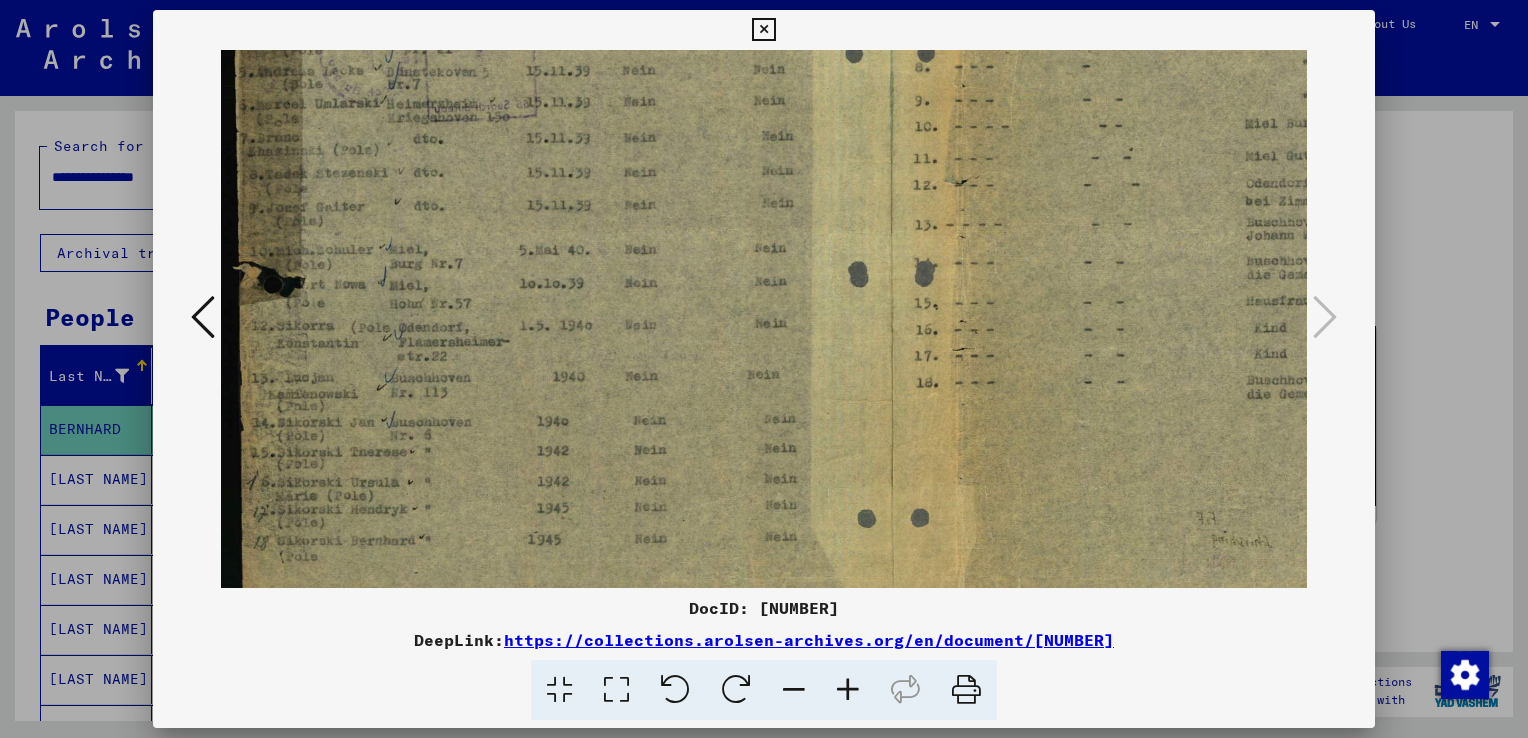 scroll, scrollTop: 368, scrollLeft: 0, axis: vertical 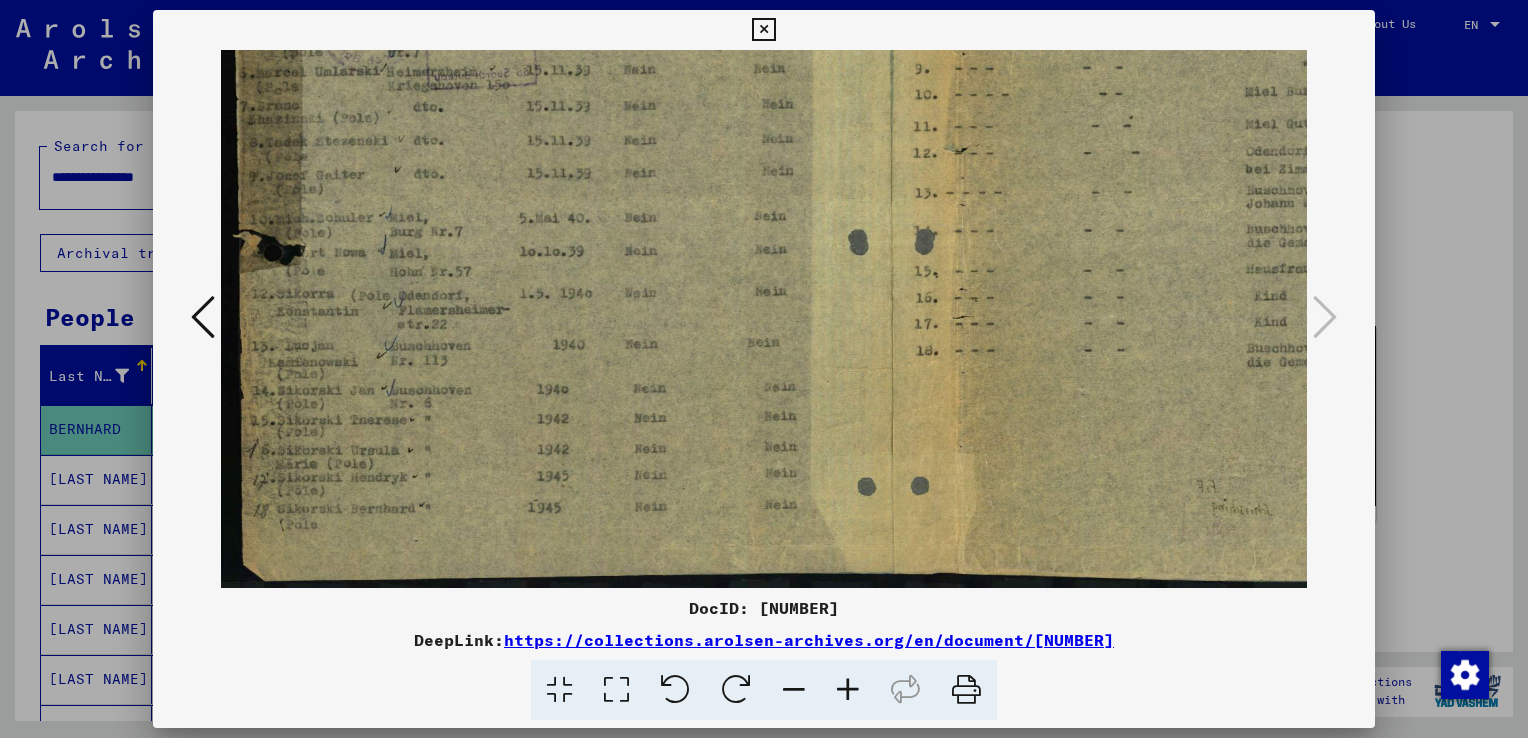 drag, startPoint x: 604, startPoint y: 201, endPoint x: 524, endPoint y: -6, distance: 221.92116 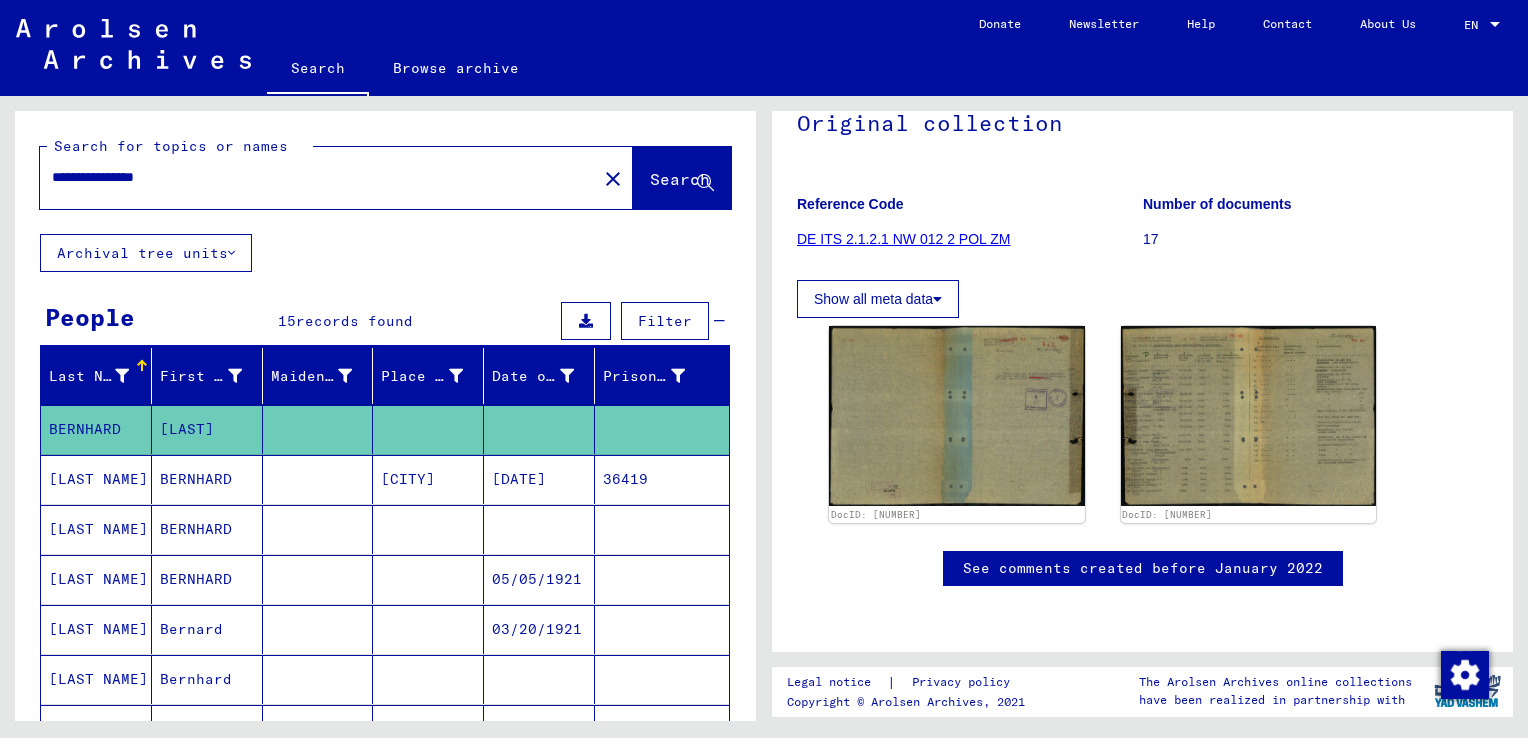 click on "BERNHARD" at bounding box center (207, 529) 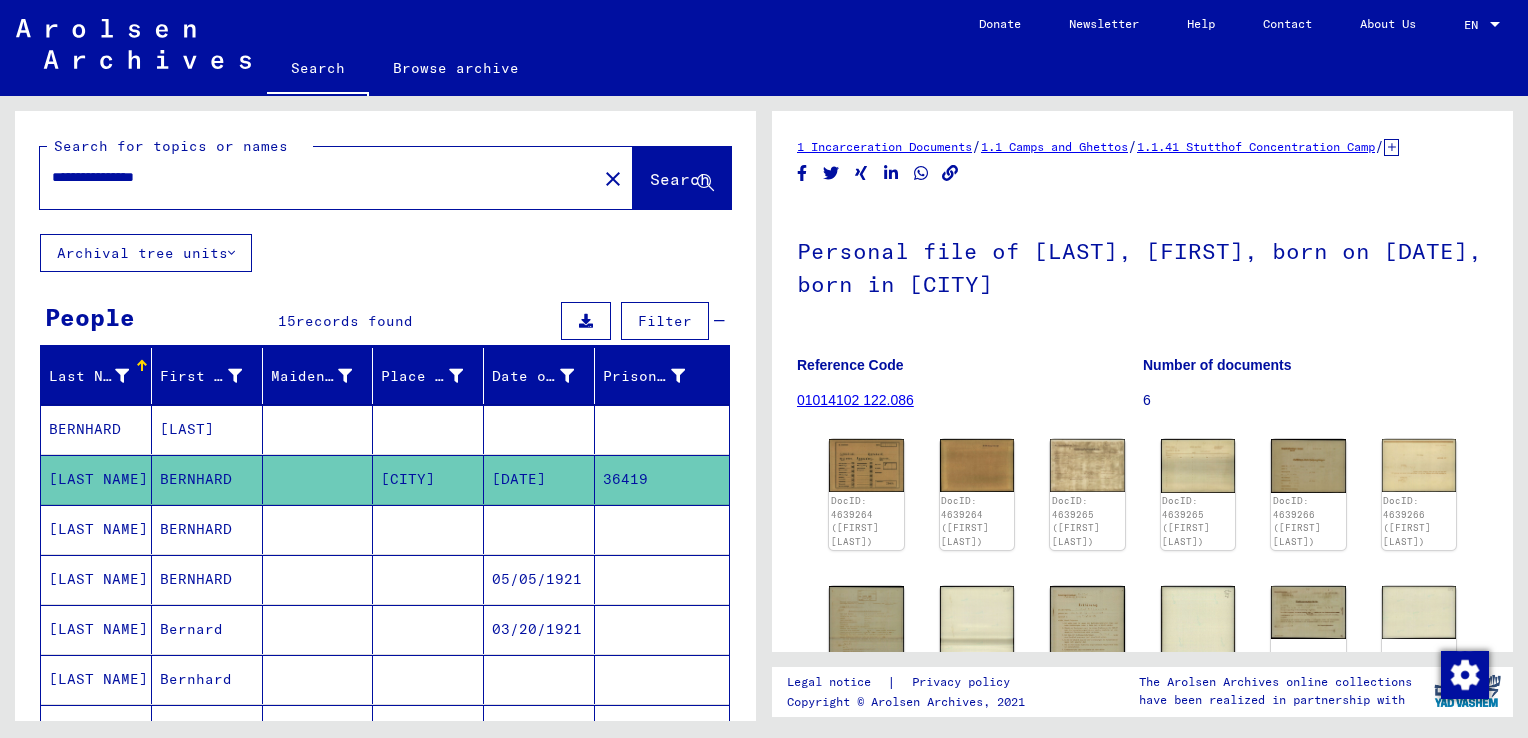 scroll, scrollTop: 0, scrollLeft: 0, axis: both 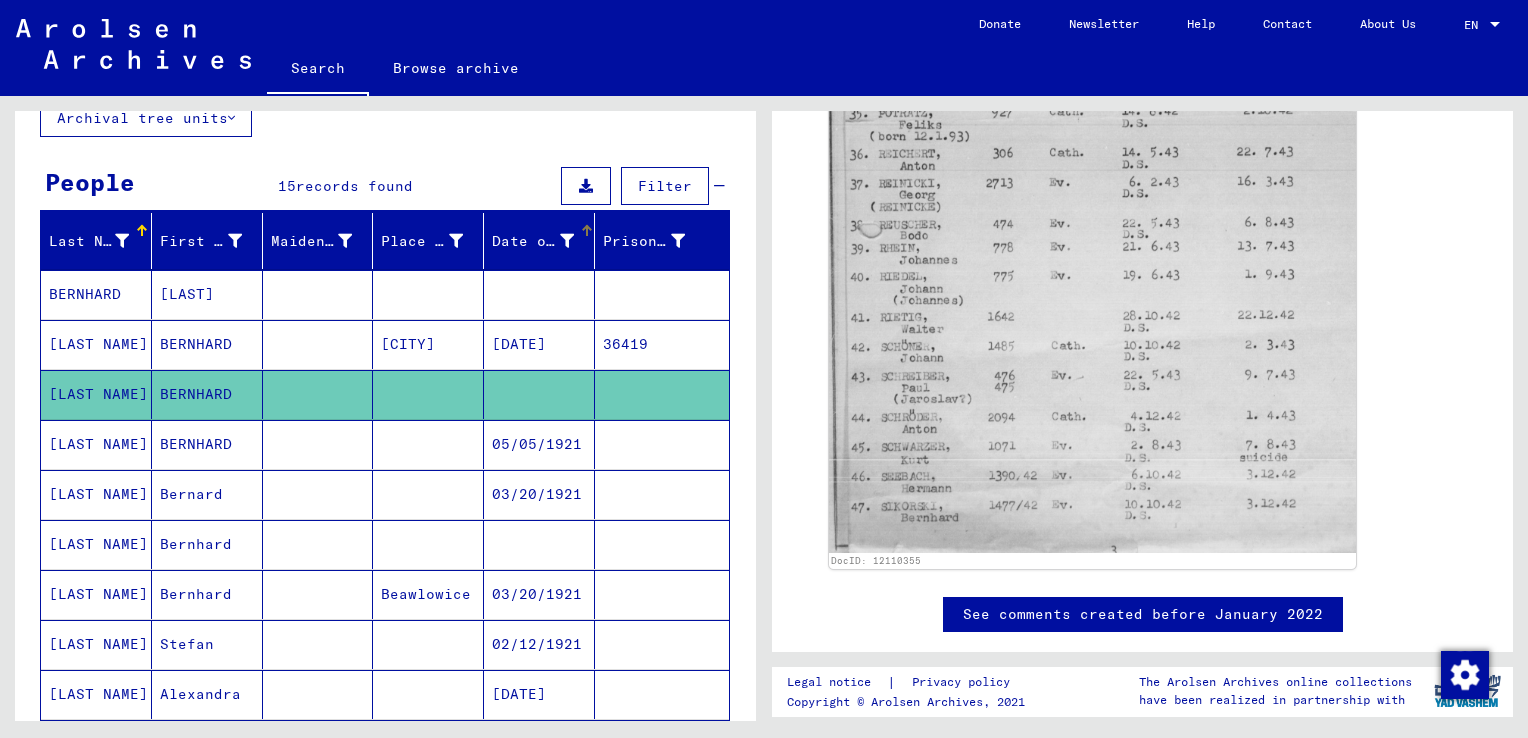 click on "Date of Birth" at bounding box center [533, 241] 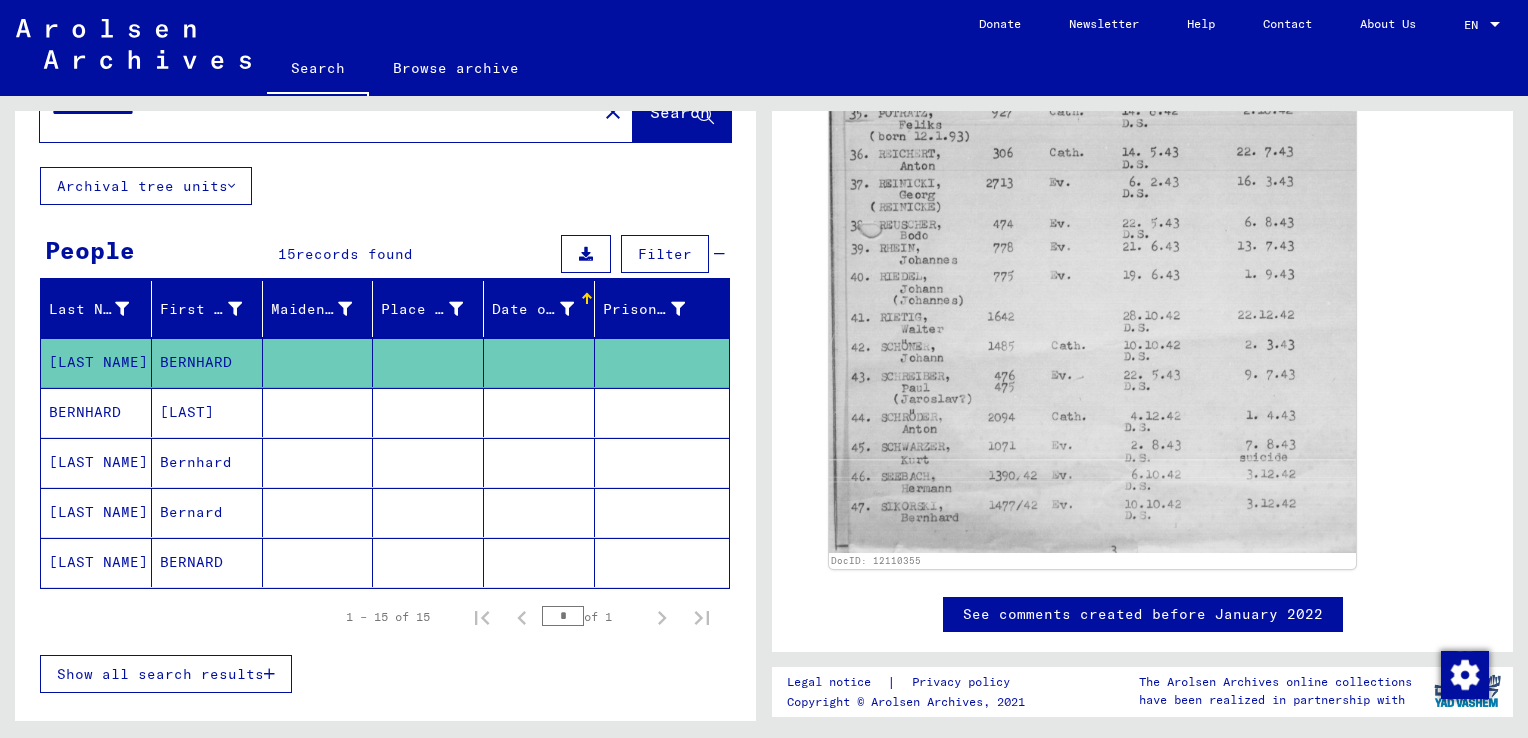 scroll, scrollTop: 42, scrollLeft: 0, axis: vertical 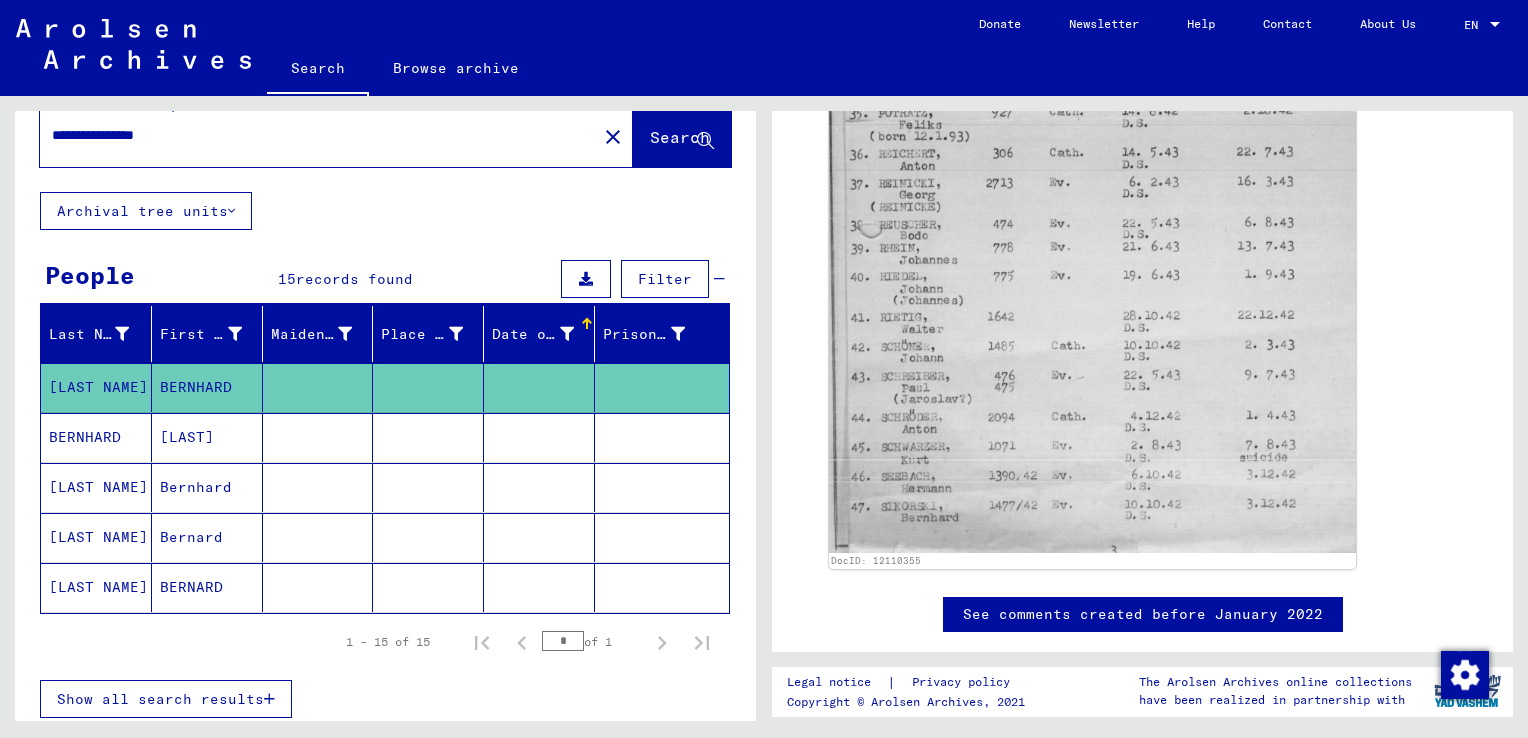 click on "Date of Birth" at bounding box center [533, 334] 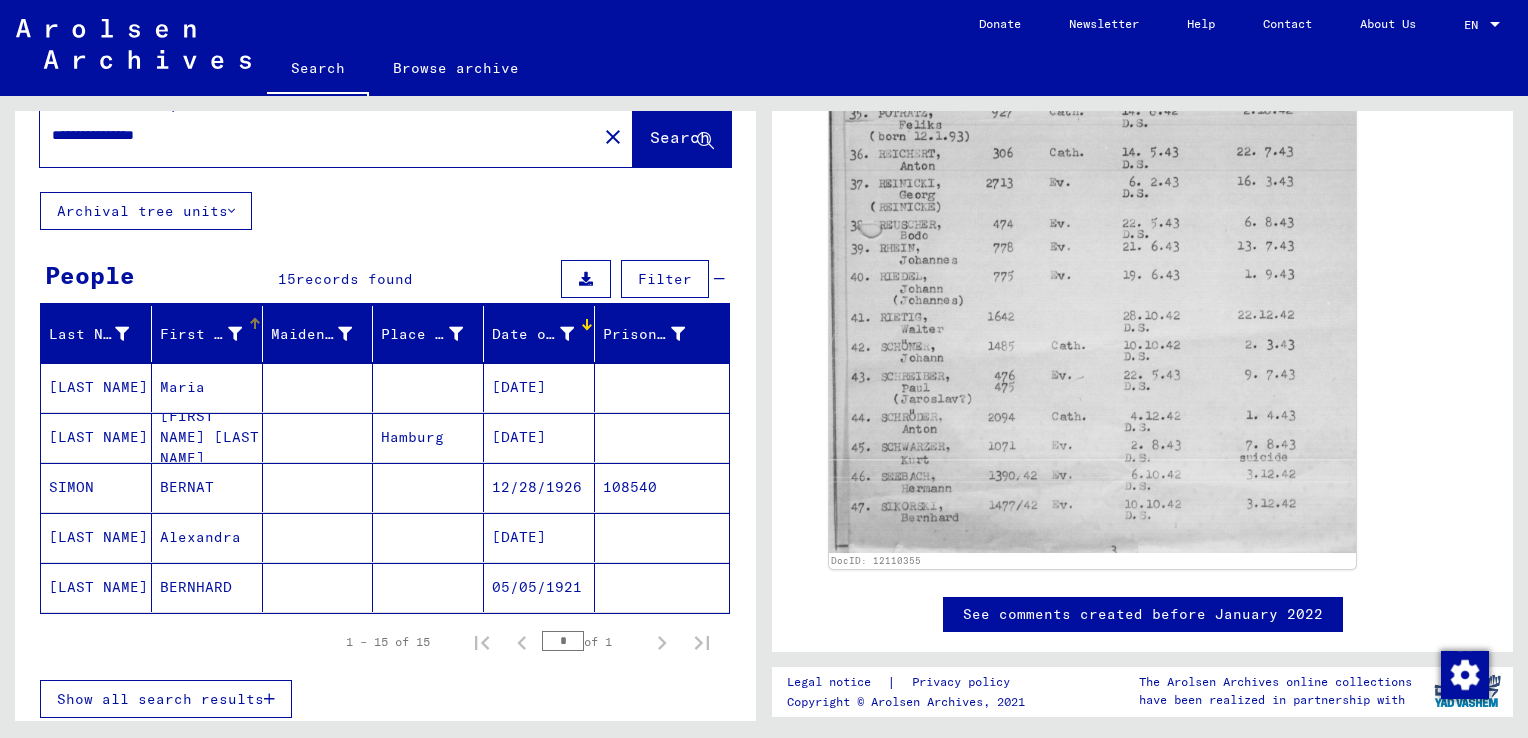 click on "First Name" at bounding box center (201, 334) 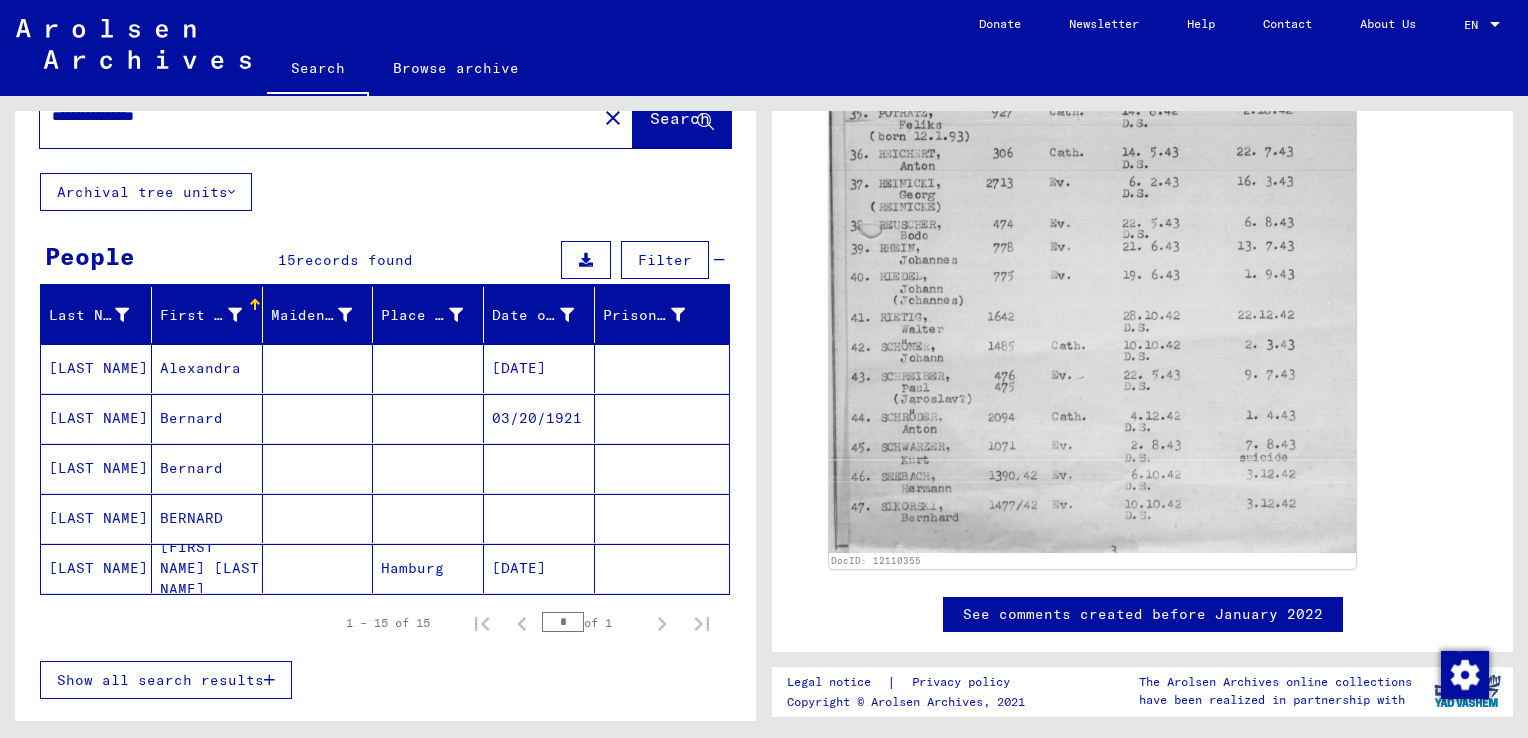 scroll, scrollTop: 62, scrollLeft: 0, axis: vertical 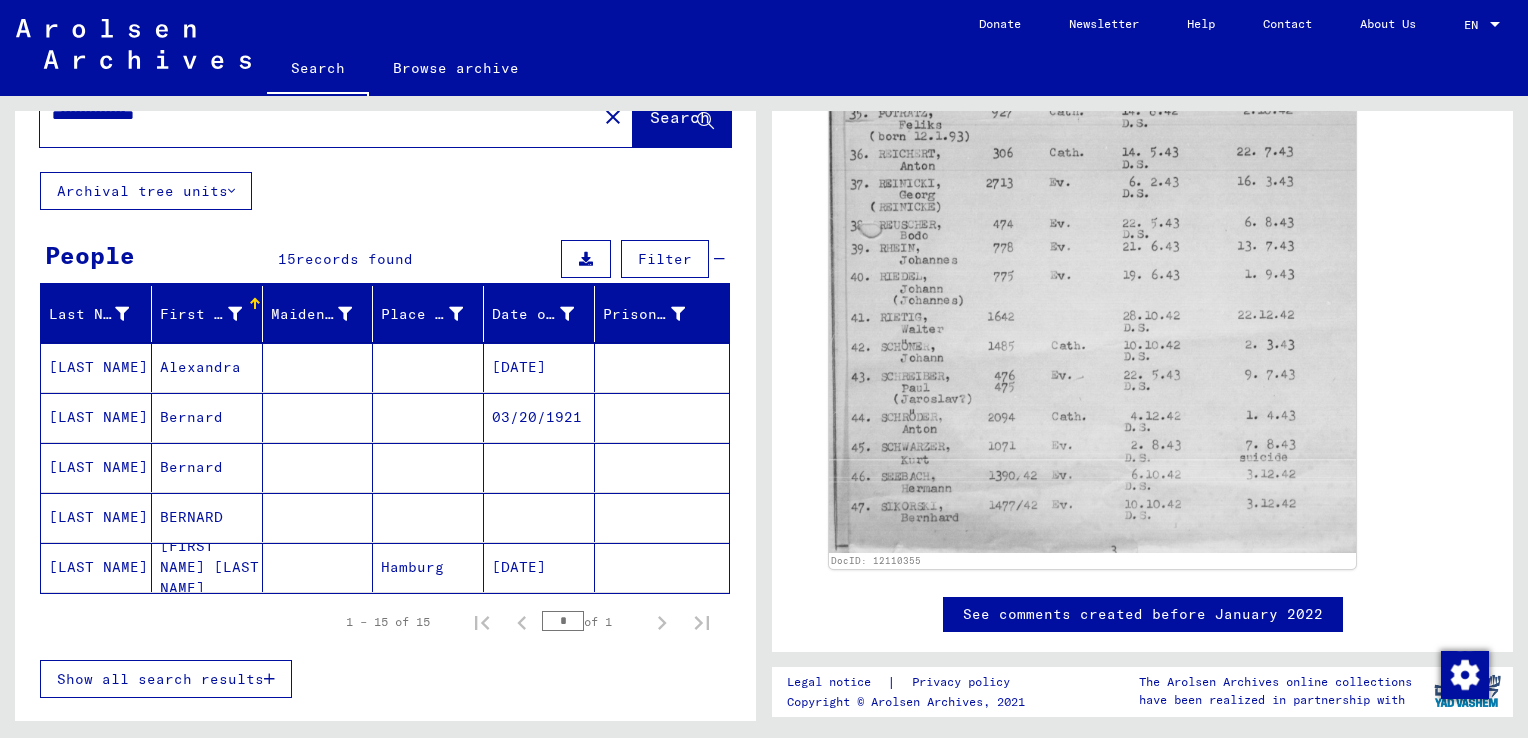type on "**********" 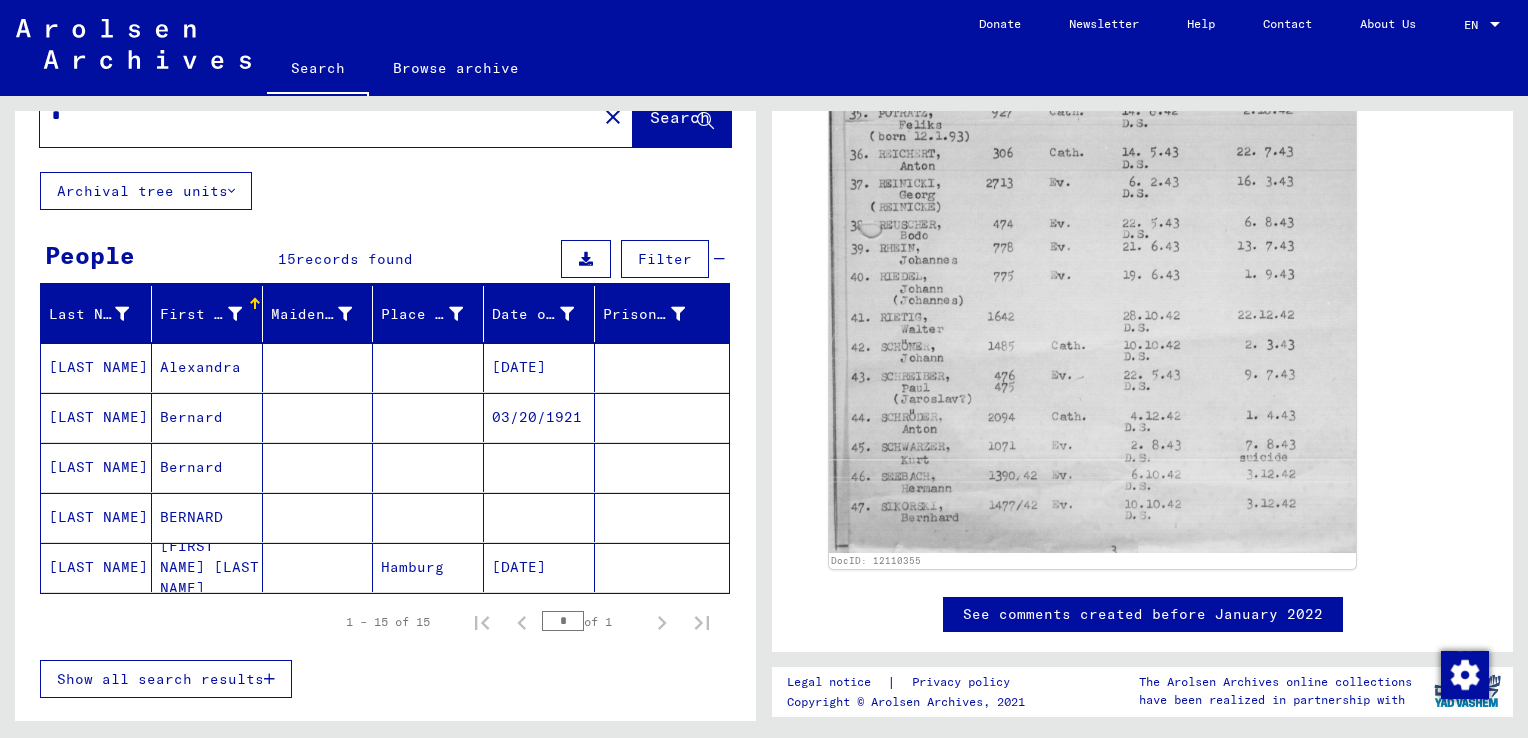 scroll, scrollTop: 56, scrollLeft: 0, axis: vertical 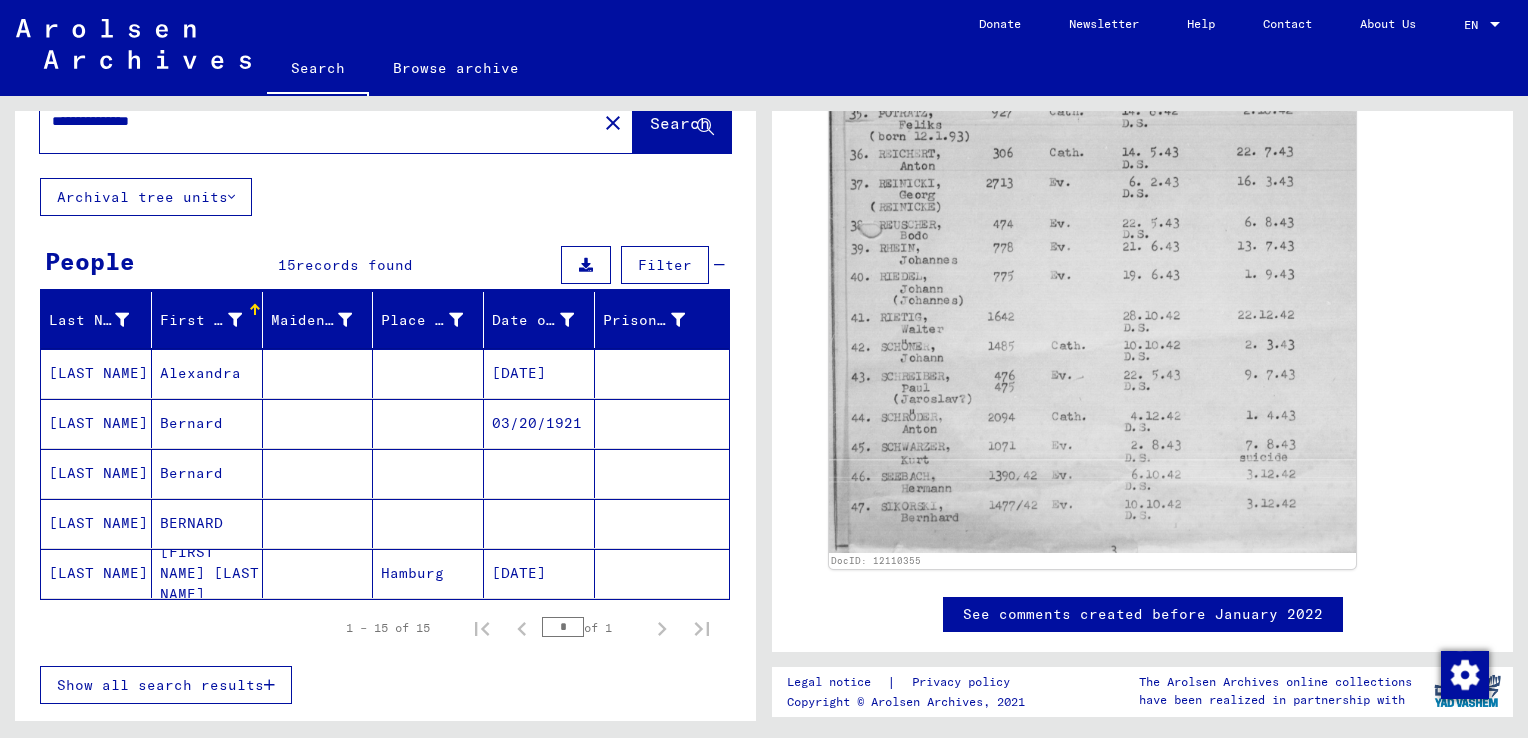 type on "**********" 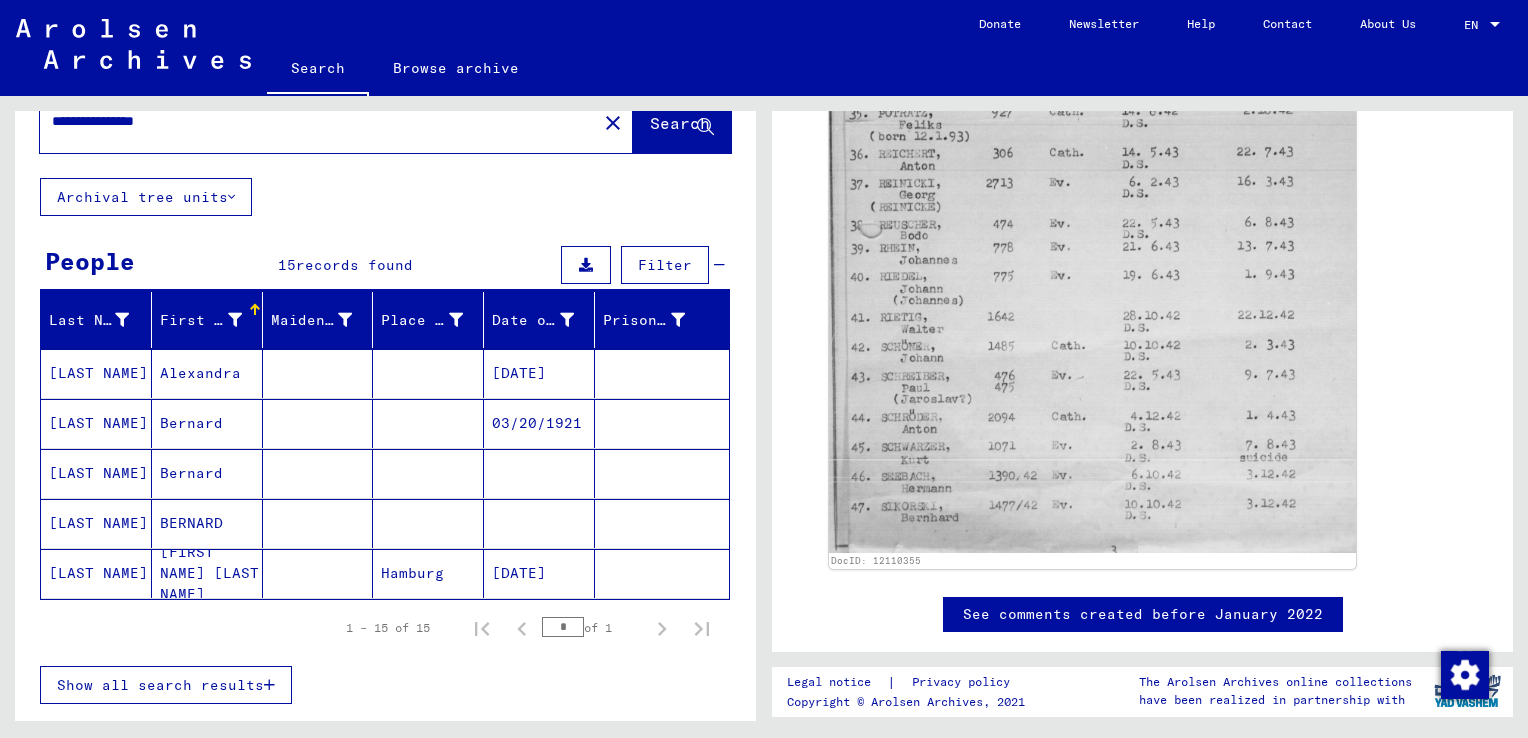 scroll, scrollTop: 0, scrollLeft: 0, axis: both 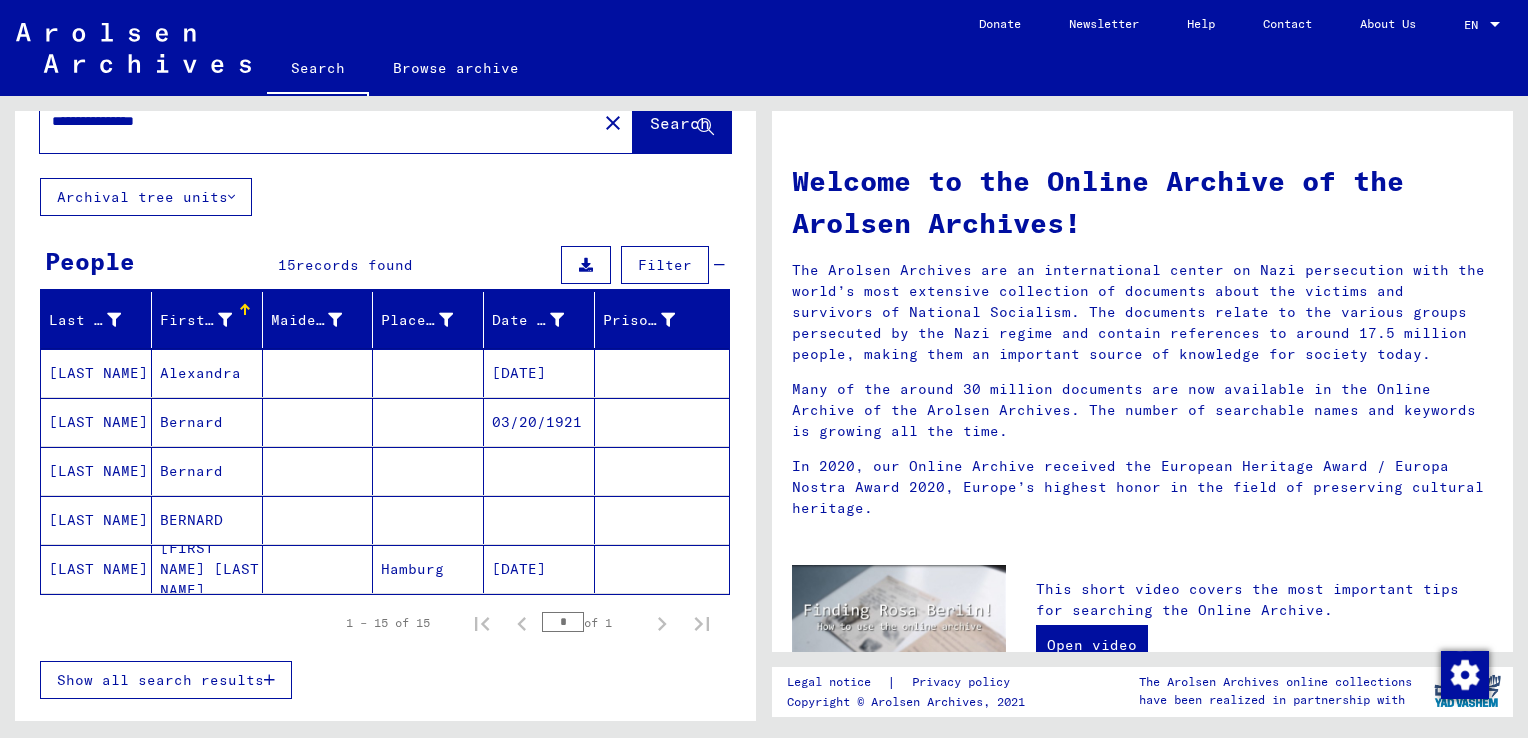 click on "Search" 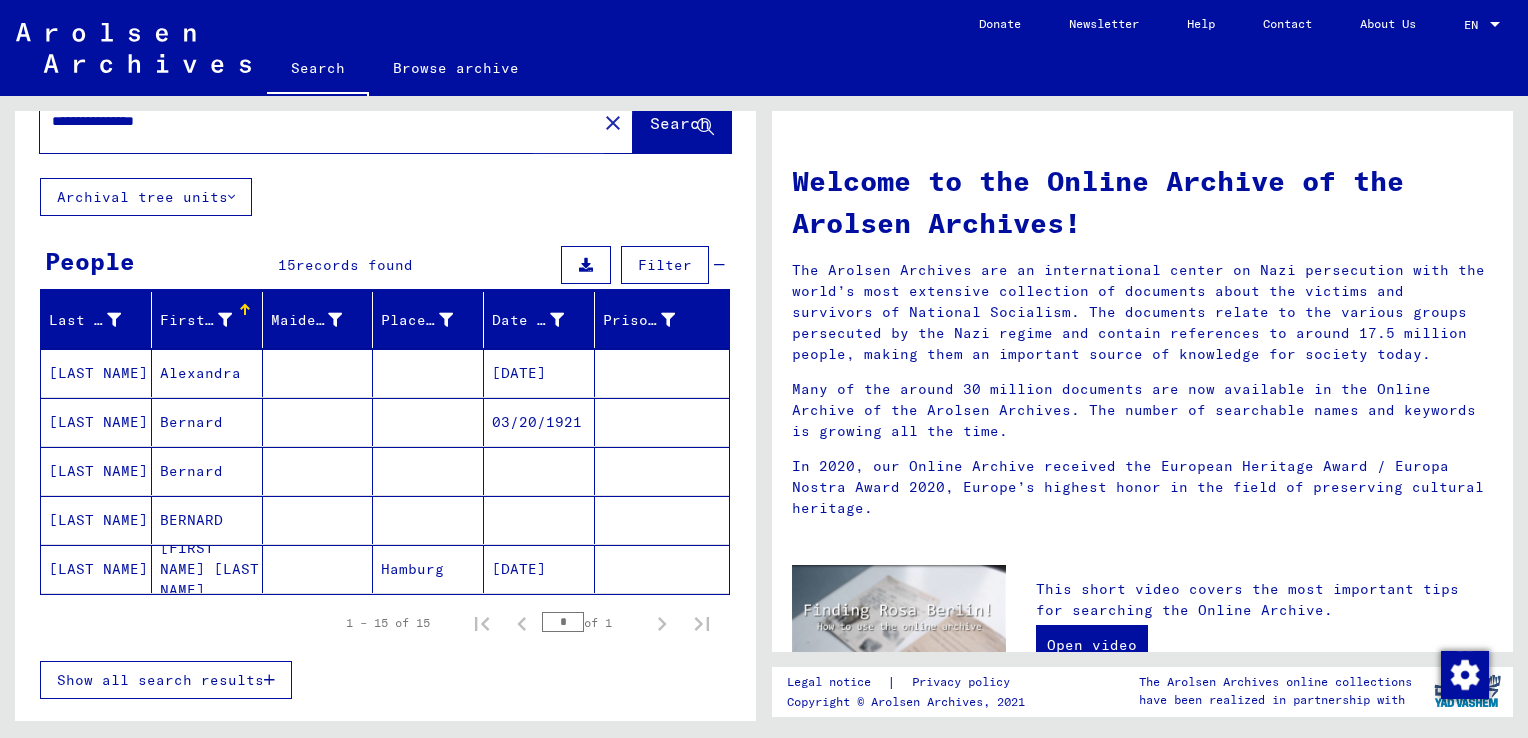 click on "Search" 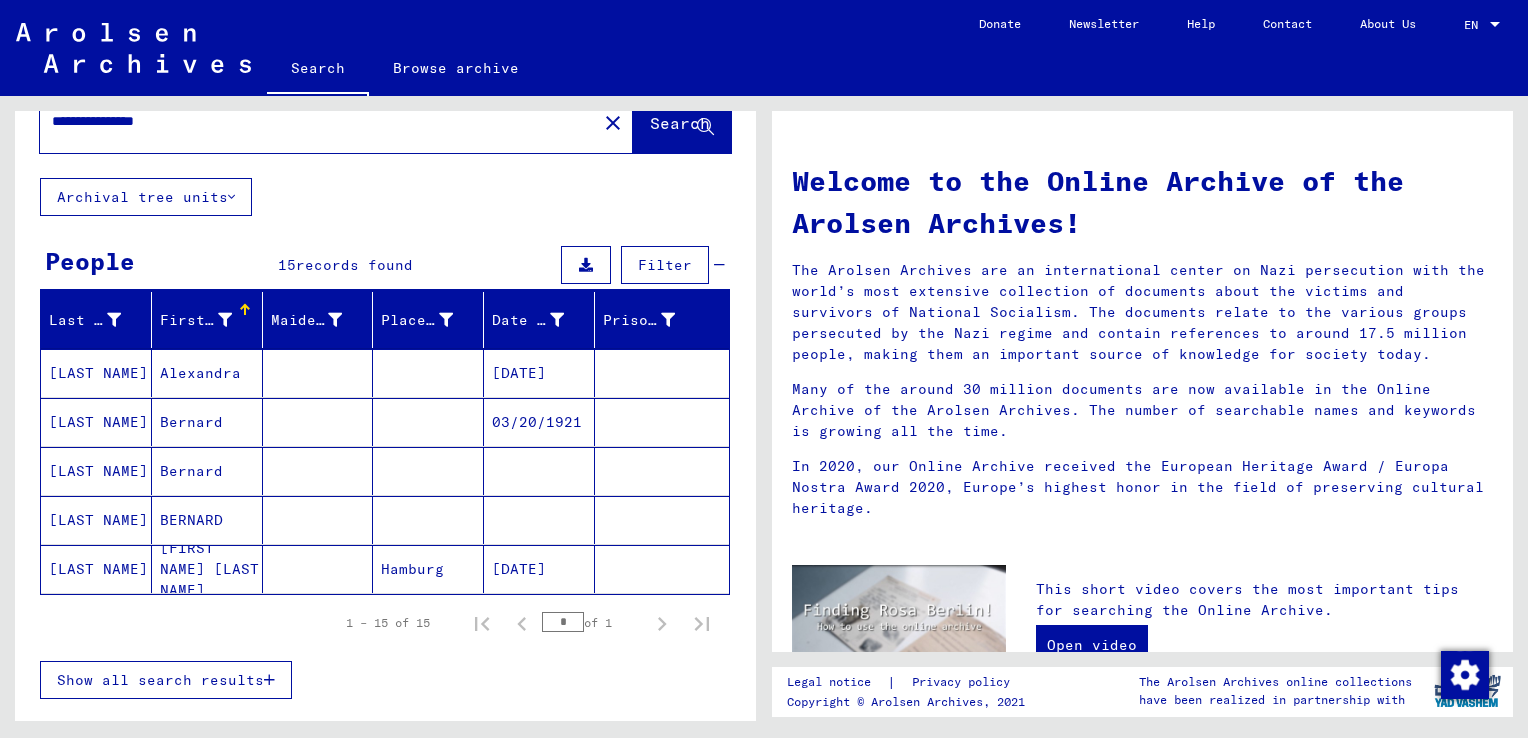 click at bounding box center (225, 320) 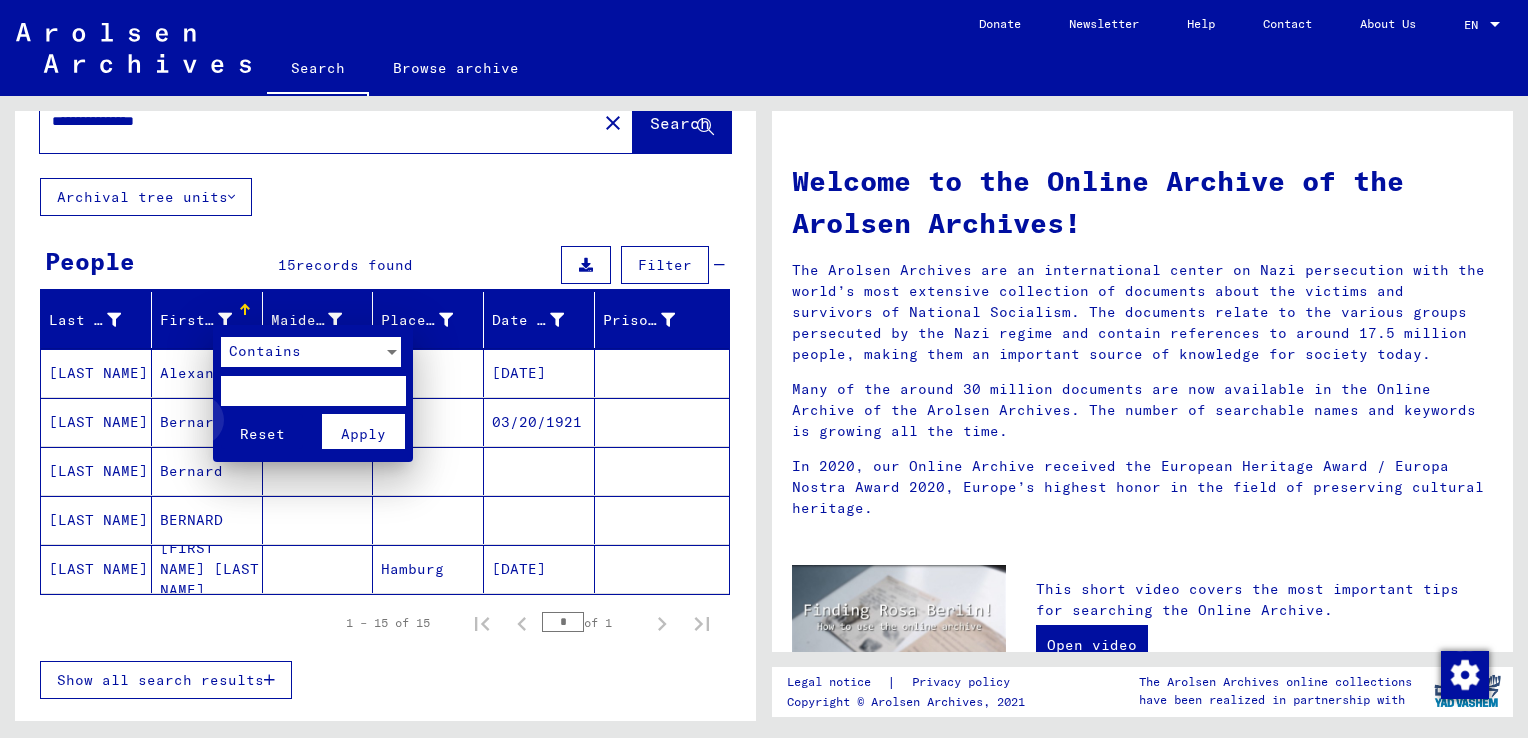 click on "Reset" at bounding box center [262, 434] 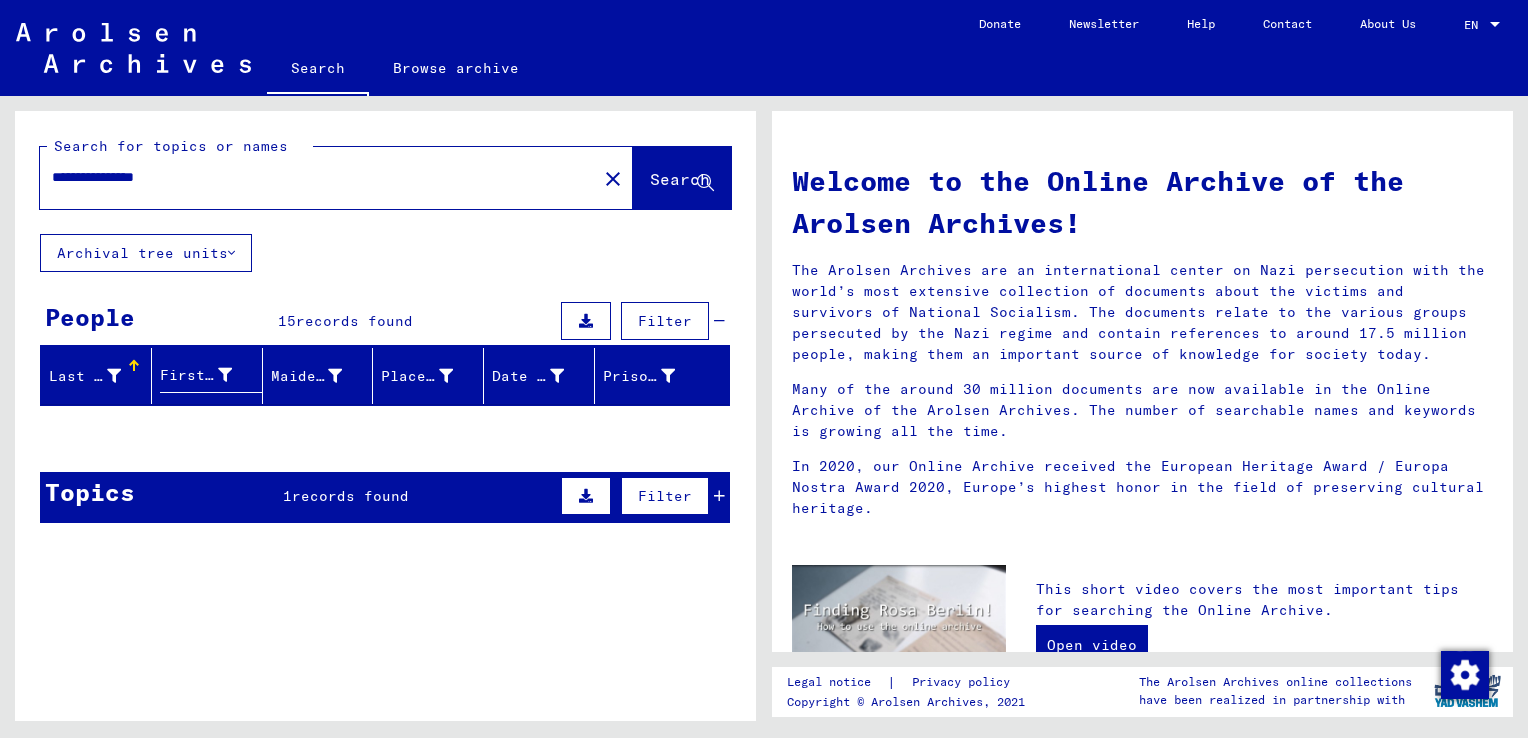 scroll, scrollTop: 0, scrollLeft: 0, axis: both 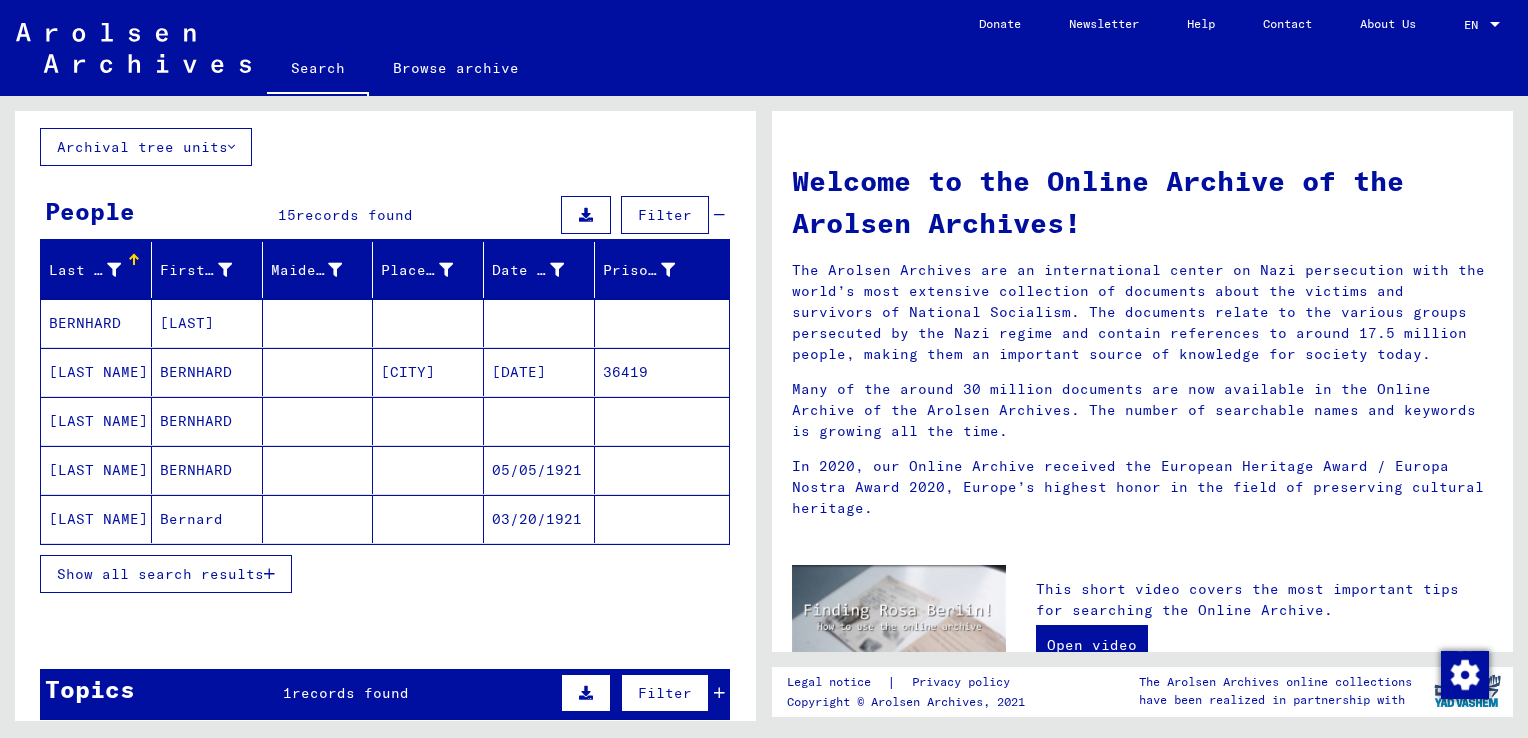 click on "[LAST NAME]" at bounding box center (96, 470) 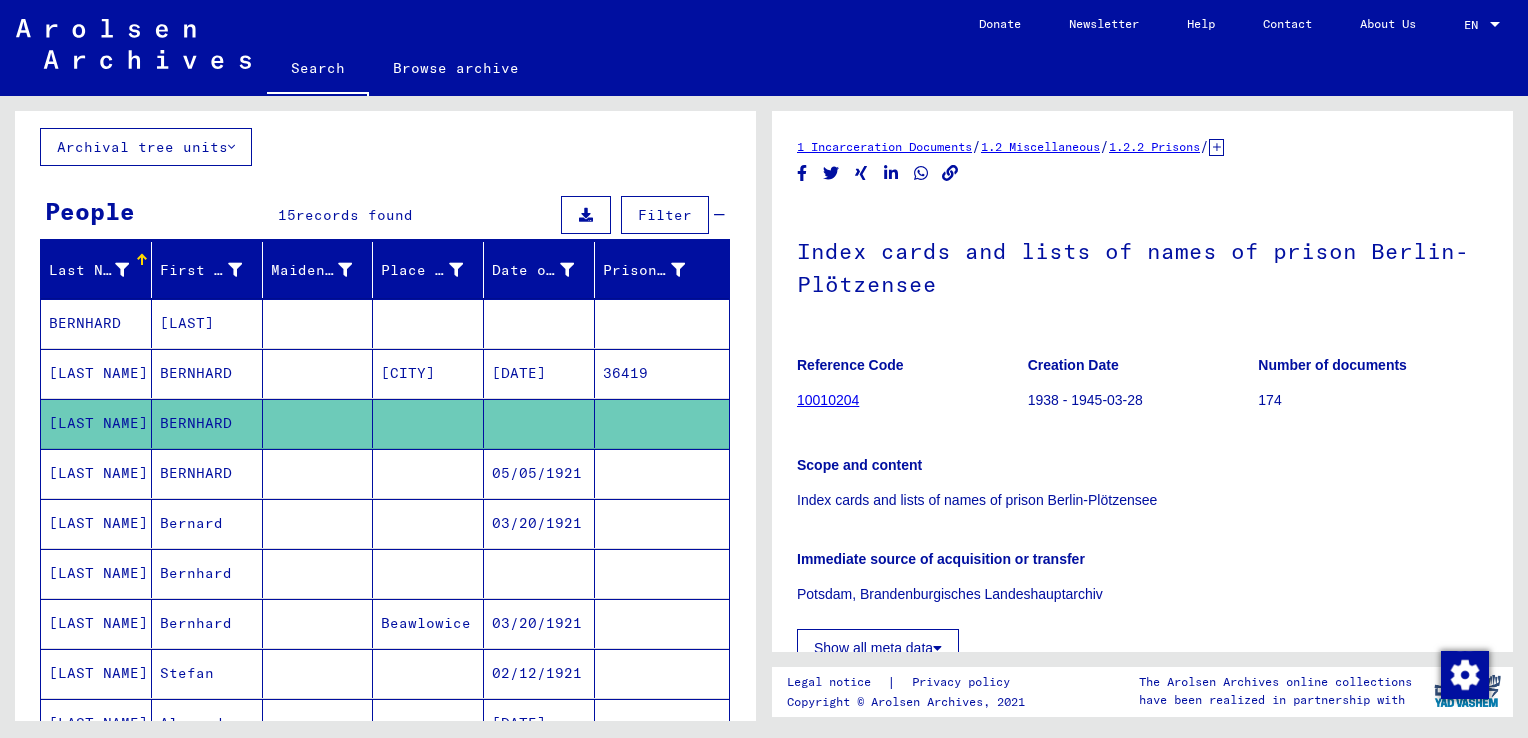 scroll, scrollTop: 0, scrollLeft: 0, axis: both 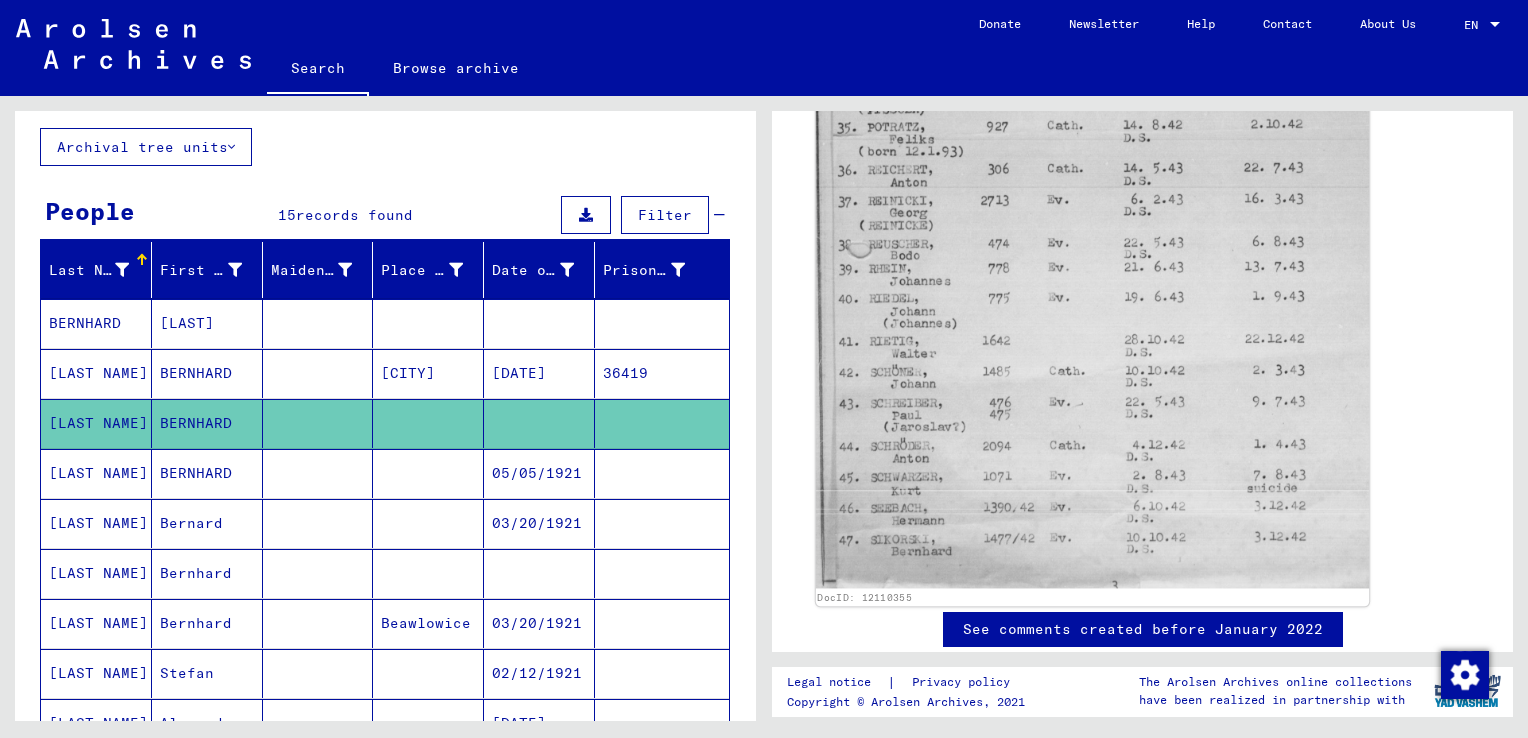 click 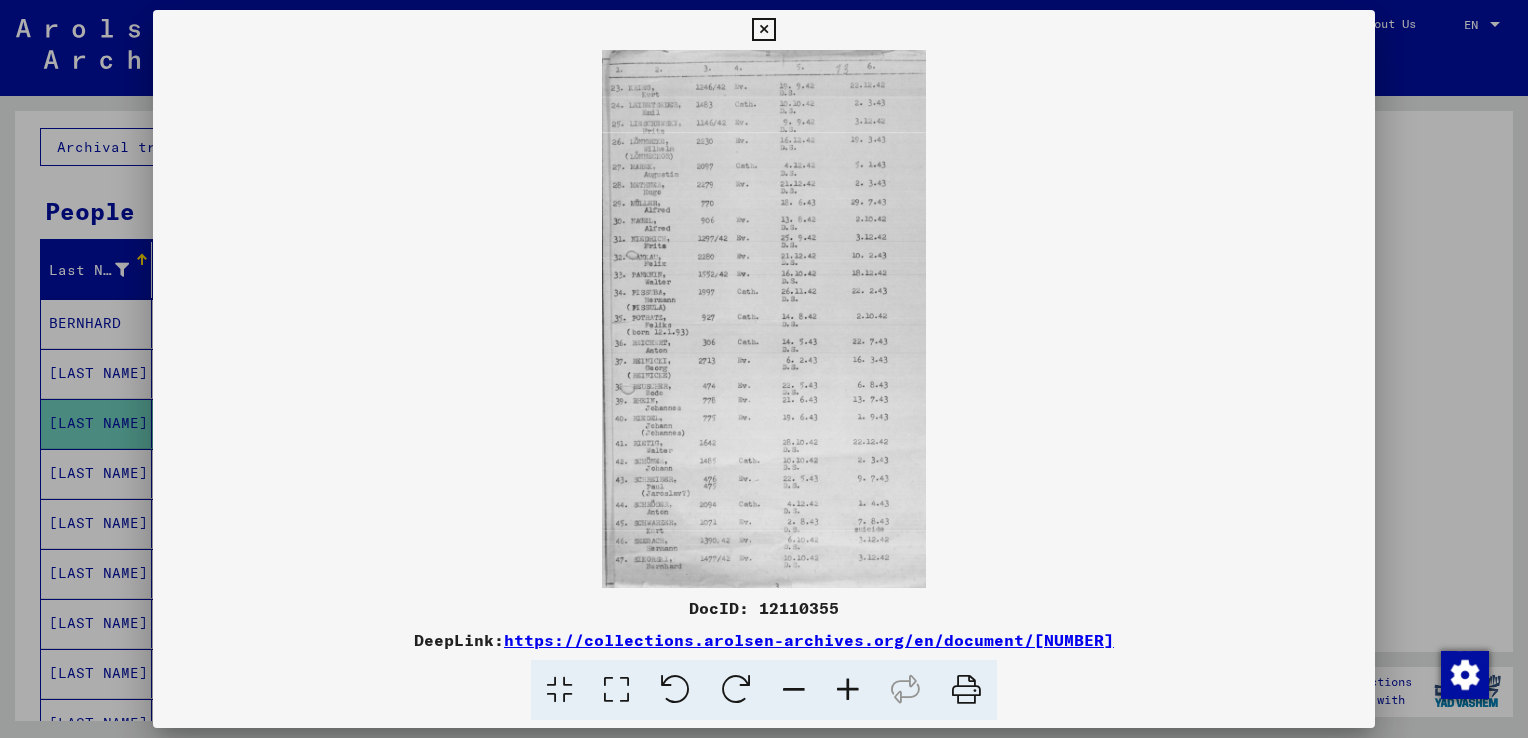 click at bounding box center [764, 319] 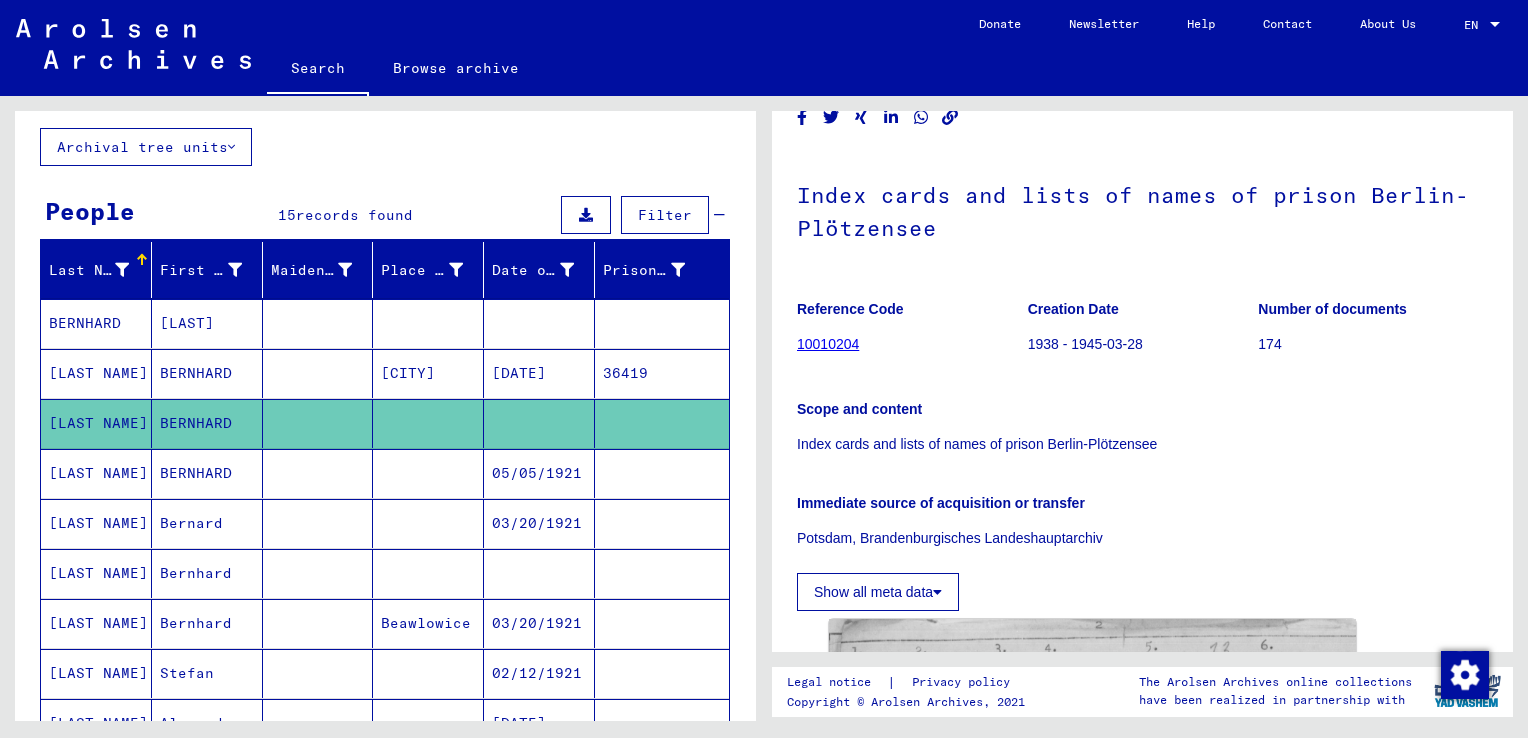 scroll, scrollTop: 49, scrollLeft: 0, axis: vertical 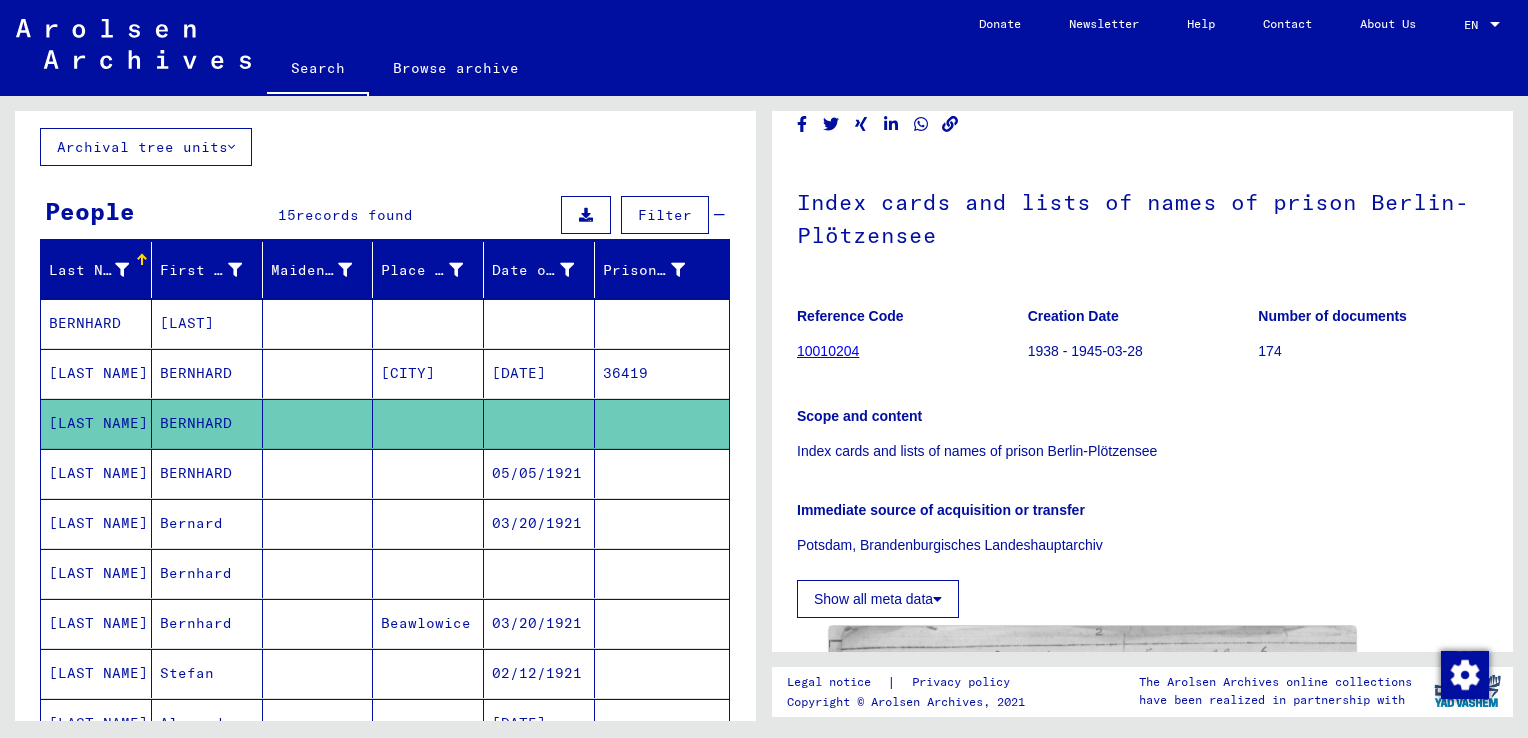 click on "[LAST NAME]" at bounding box center [96, 623] 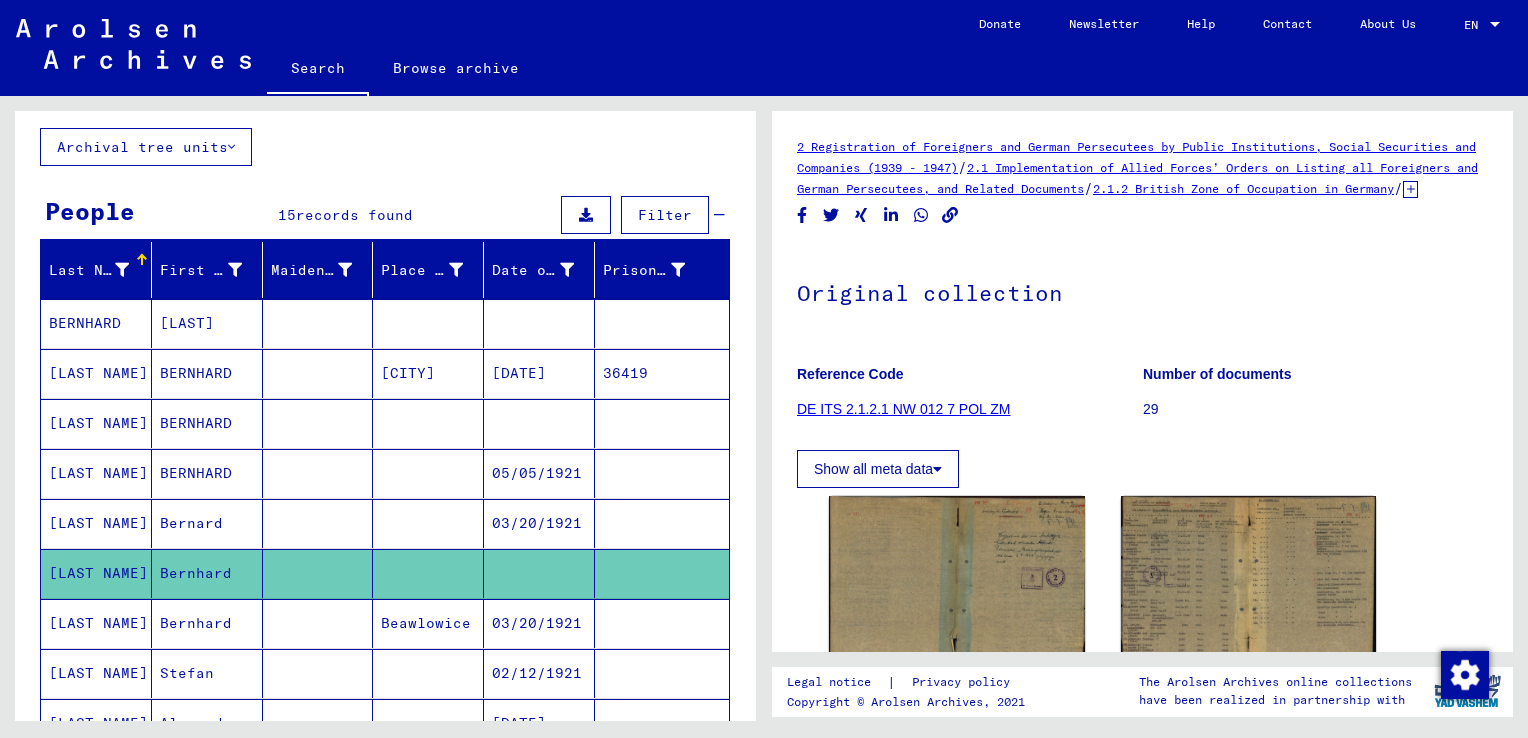 scroll, scrollTop: 0, scrollLeft: 0, axis: both 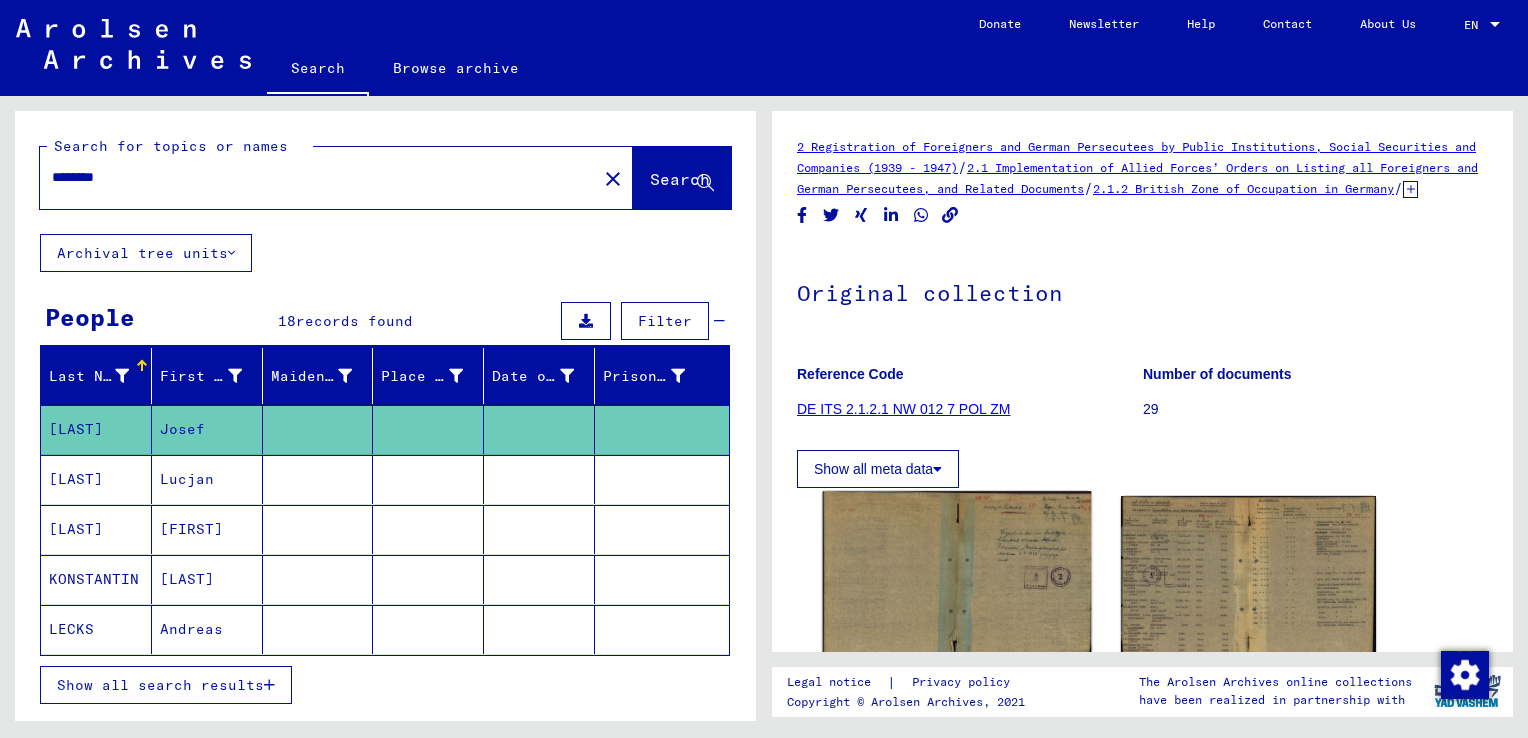 click 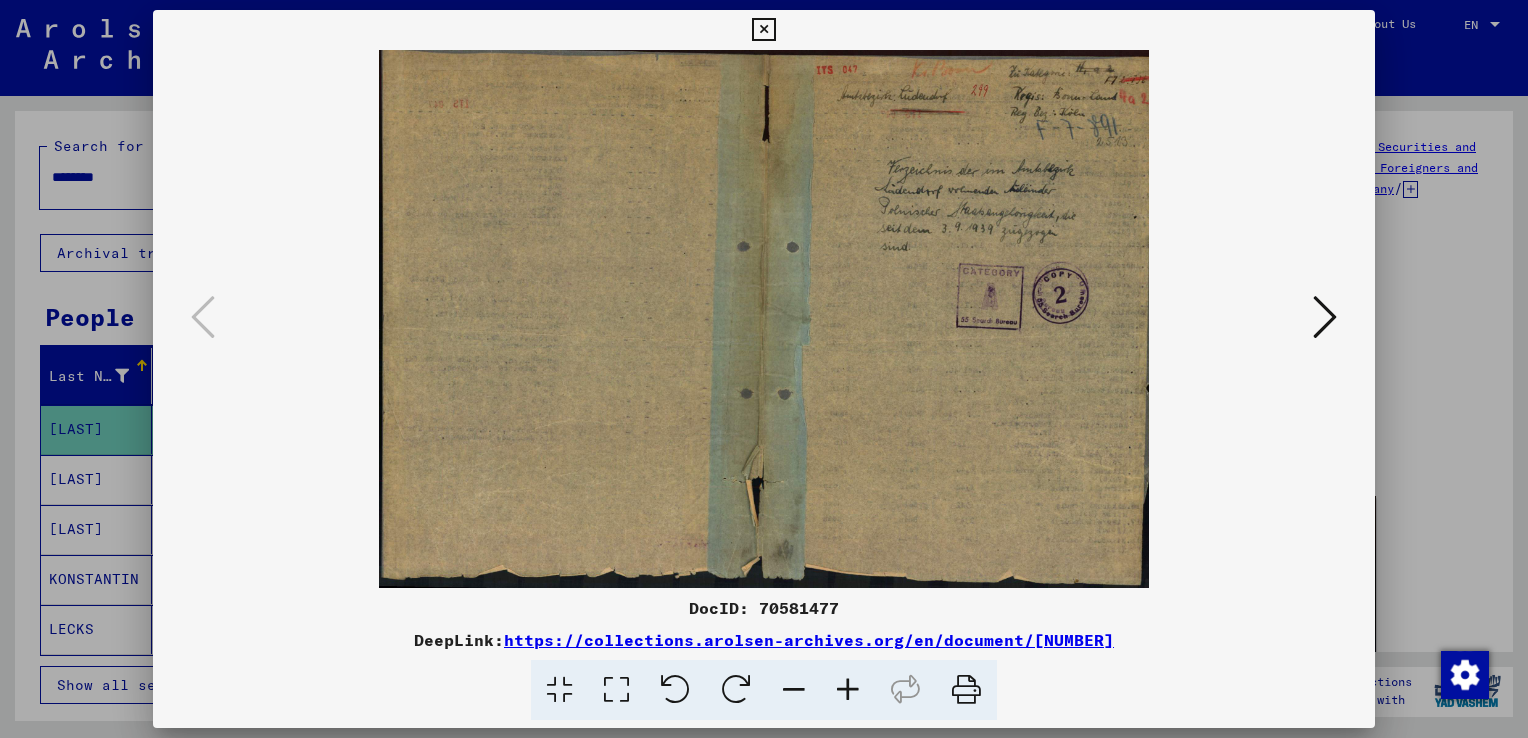 drag, startPoint x: 918, startPoint y: 225, endPoint x: 713, endPoint y: 357, distance: 243.82166 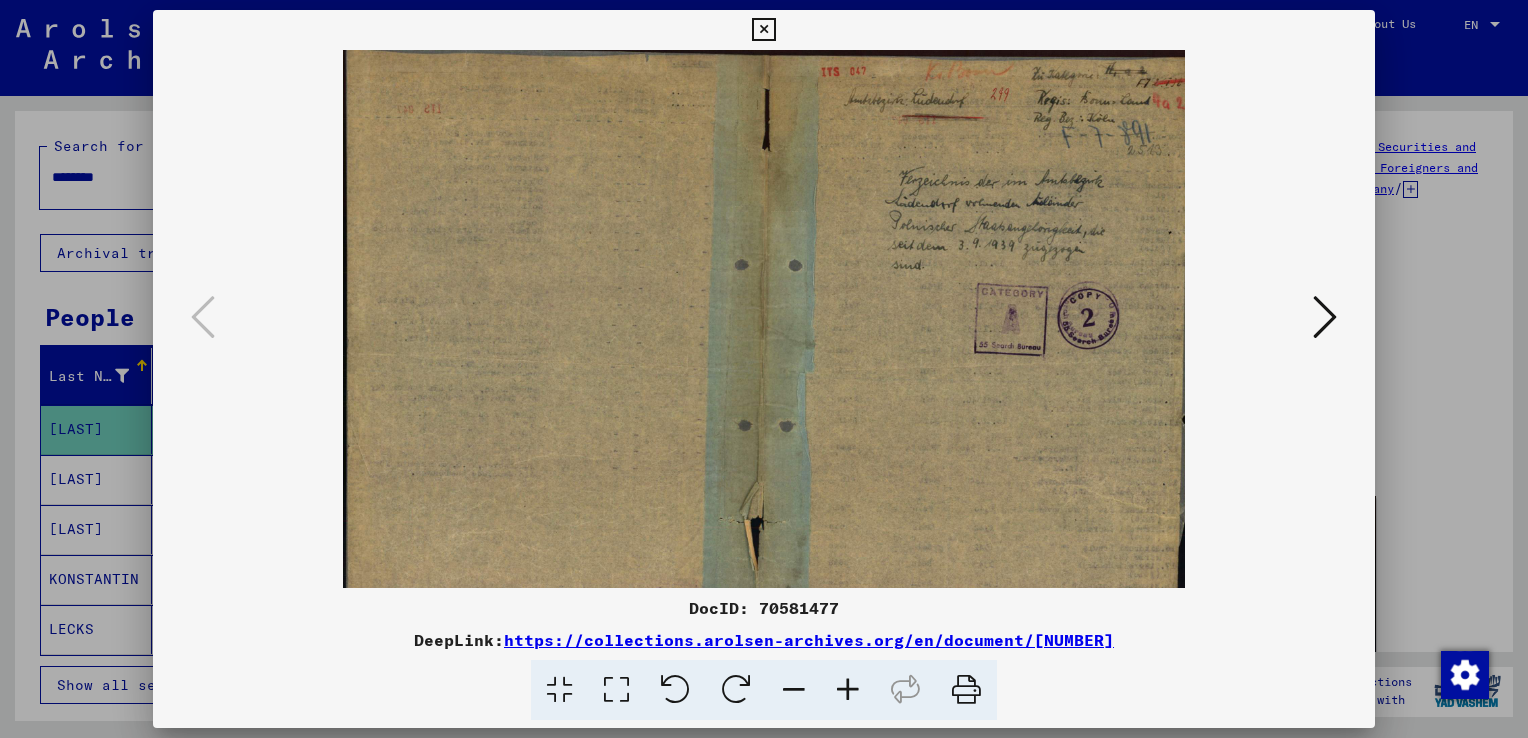 click at bounding box center (848, 690) 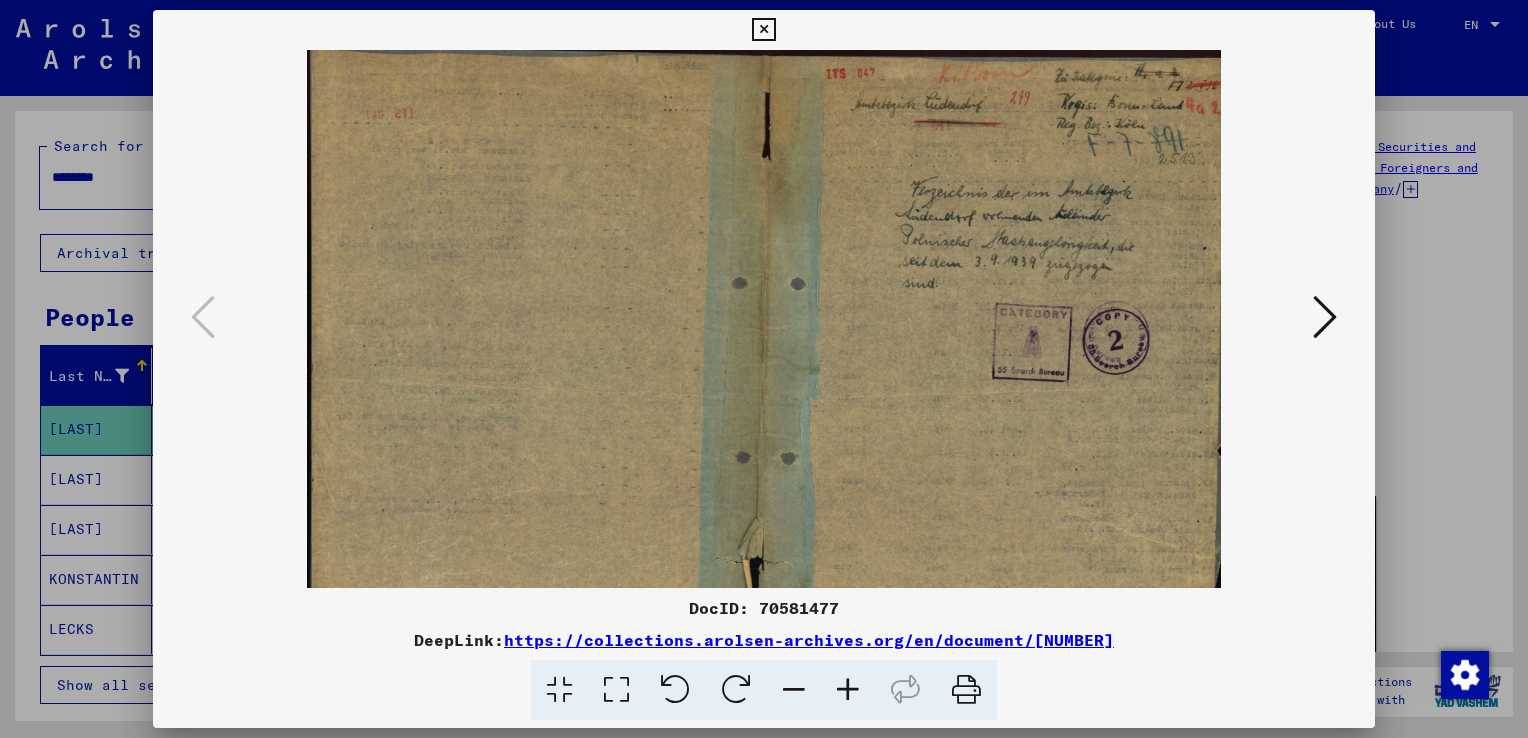 click at bounding box center [848, 690] 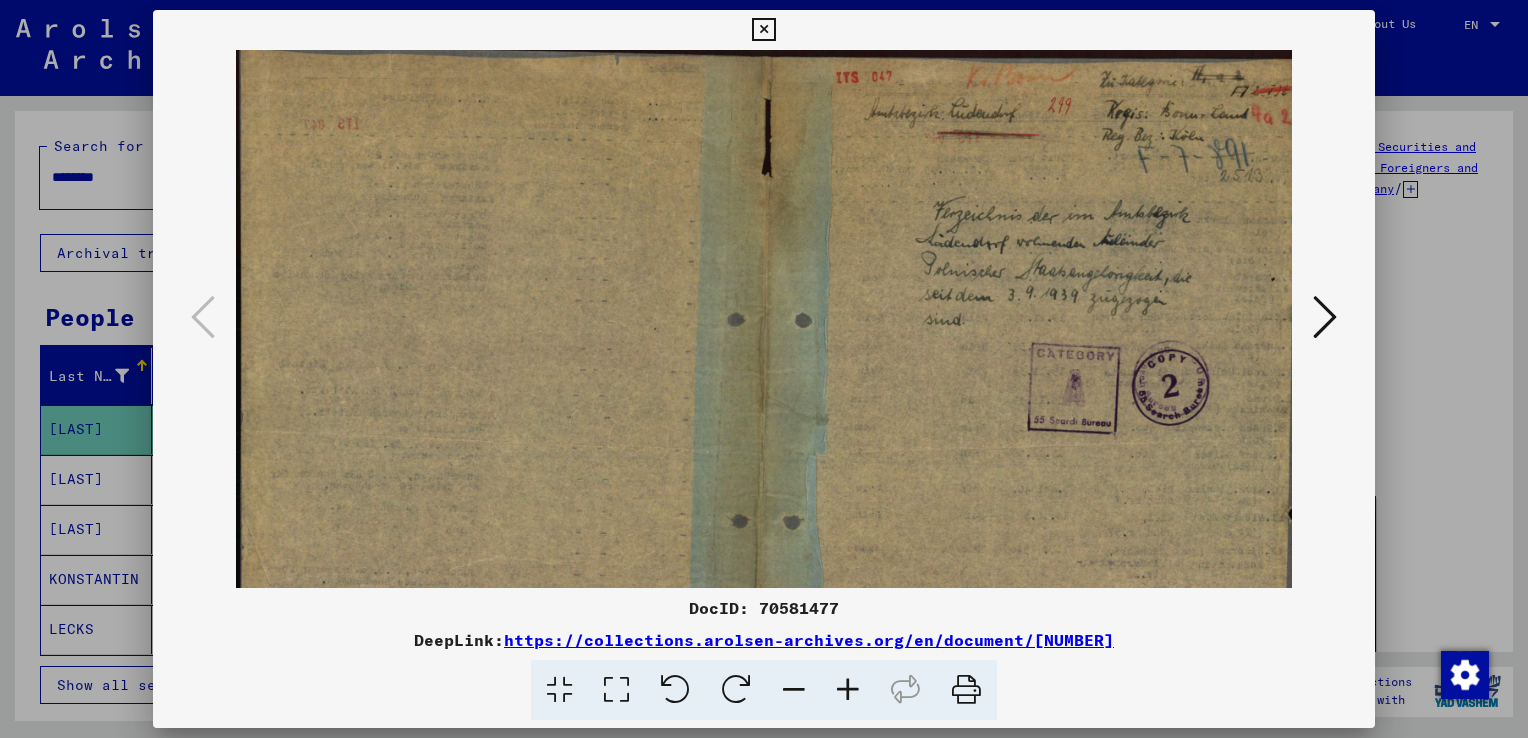 click at bounding box center [848, 690] 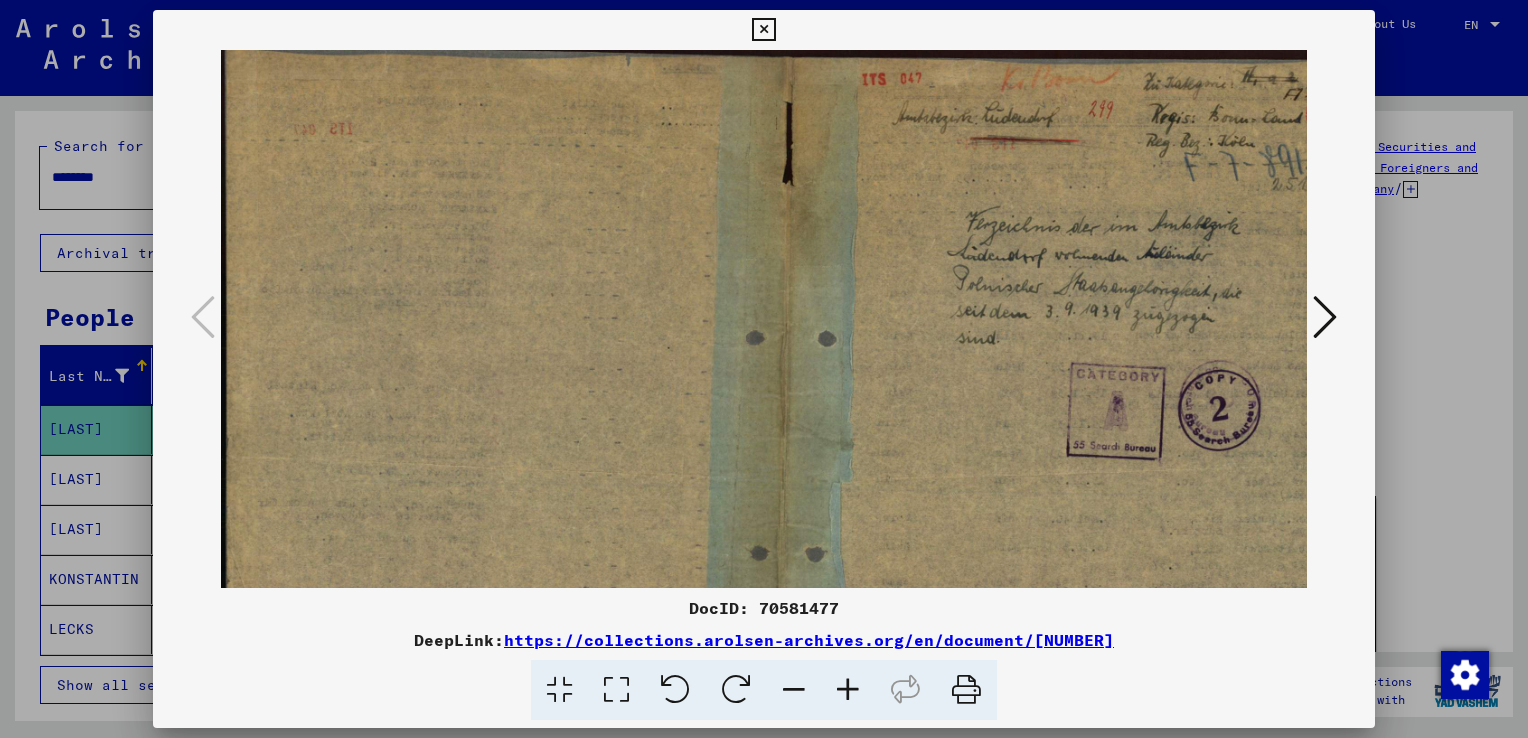 click at bounding box center (848, 690) 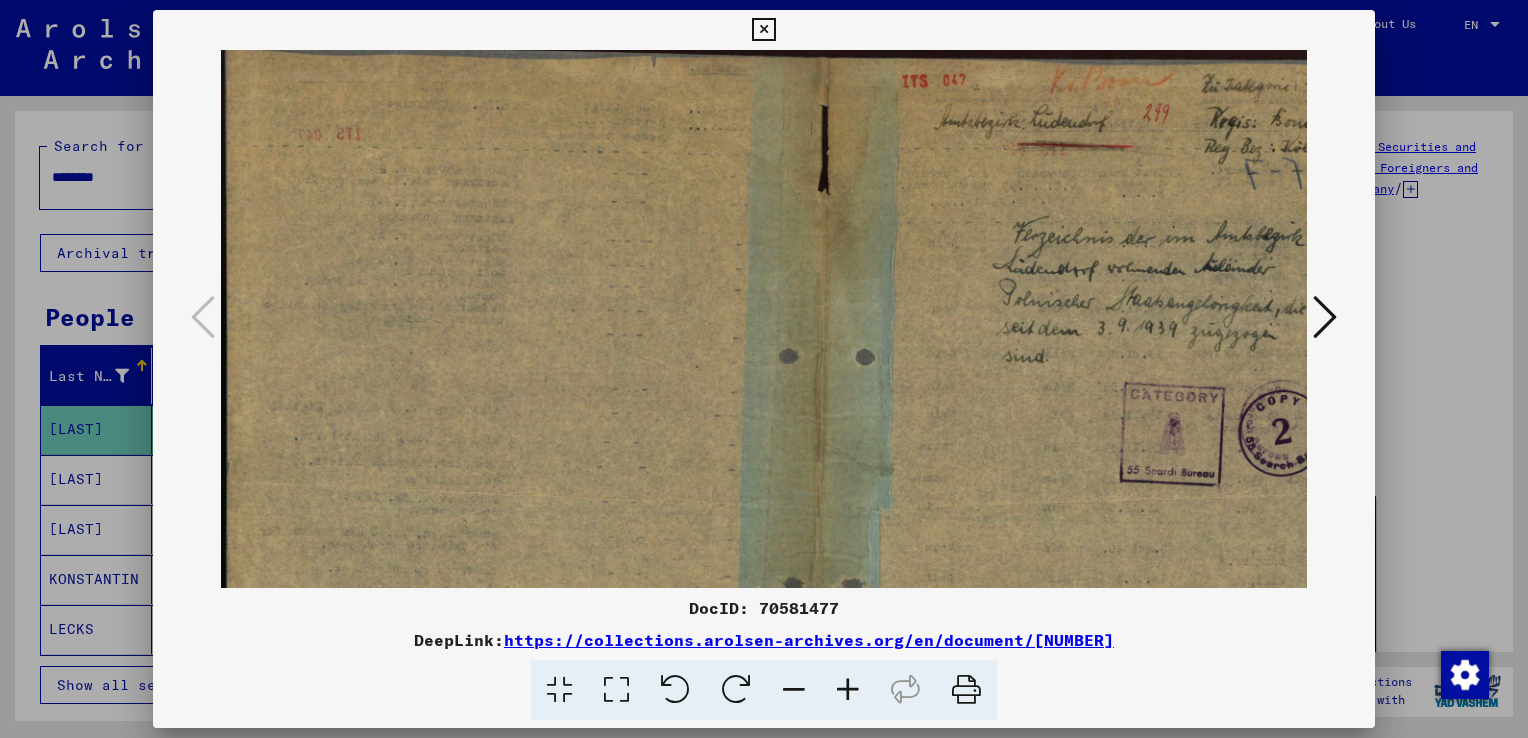 click at bounding box center [848, 690] 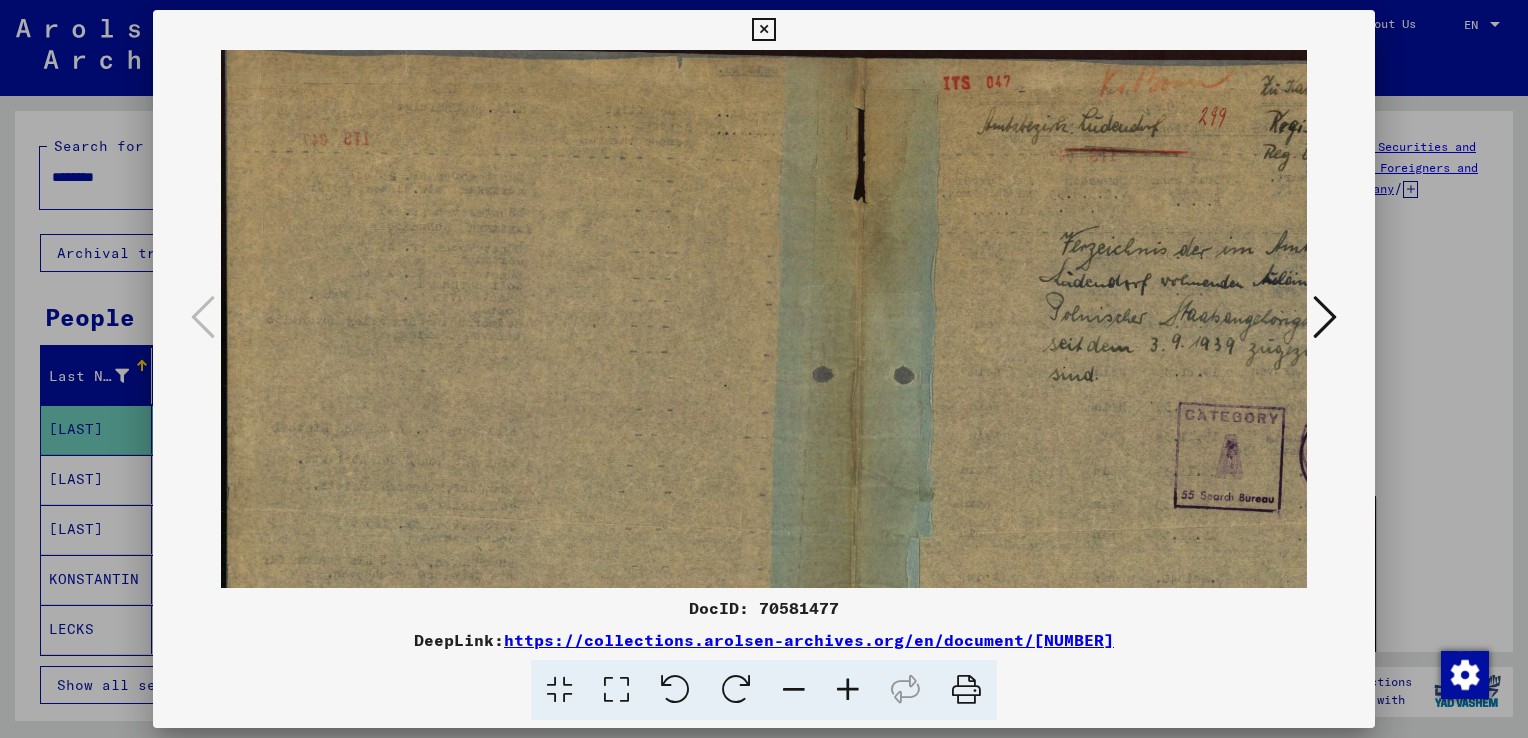 click at bounding box center [848, 690] 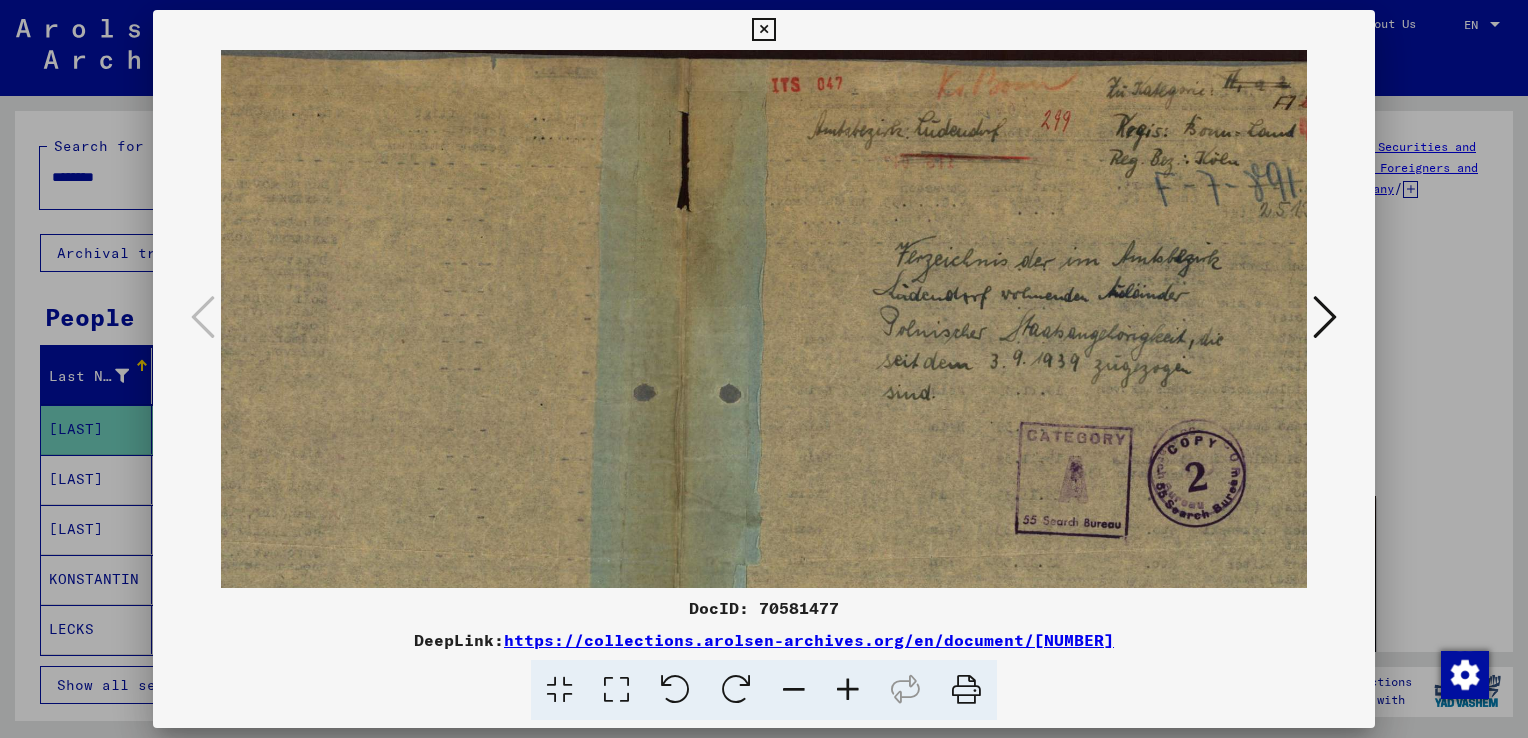 scroll, scrollTop: 0, scrollLeft: 256, axis: horizontal 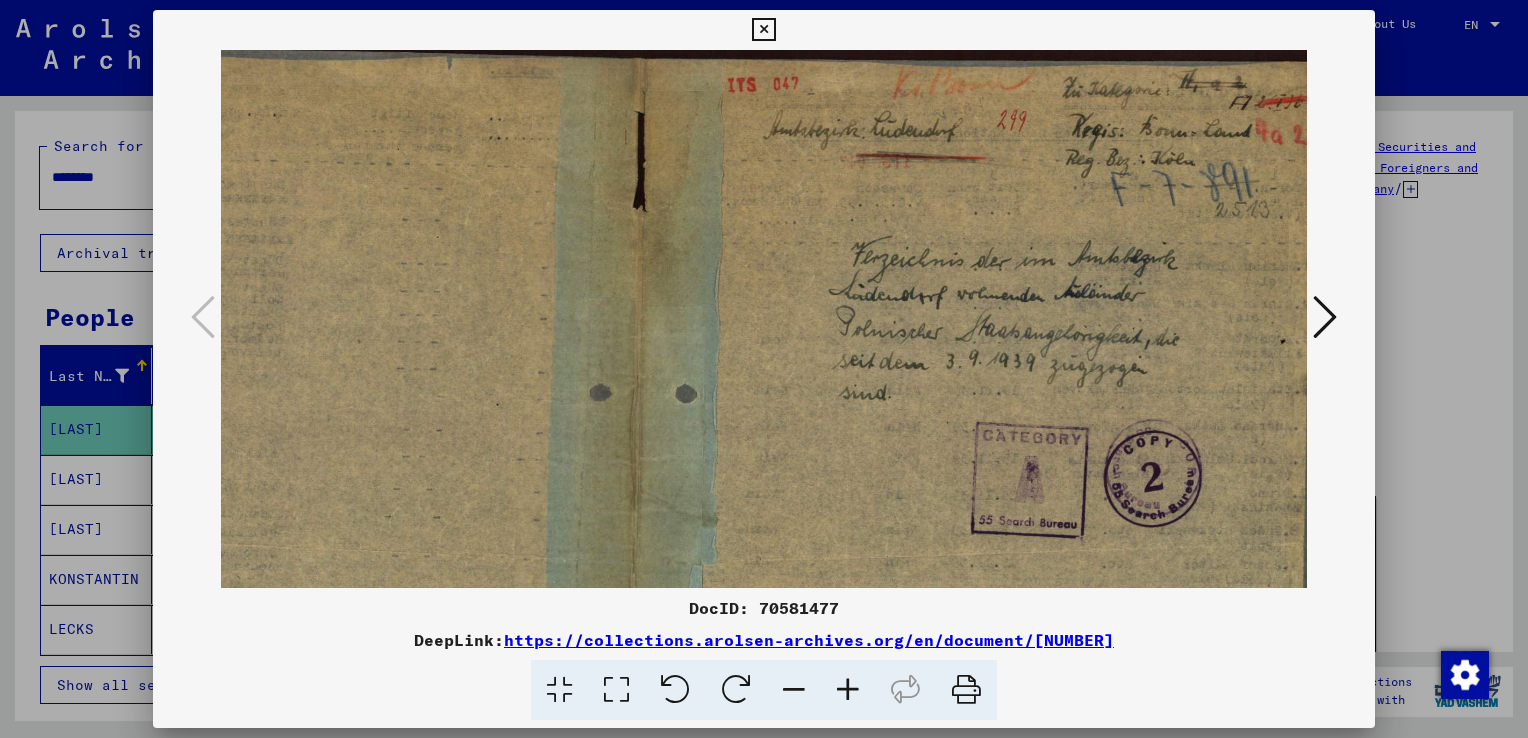 drag, startPoint x: 1107, startPoint y: 366, endPoint x: 752, endPoint y: 526, distance: 389.39056 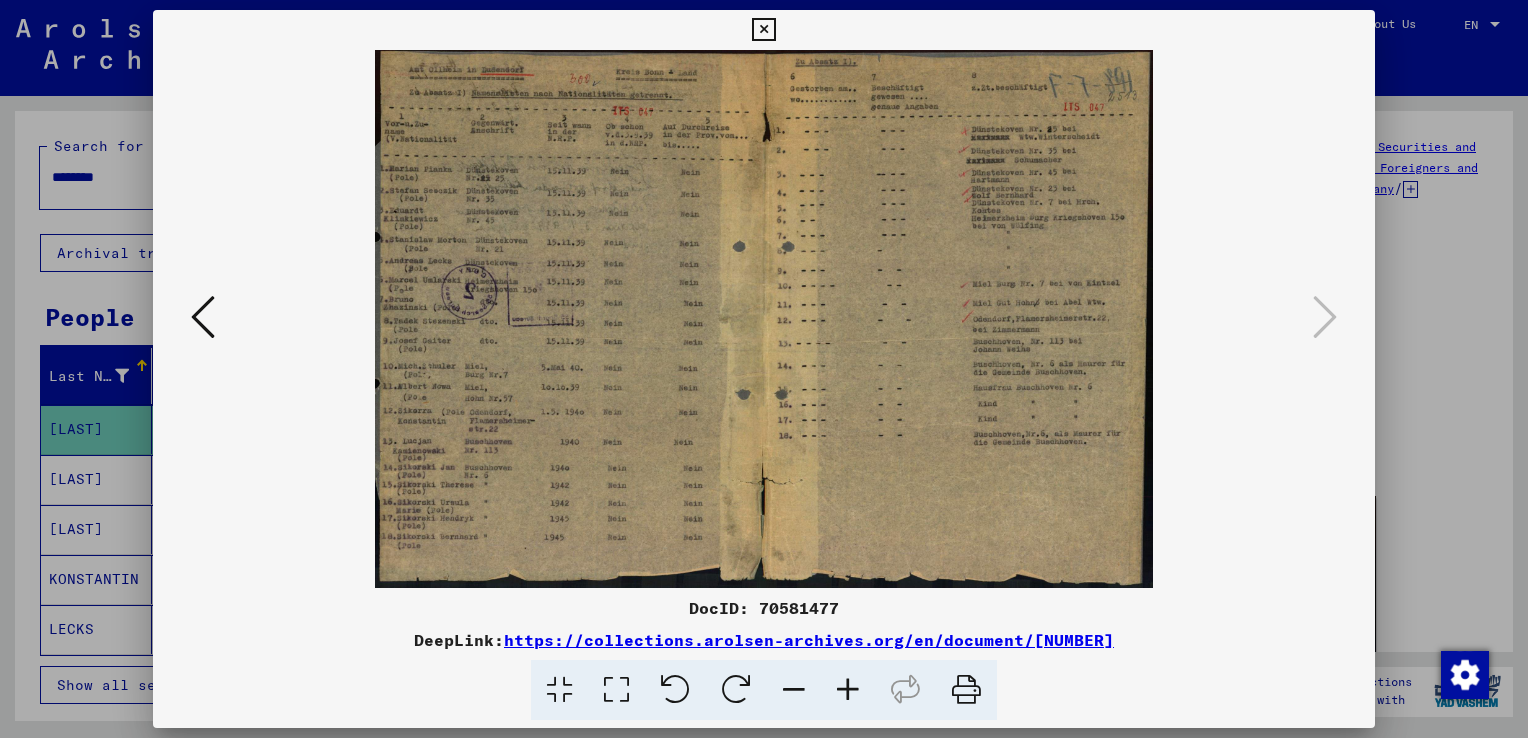 click at bounding box center [764, 319] 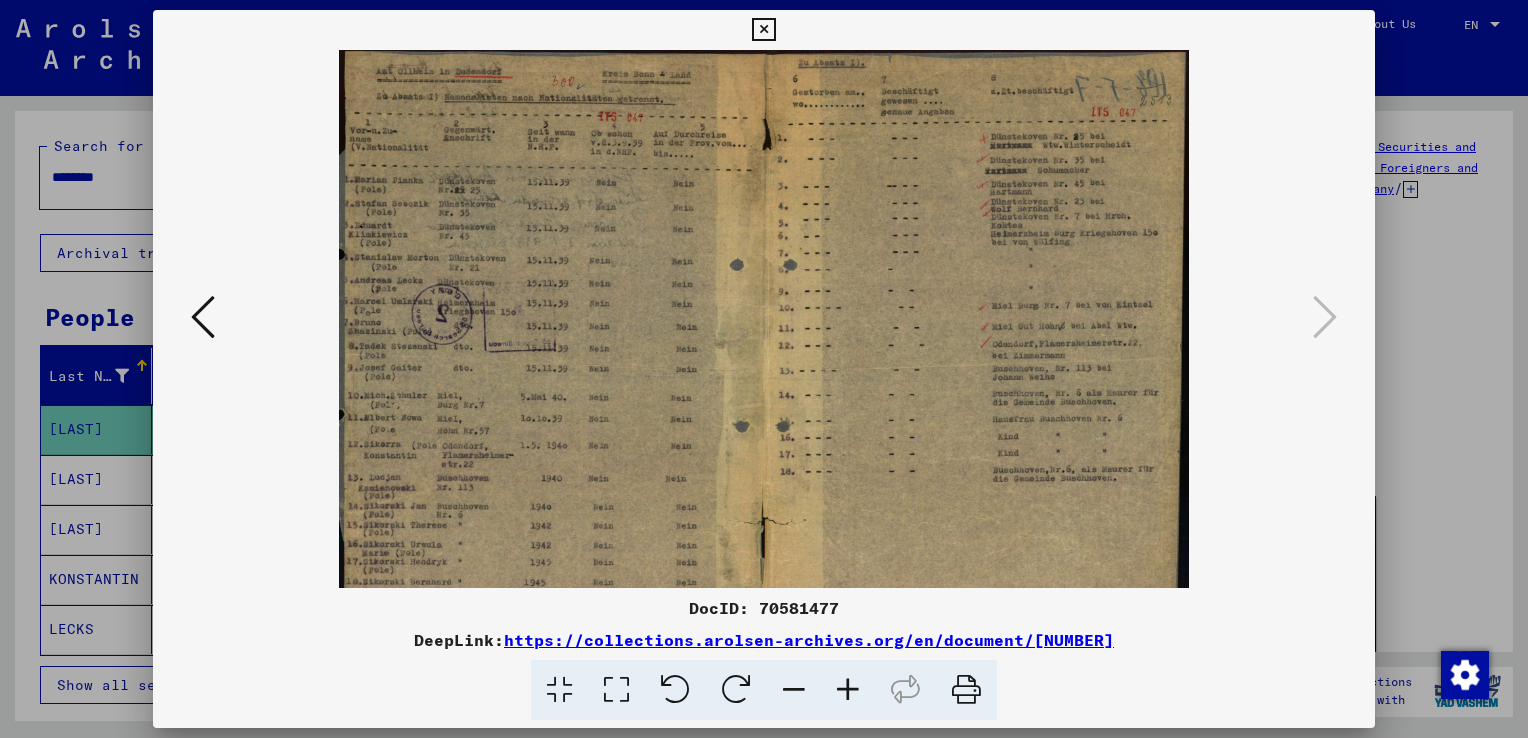 drag, startPoint x: 611, startPoint y: 267, endPoint x: 764, endPoint y: 334, distance: 167.02695 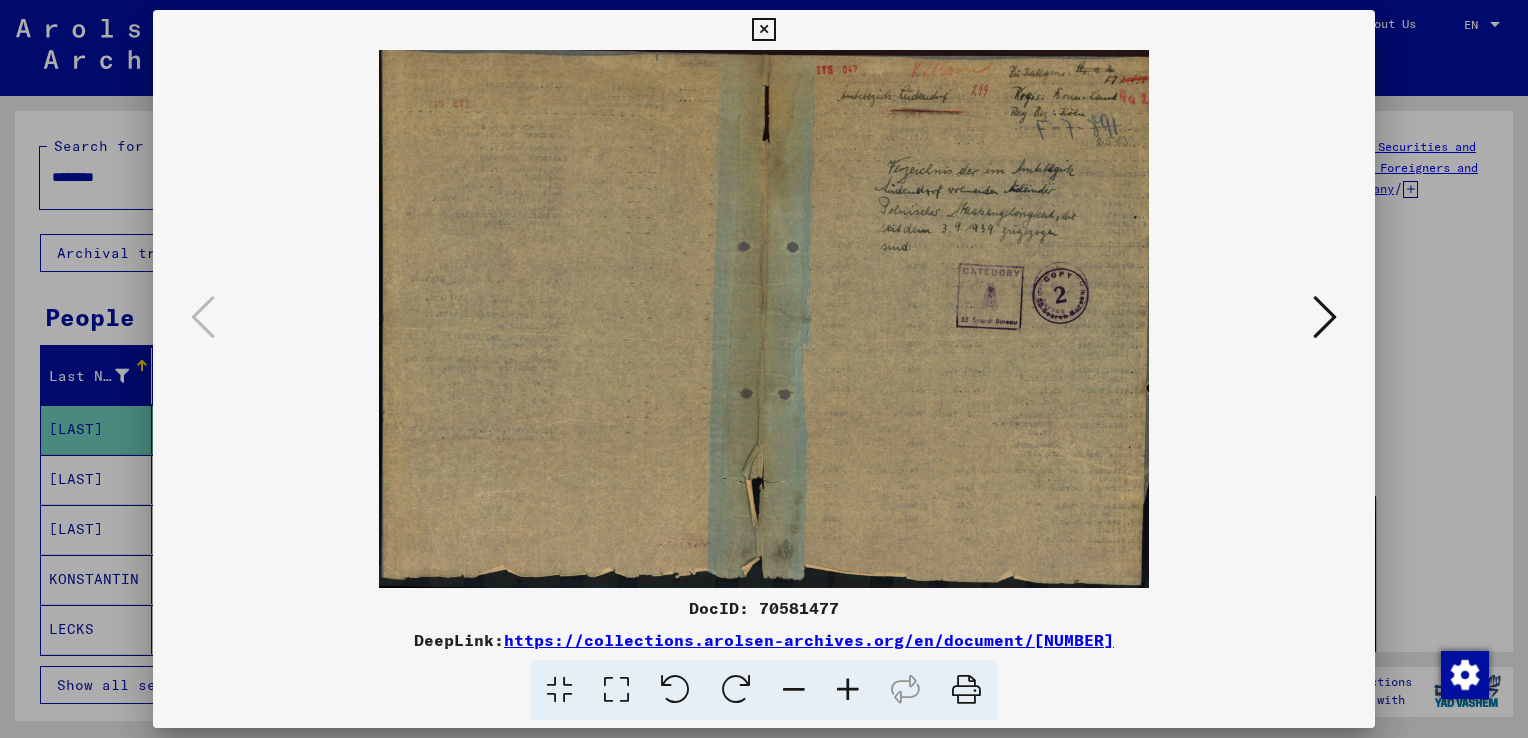 click at bounding box center (1325, 318) 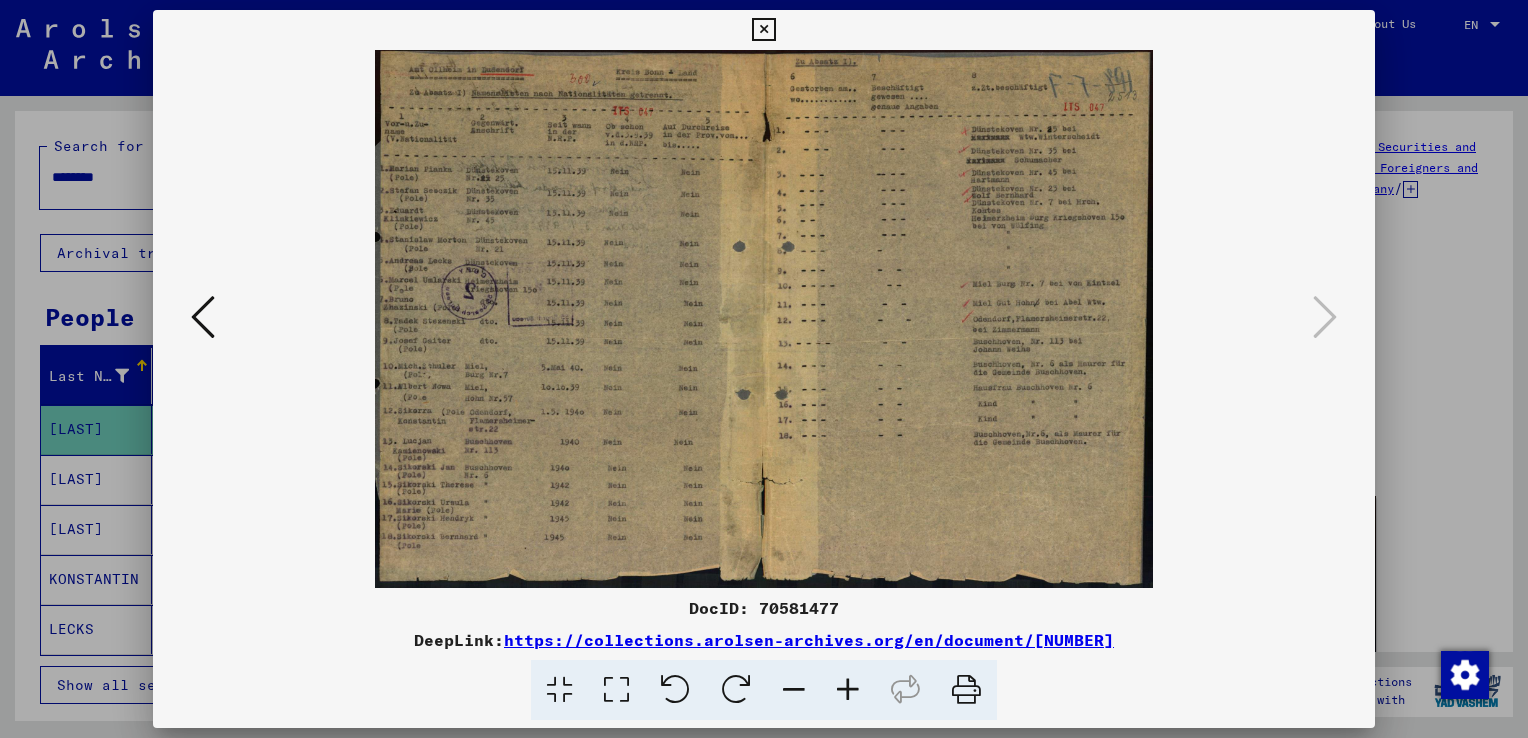 click at bounding box center [764, 319] 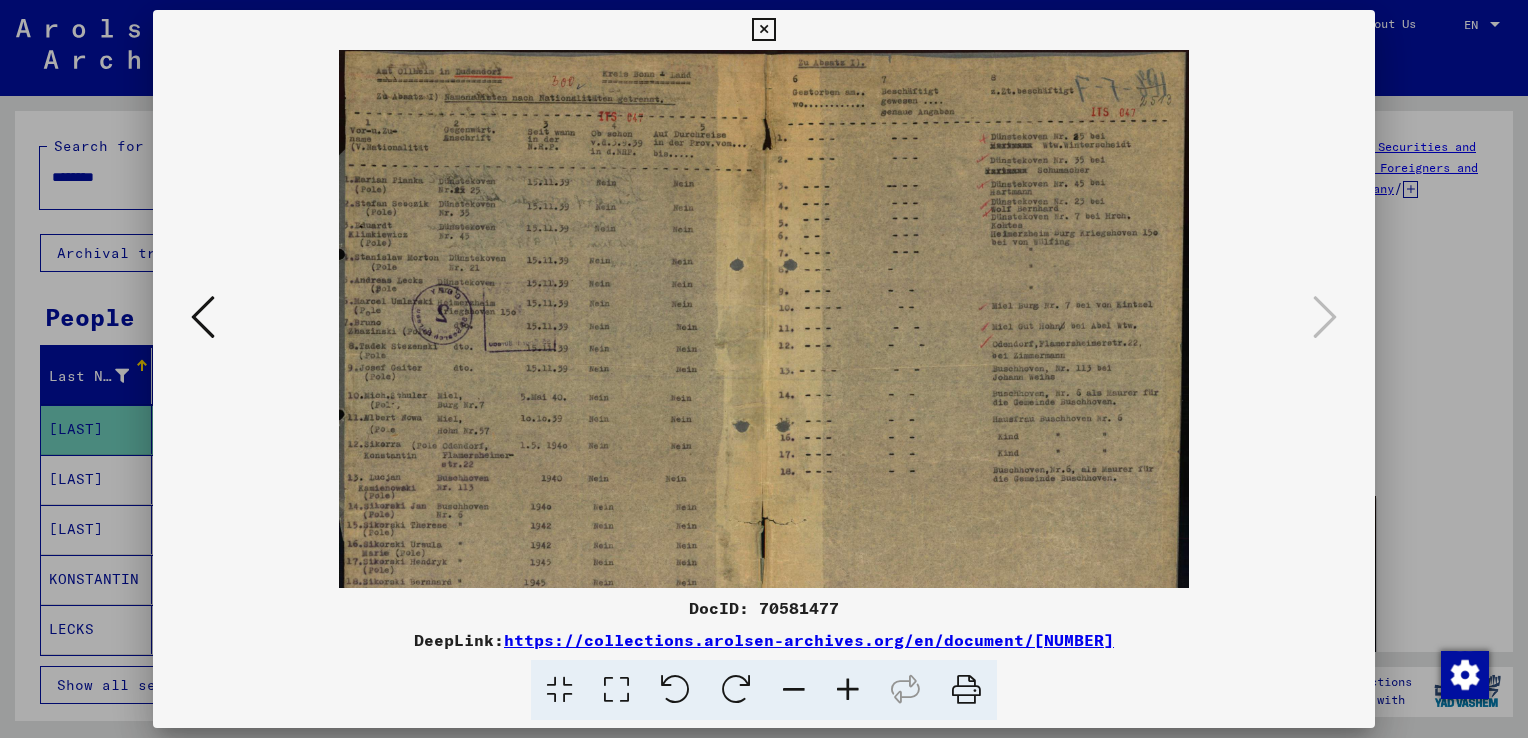click at bounding box center [848, 690] 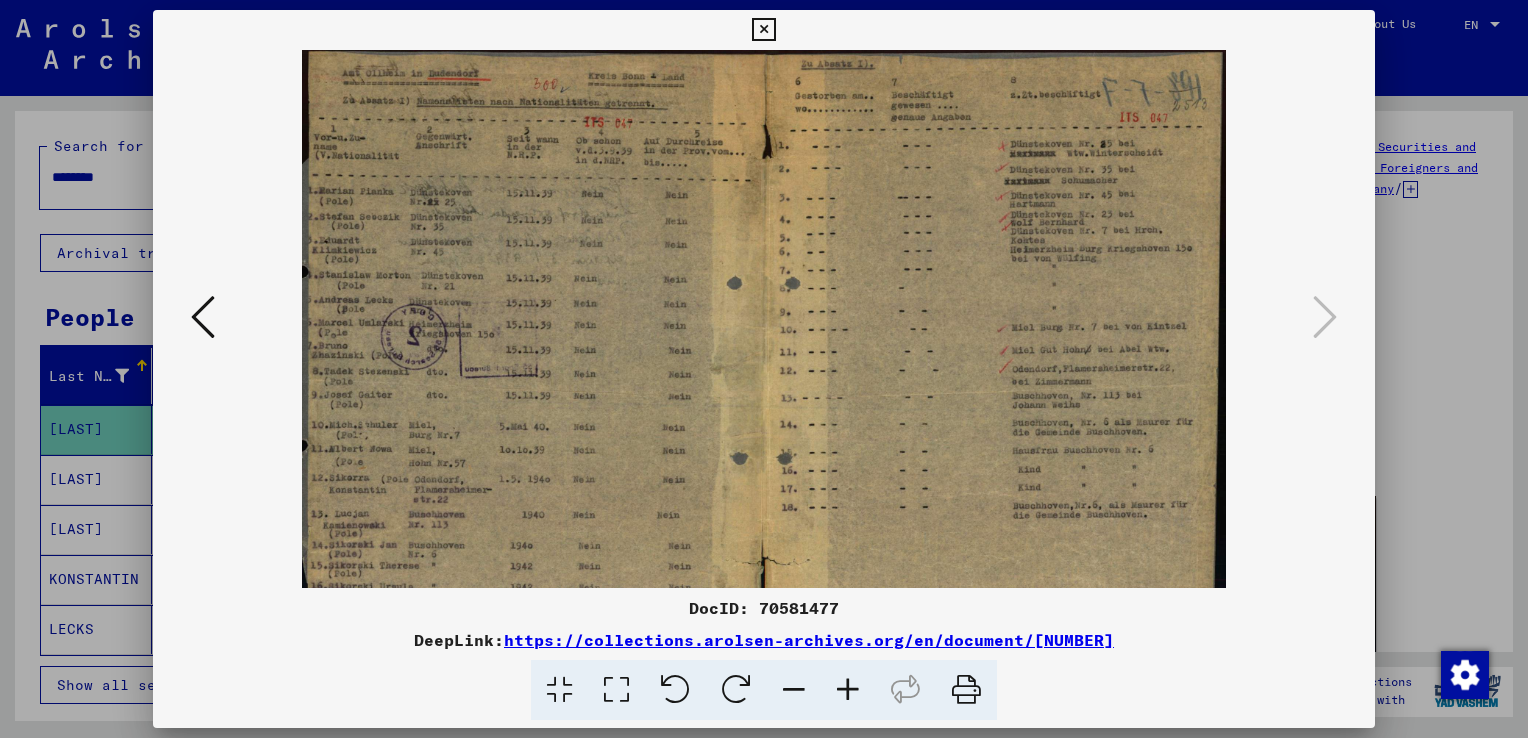 click at bounding box center [848, 690] 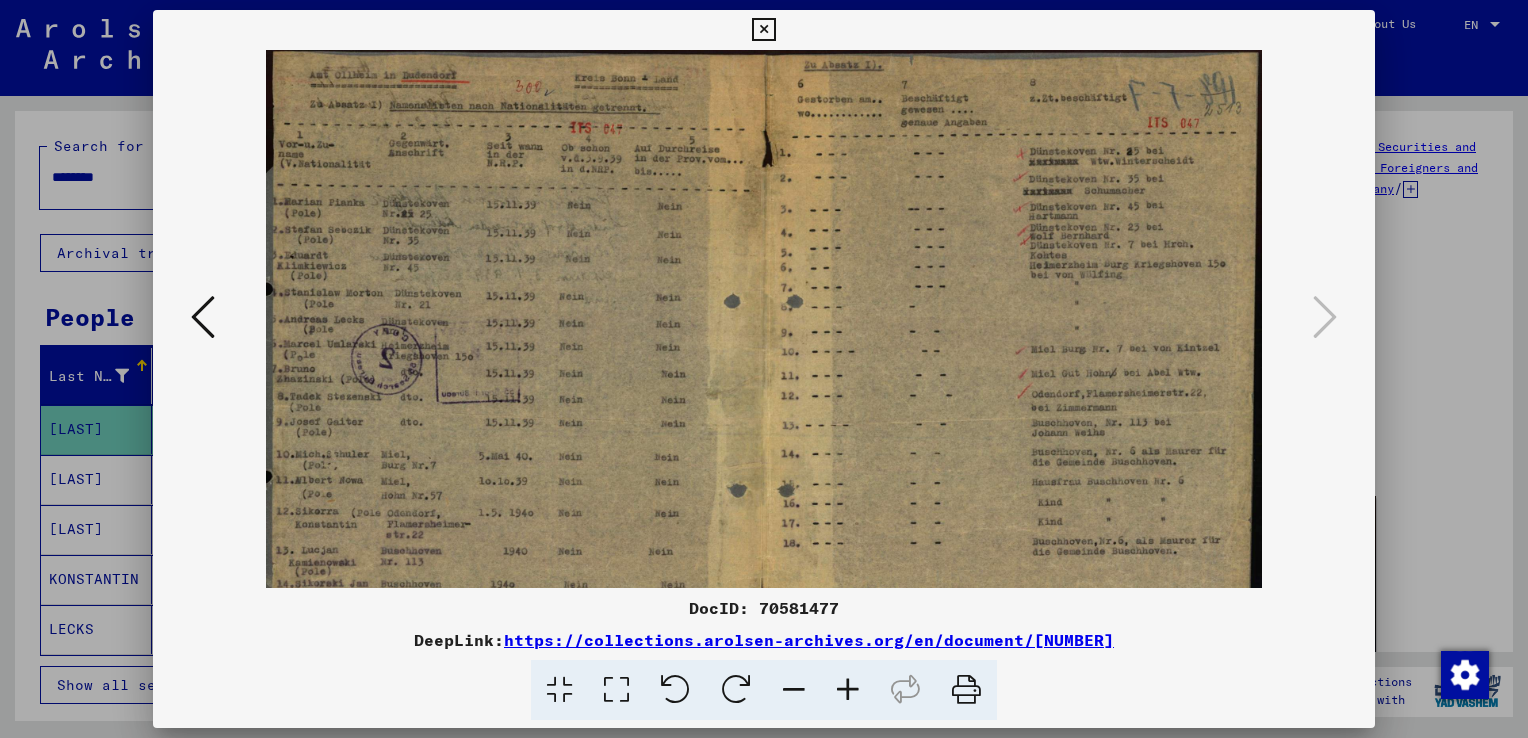 click at bounding box center [848, 690] 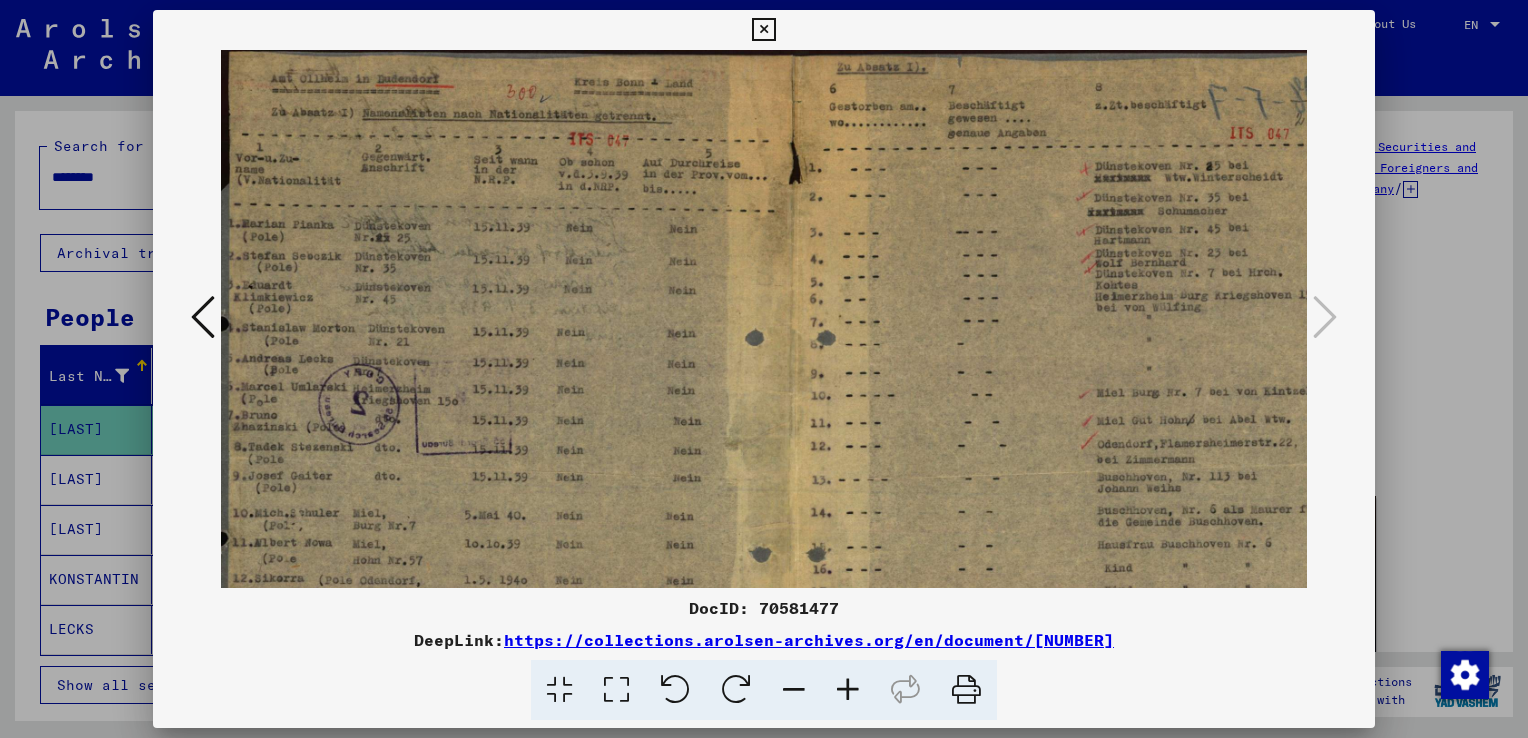 click at bounding box center (848, 690) 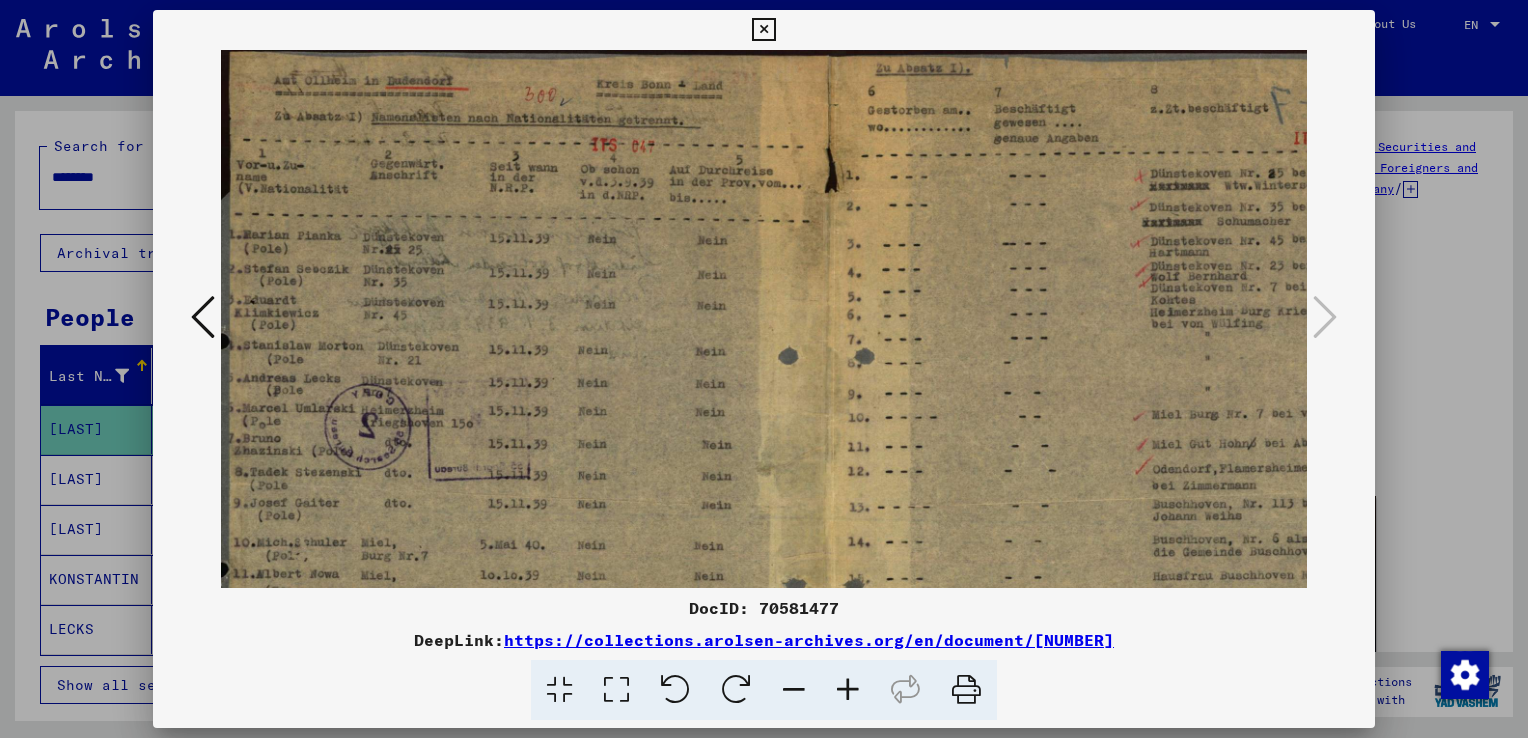click at bounding box center [848, 690] 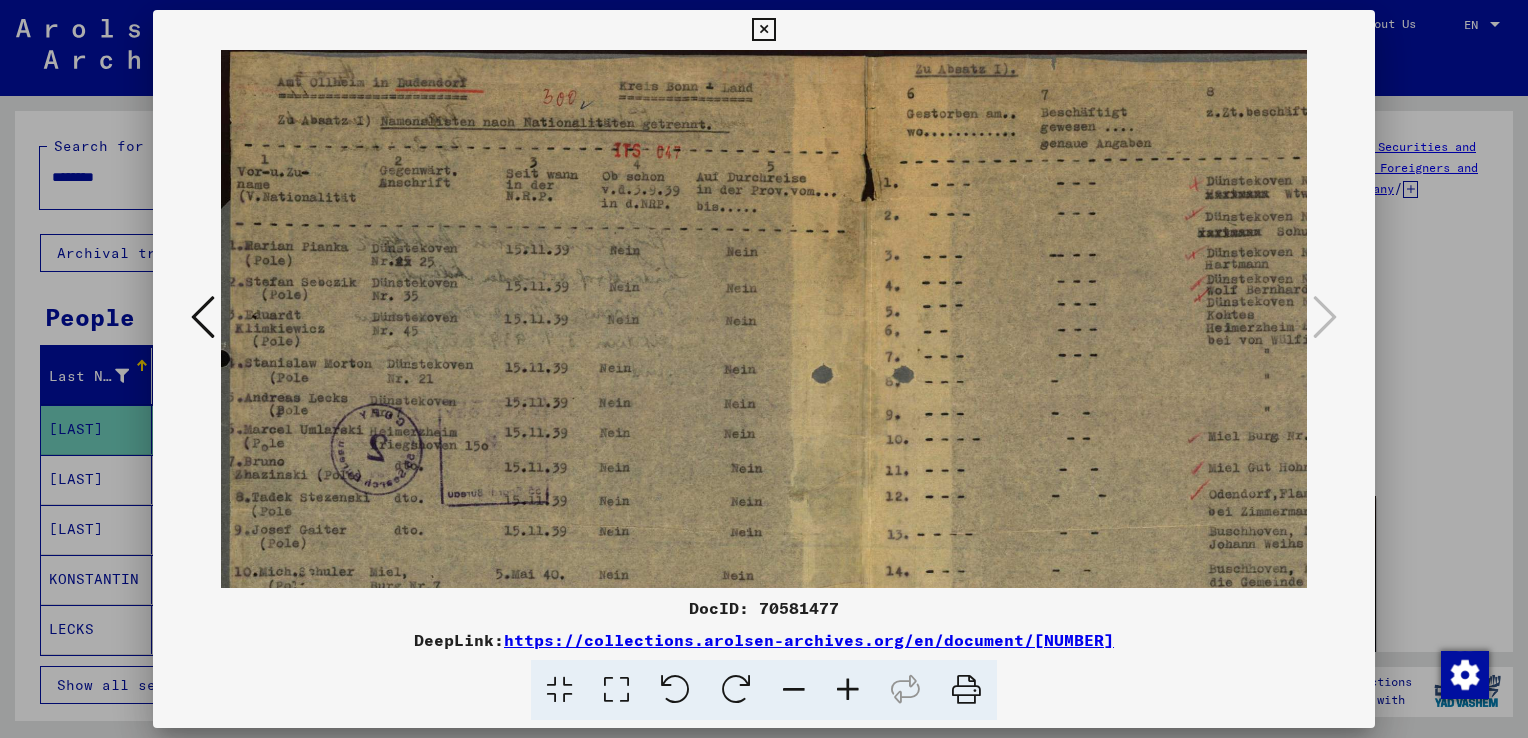 click at bounding box center [848, 690] 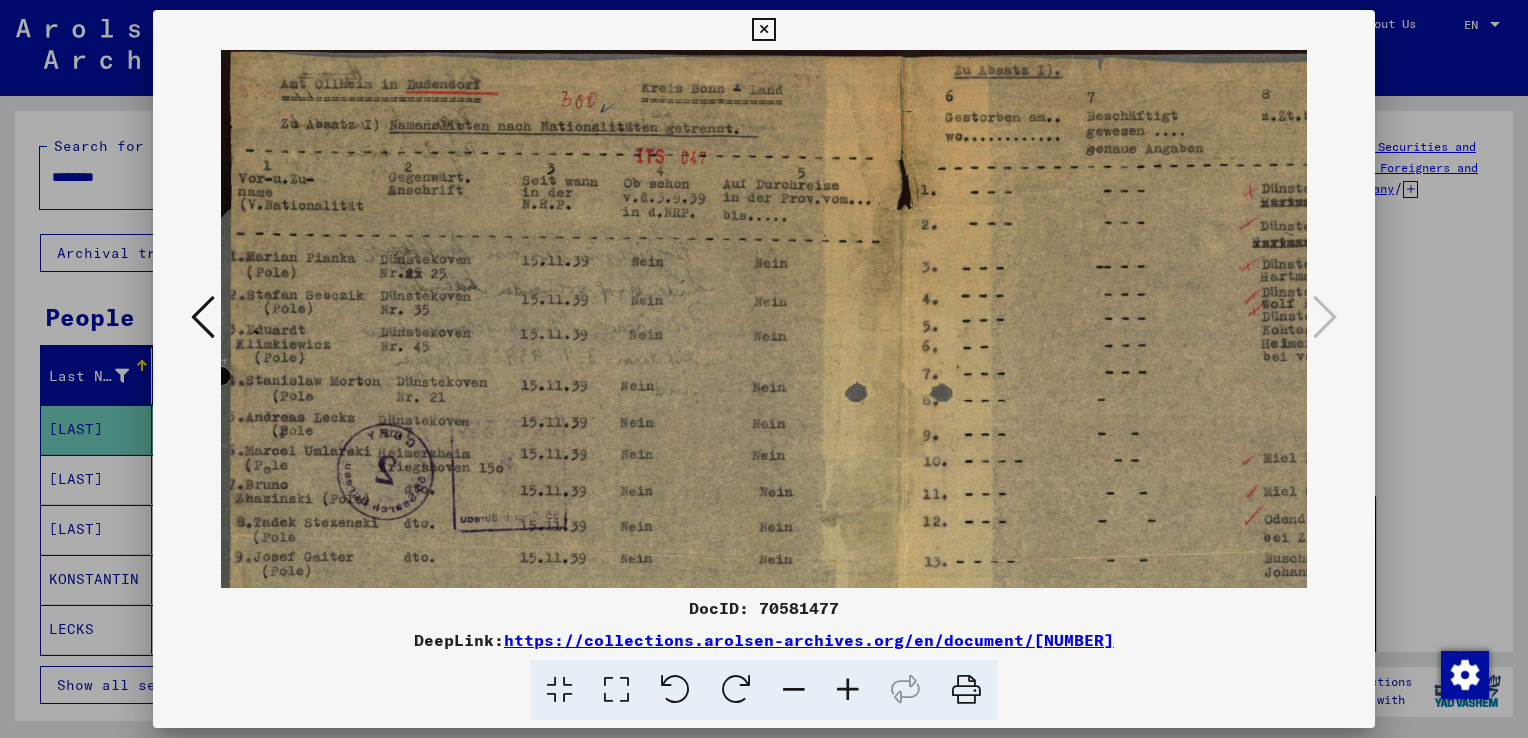 click at bounding box center (848, 690) 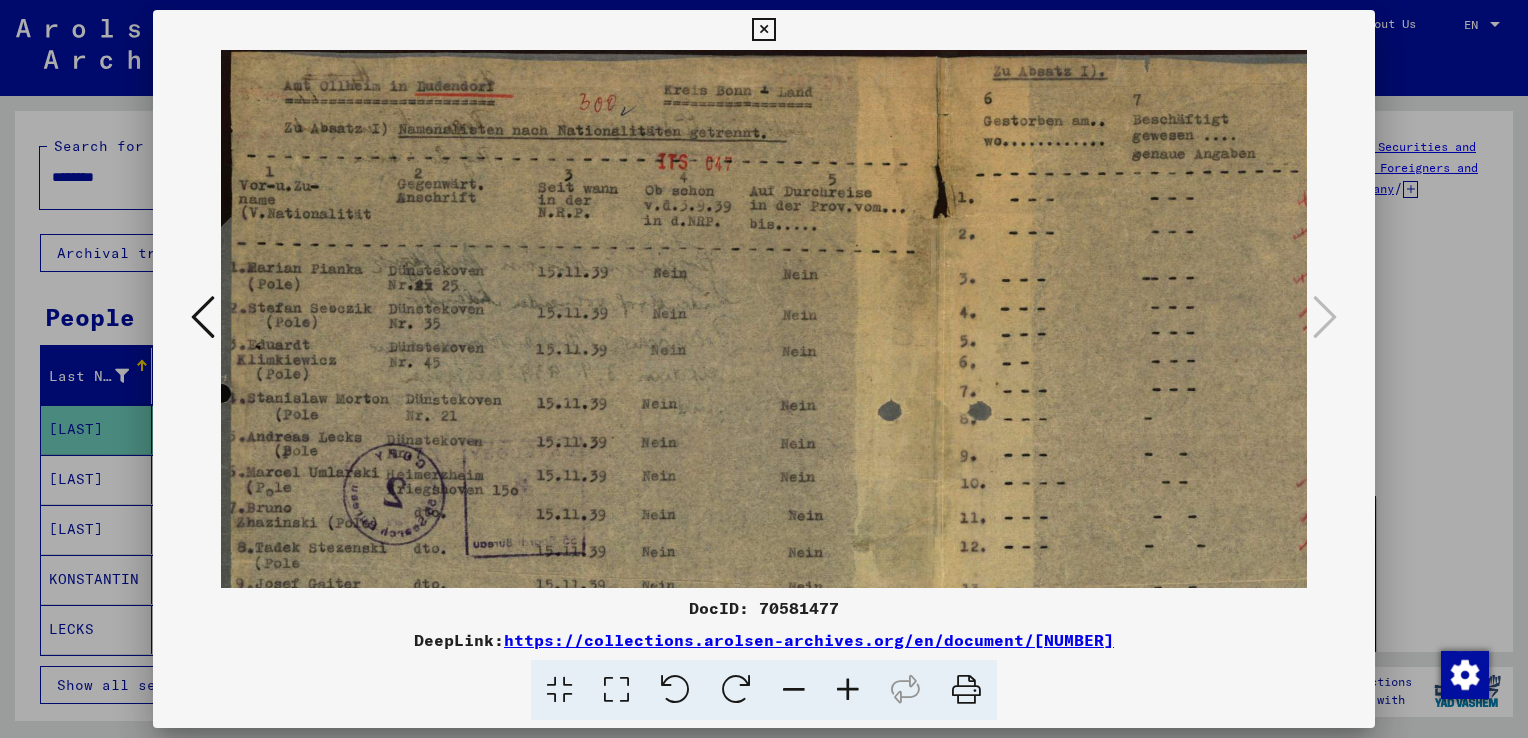 click at bounding box center [848, 690] 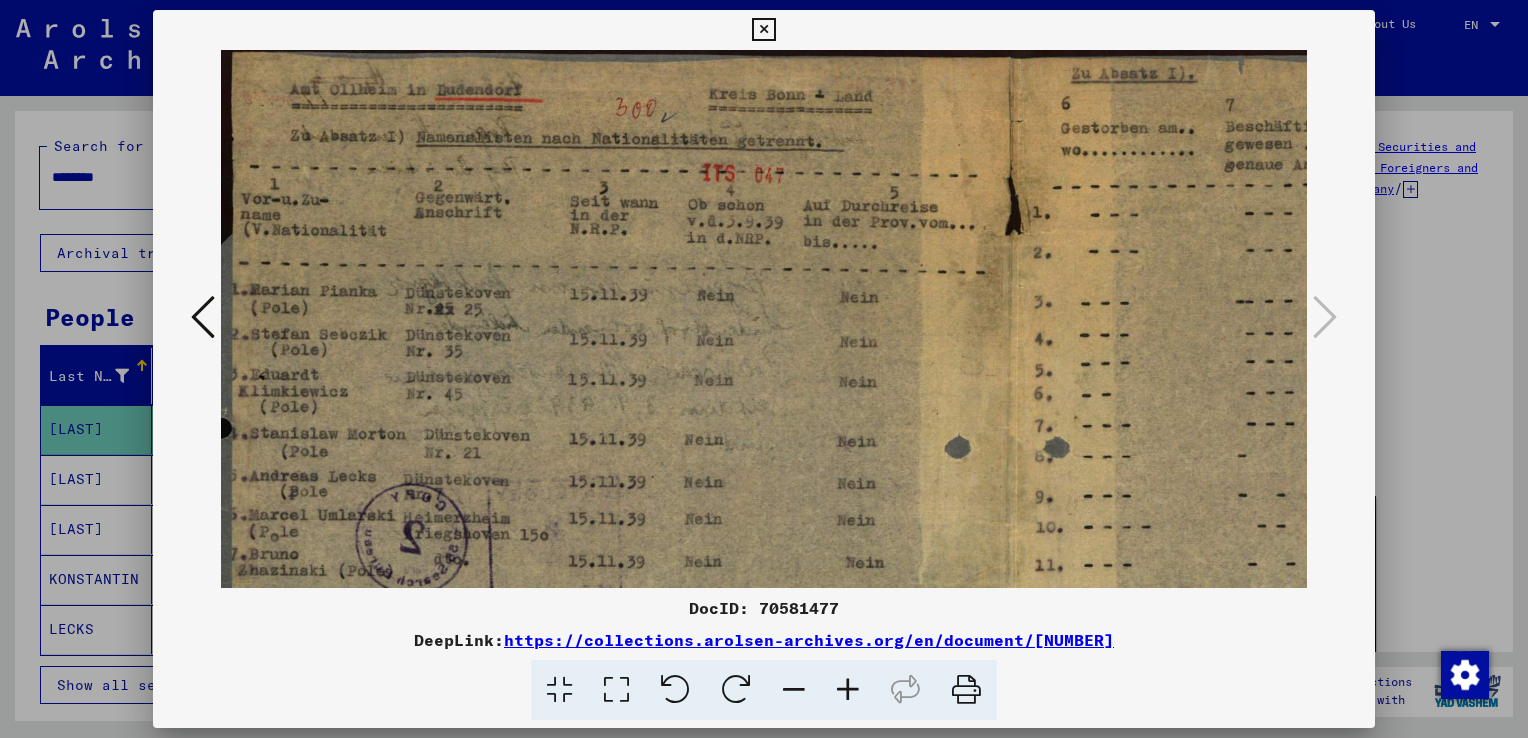 drag, startPoint x: 705, startPoint y: 353, endPoint x: 751, endPoint y: 378, distance: 52.35456 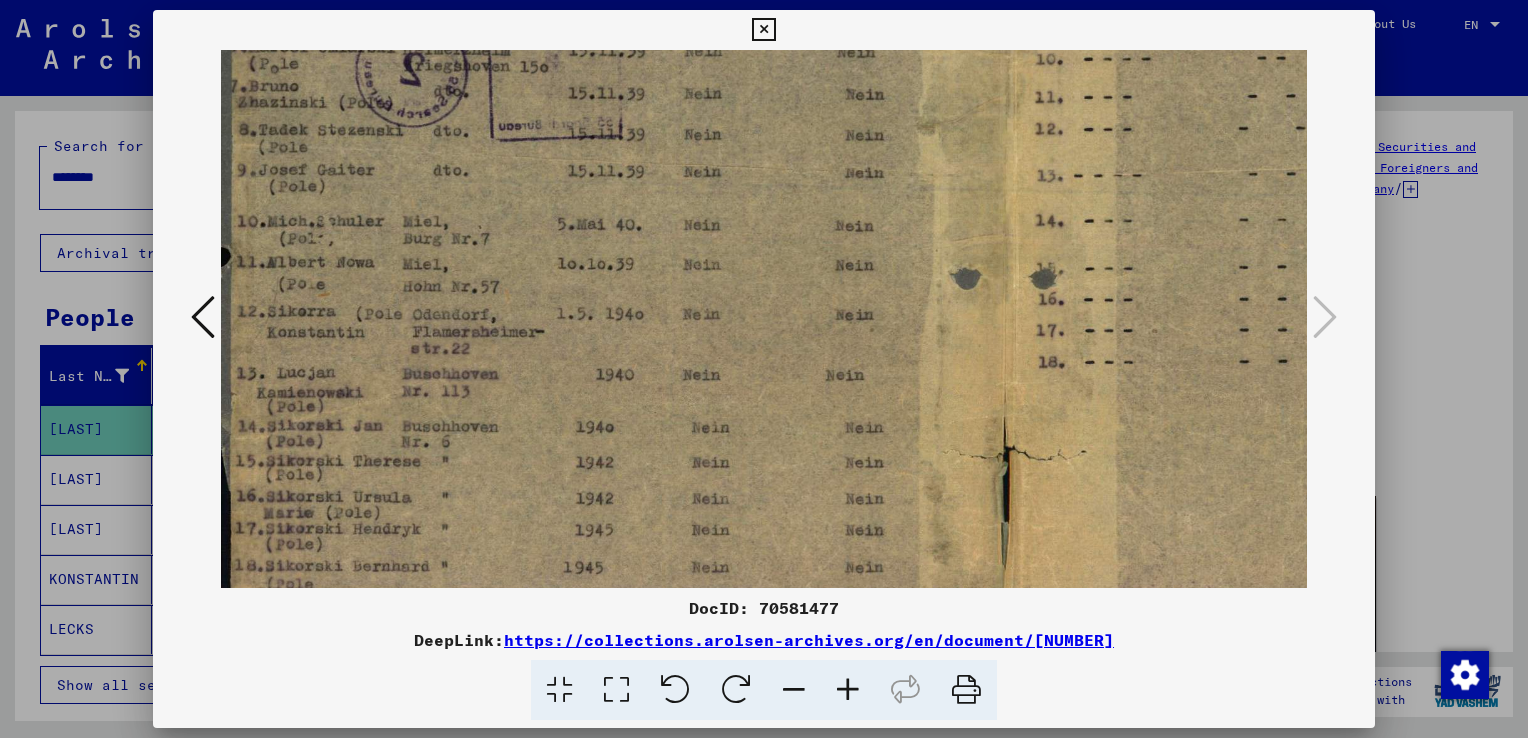 scroll, scrollTop: 476, scrollLeft: 0, axis: vertical 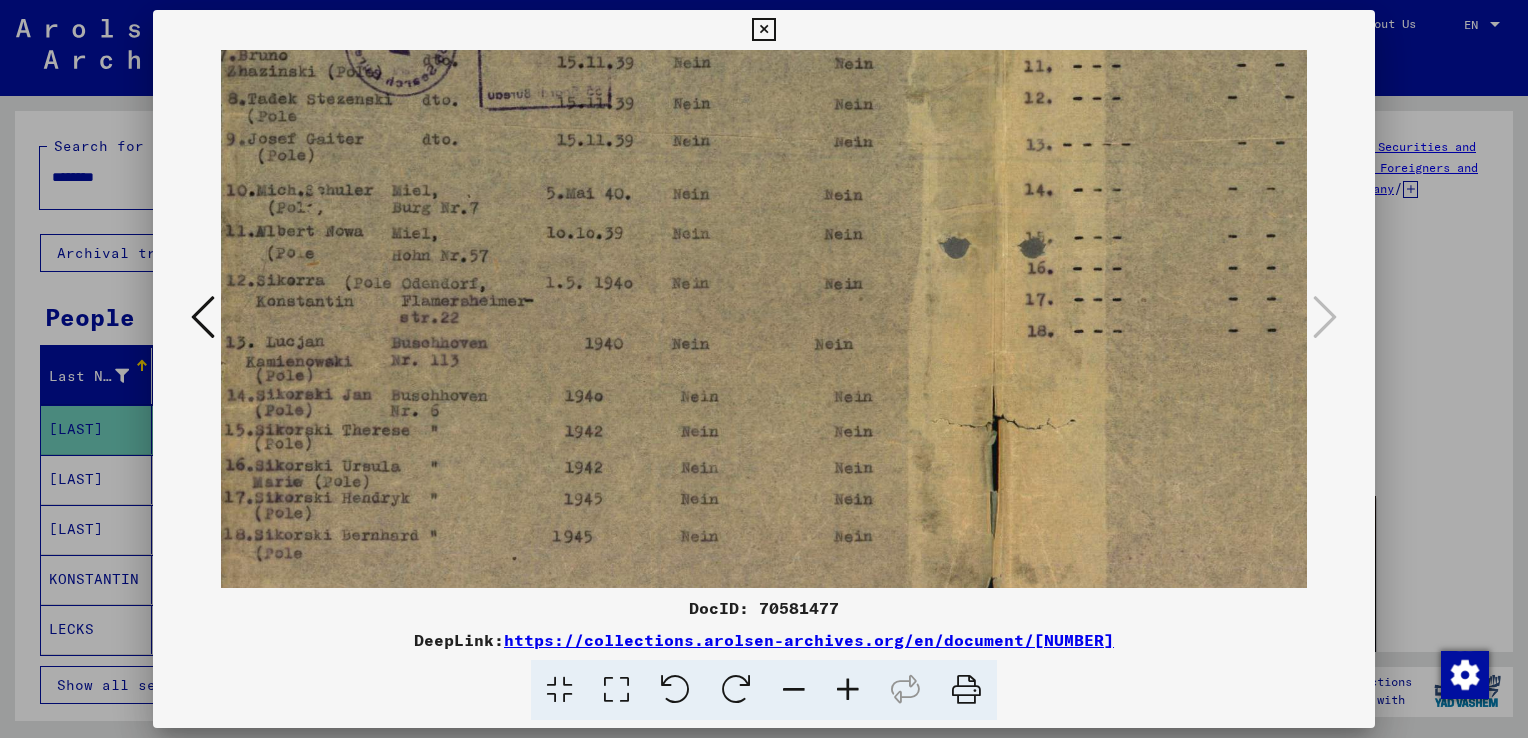 drag, startPoint x: 466, startPoint y: 422, endPoint x: 728, endPoint y: -74, distance: 560.9456 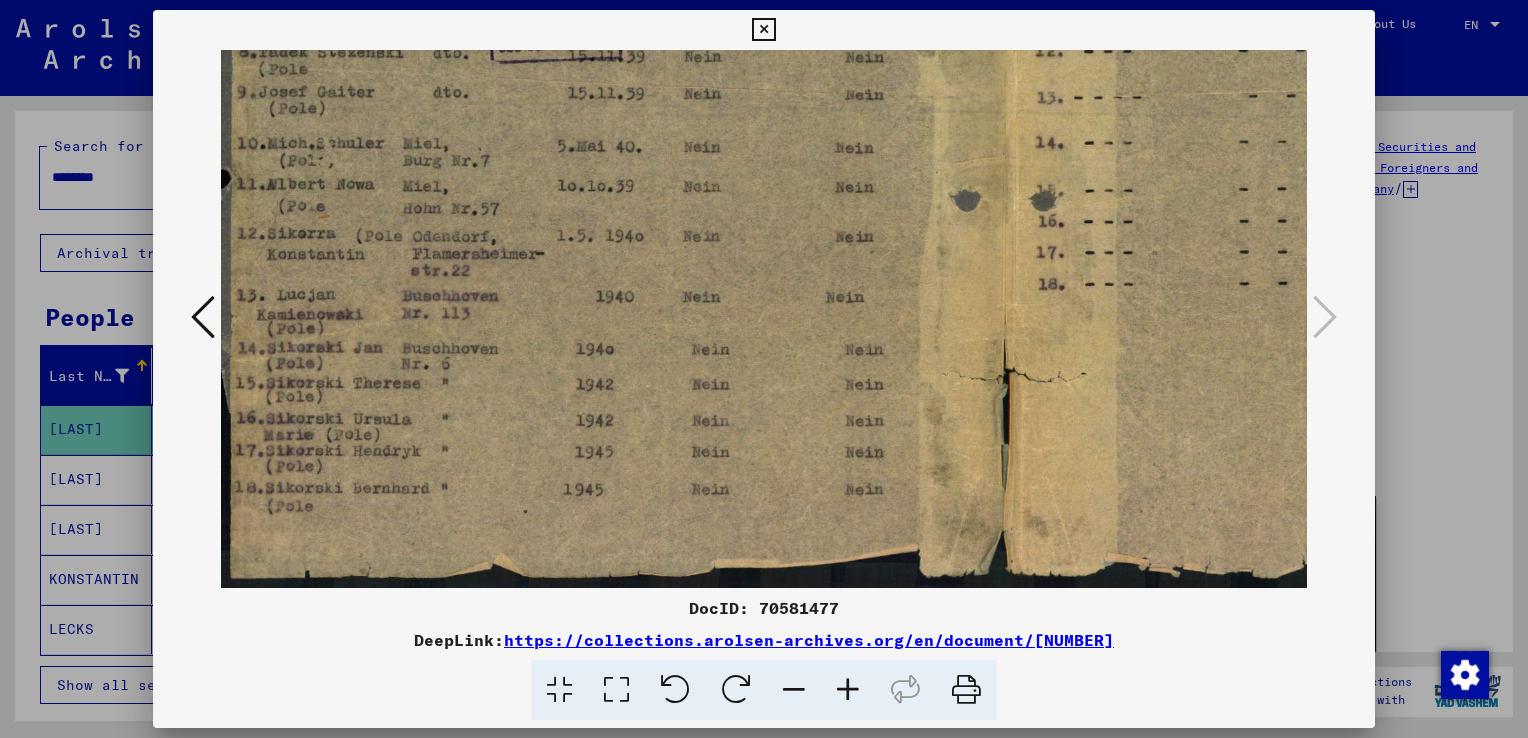 scroll, scrollTop: 549, scrollLeft: 0, axis: vertical 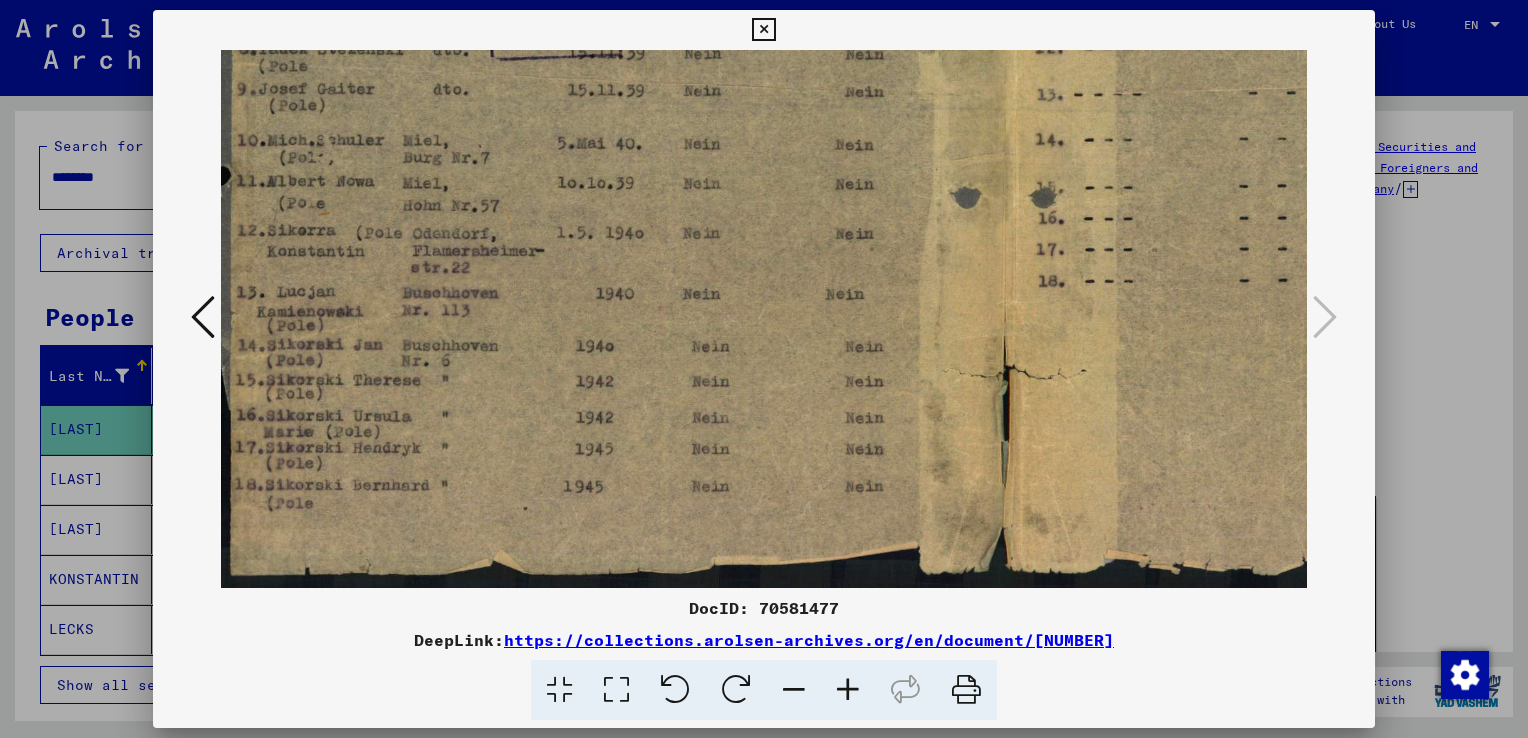 drag, startPoint x: 372, startPoint y: 359, endPoint x: 416, endPoint y: 276, distance: 93.941475 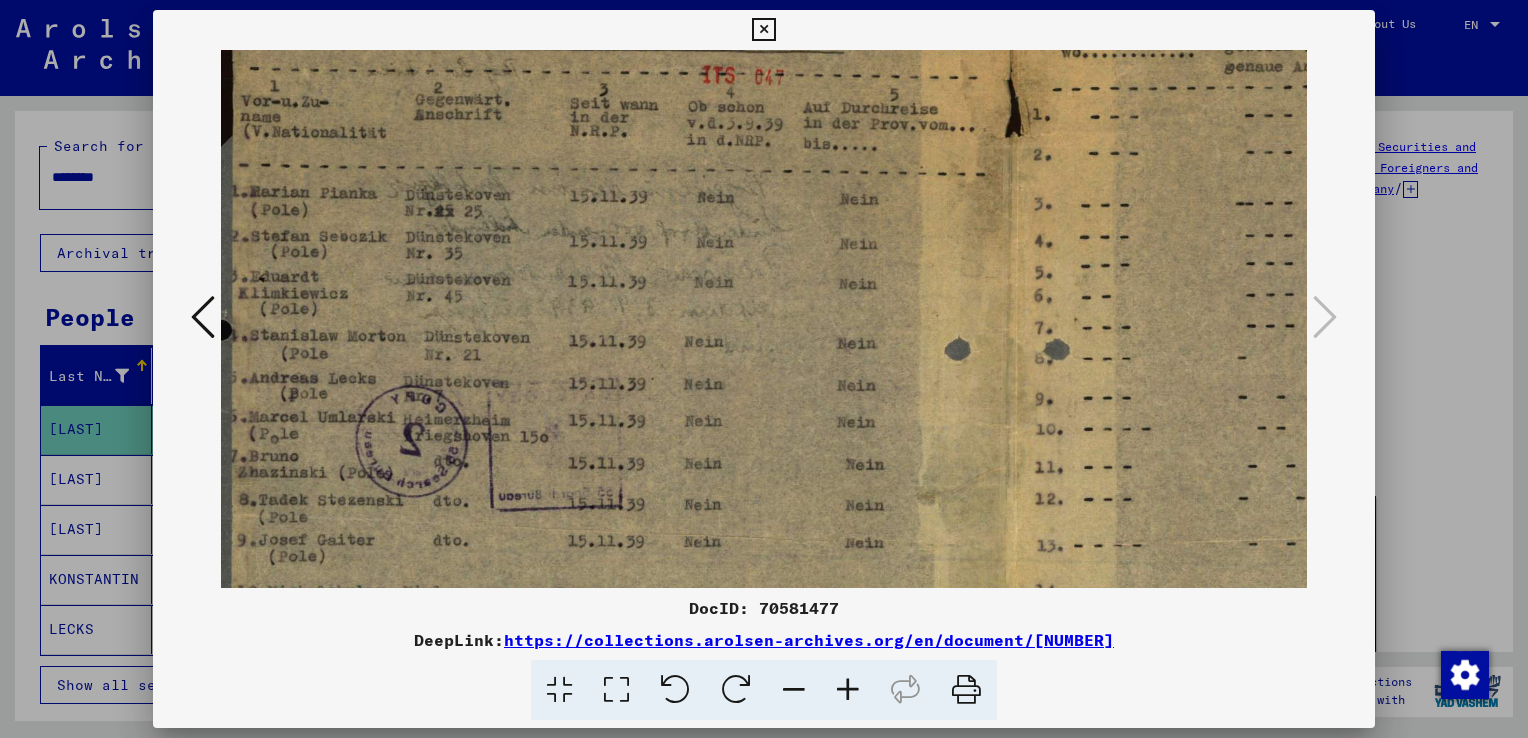 scroll, scrollTop: 0, scrollLeft: 0, axis: both 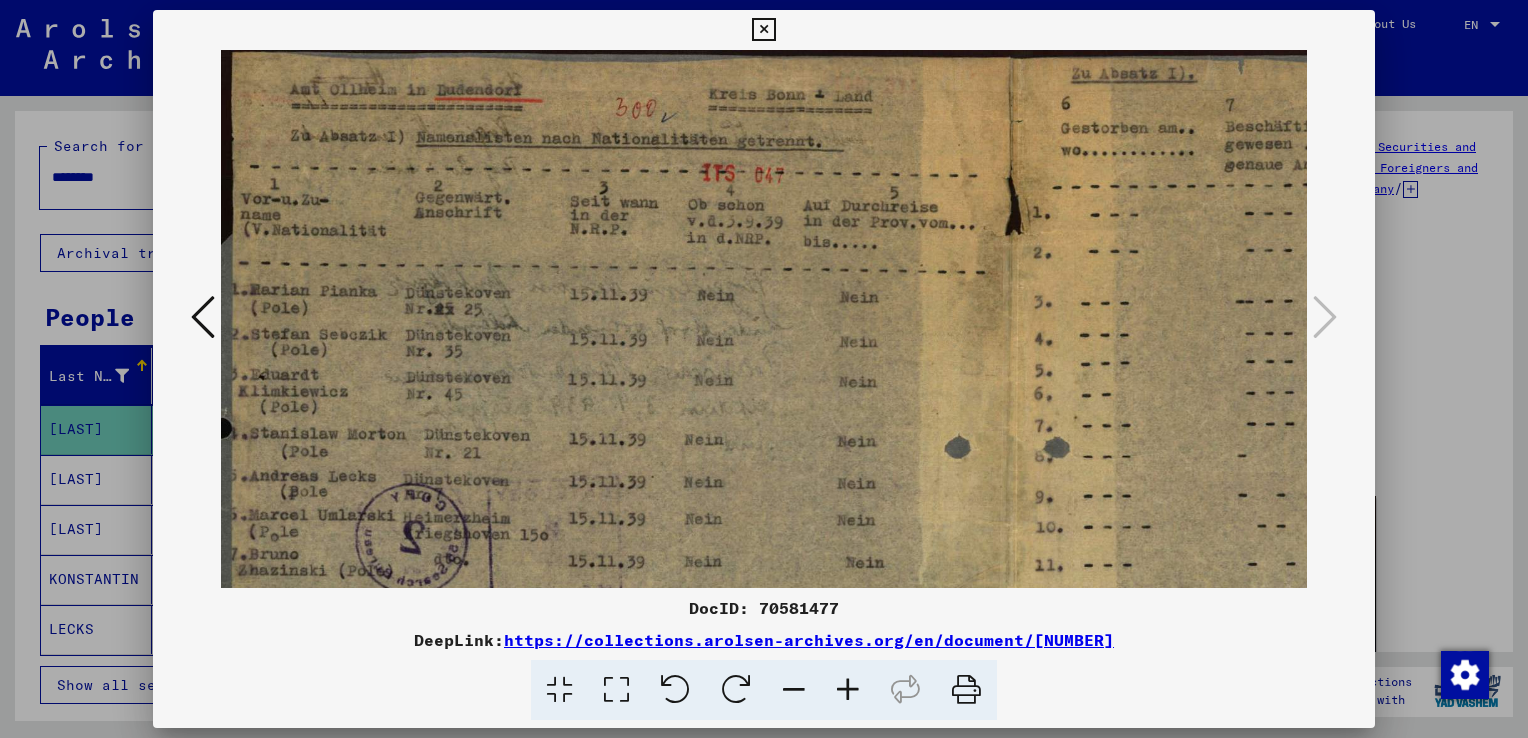 drag, startPoint x: 480, startPoint y: 167, endPoint x: 508, endPoint y: 735, distance: 568.6897 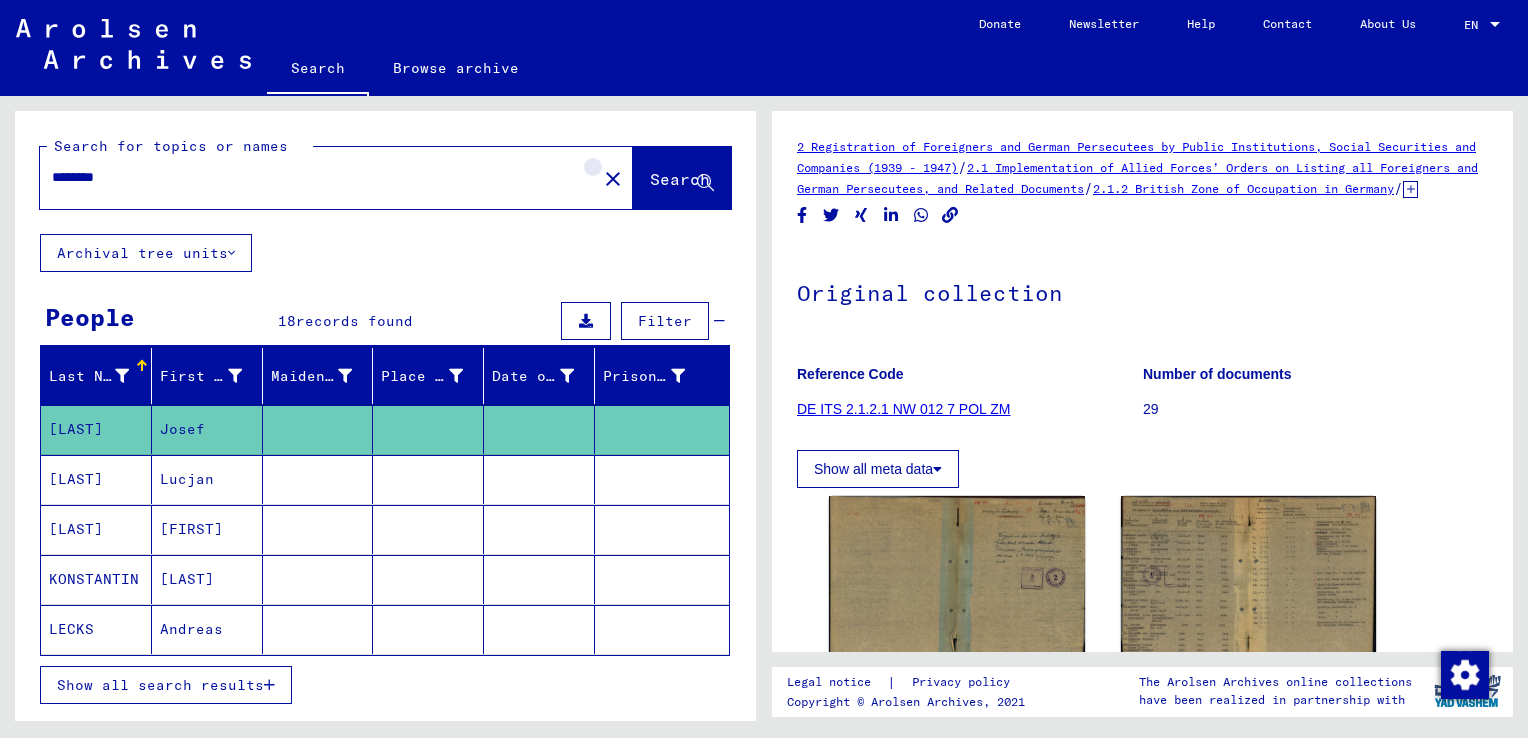 click on "close" 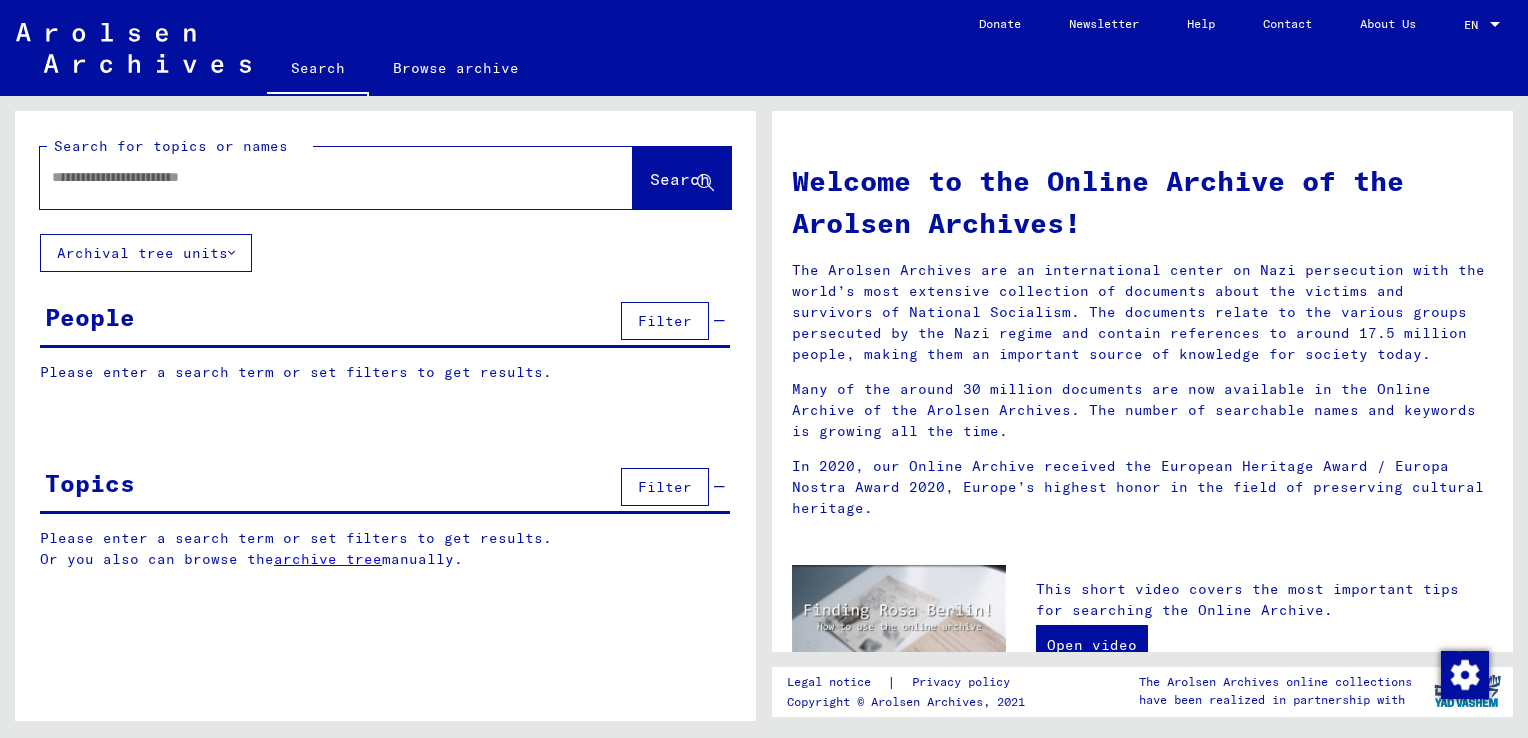 click 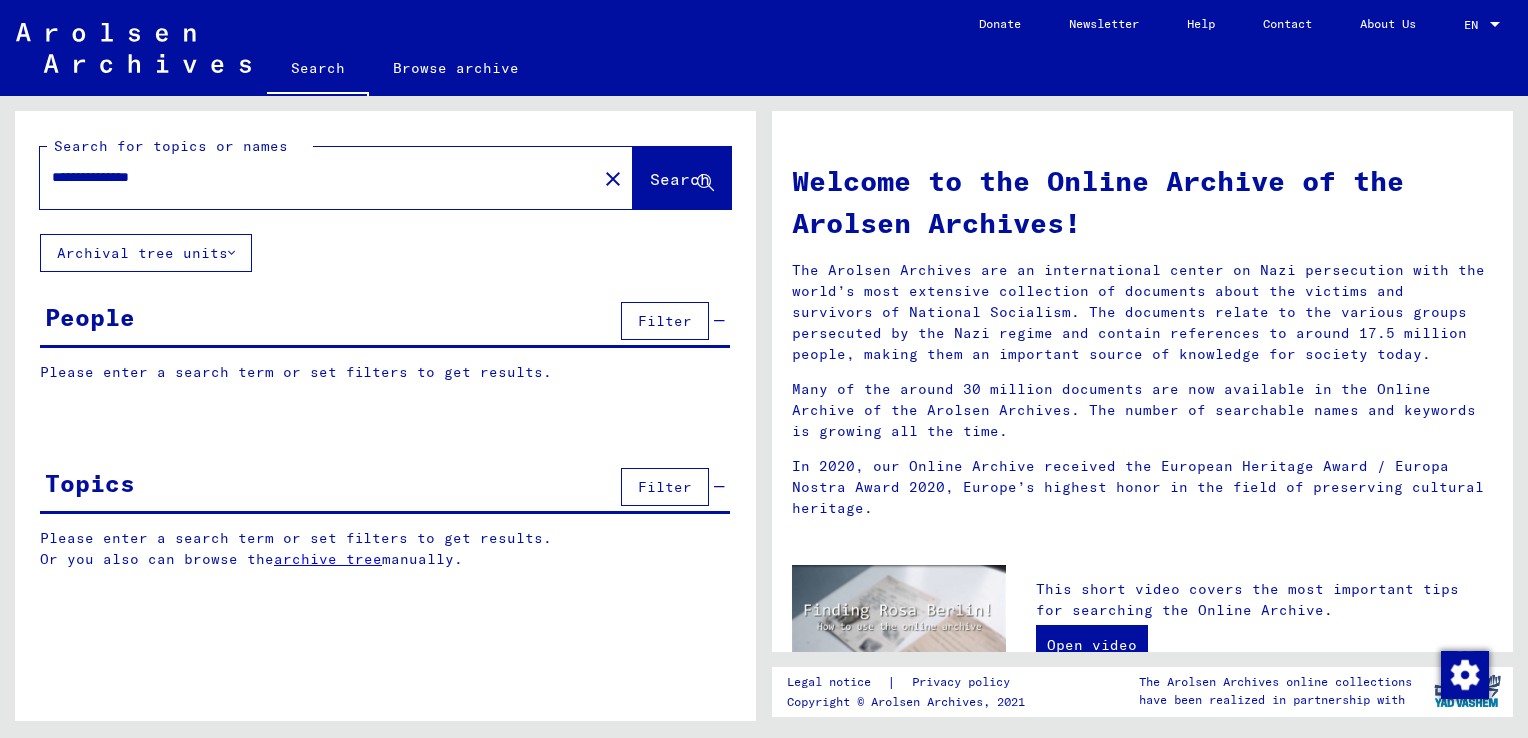 type on "**********" 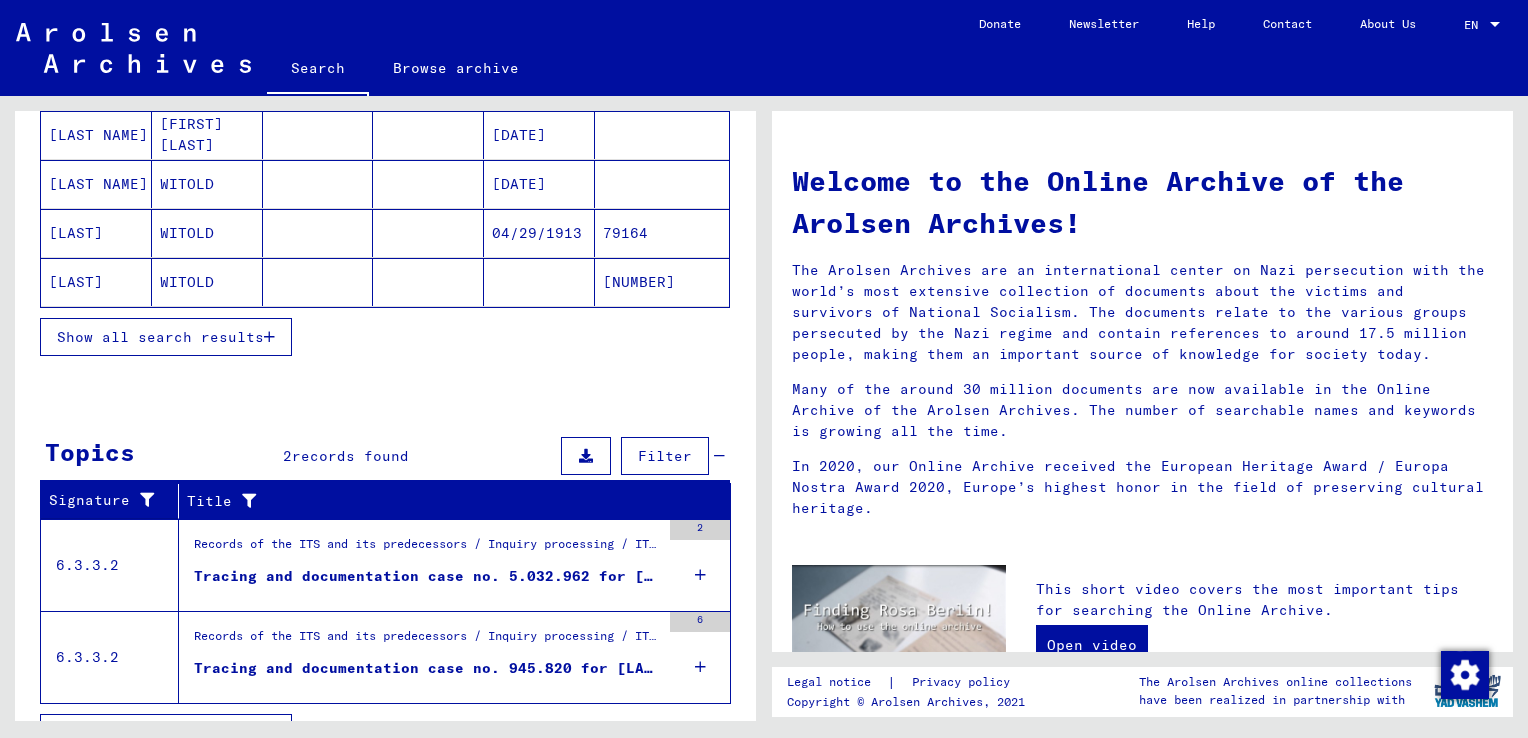 scroll, scrollTop: 329, scrollLeft: 0, axis: vertical 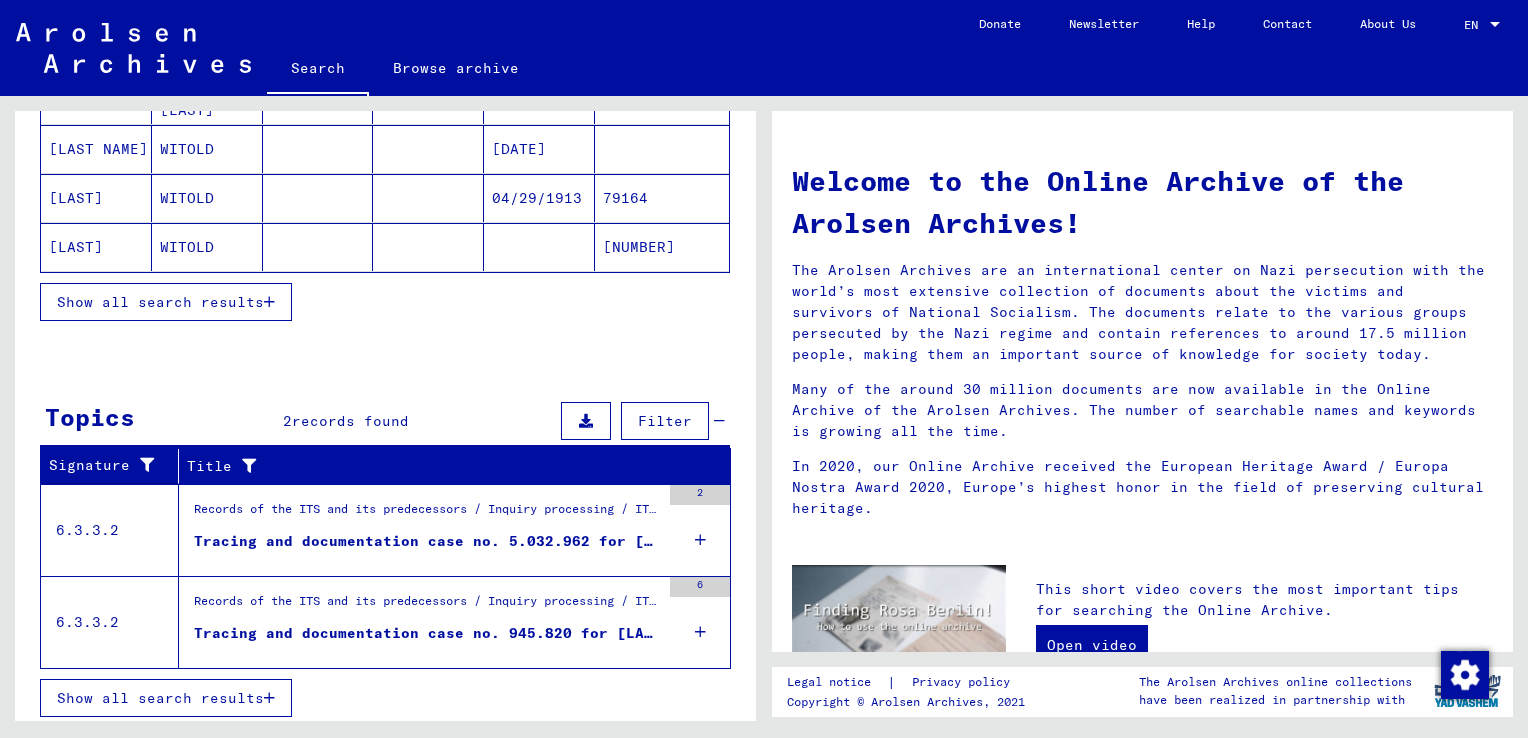 click on "Records of the ITS and its predecessors / Inquiry processing / ITS case files as of 1947 / Repository of T/D cases / Tracing and documentation cases with (T/D) numbers between 5.000.000 and 5.249.999 / Tracing and documentation cases with (T/D) numbers between 5.032.500 and 5.032.999" at bounding box center (427, 514) 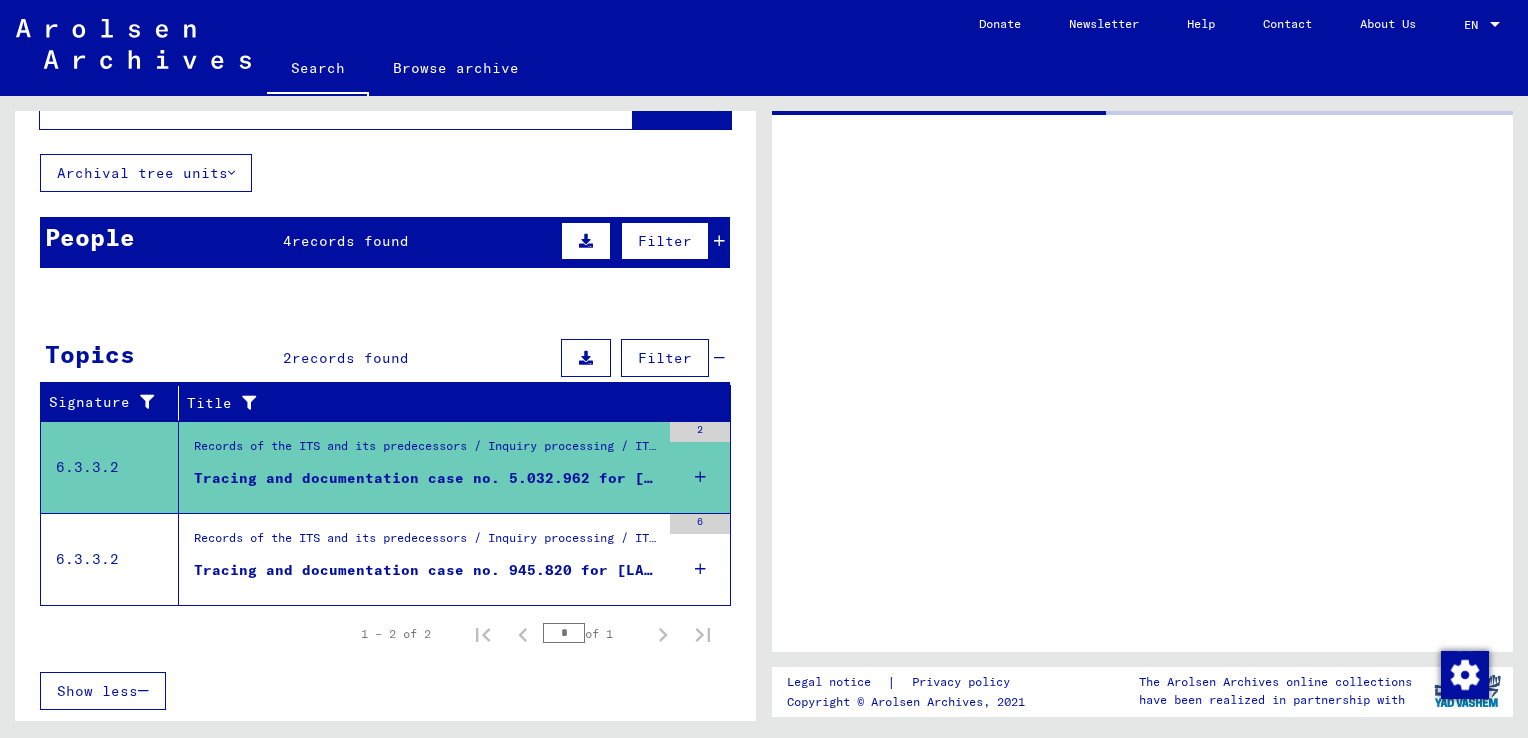 scroll, scrollTop: 75, scrollLeft: 0, axis: vertical 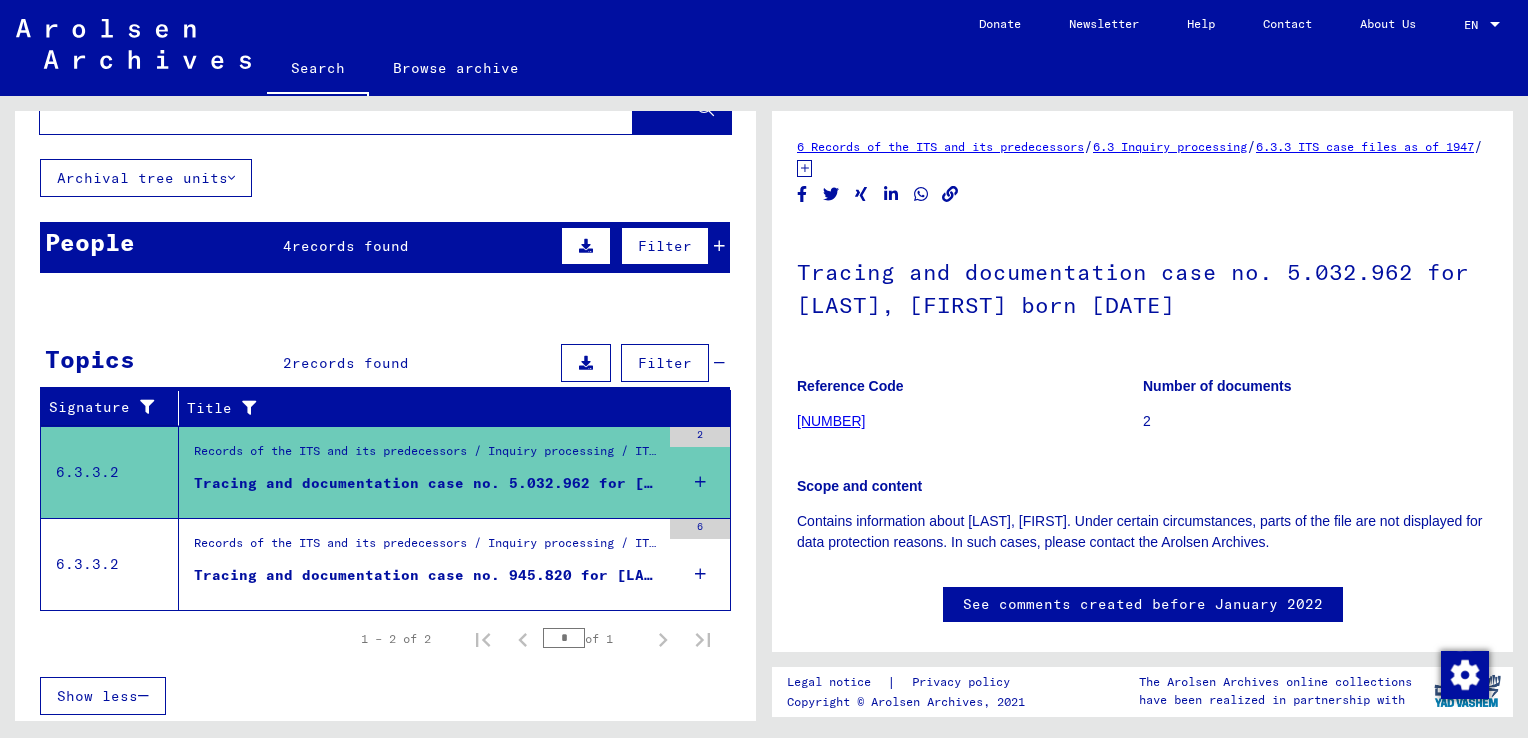 click on "6.3.3 ITS case files as of 1947" 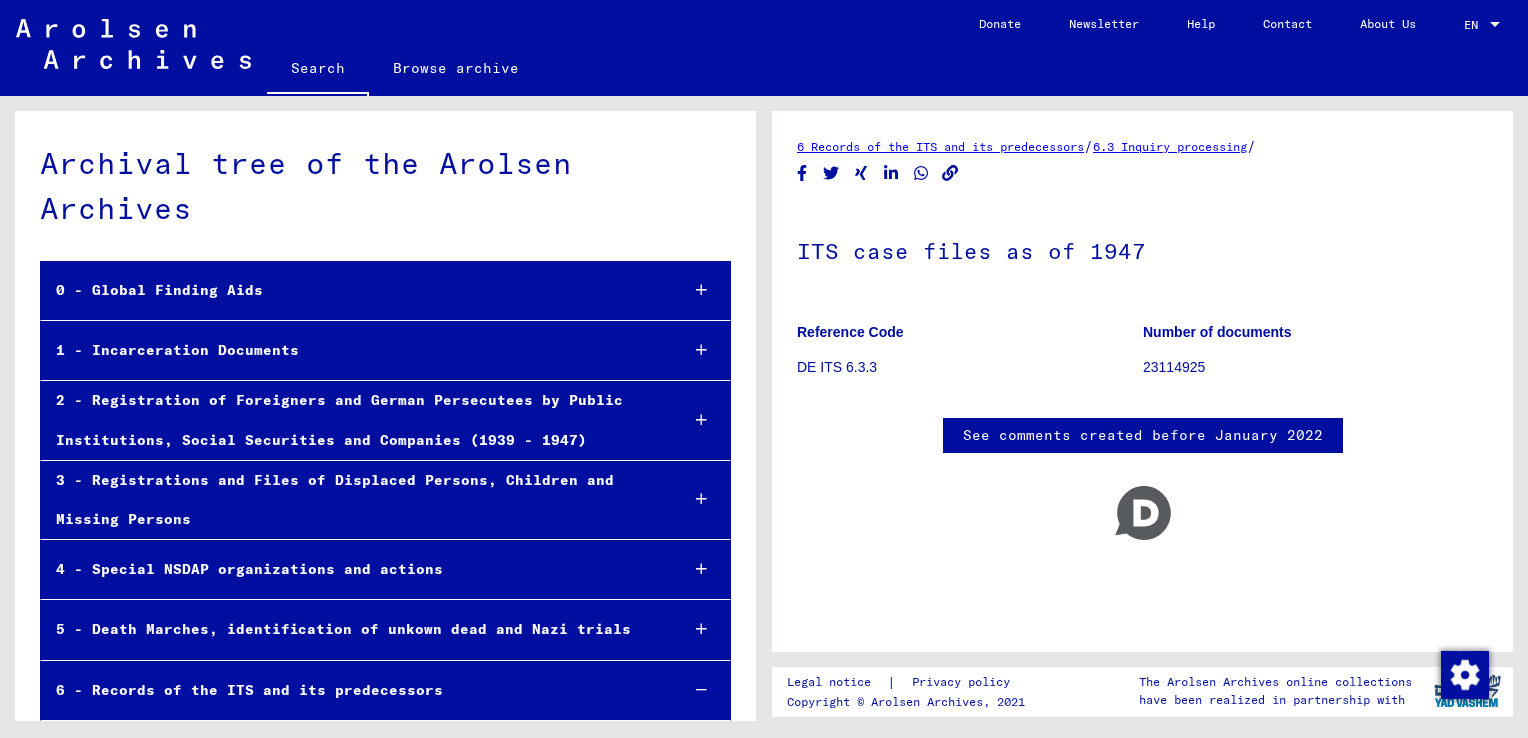 scroll, scrollTop: 643, scrollLeft: 0, axis: vertical 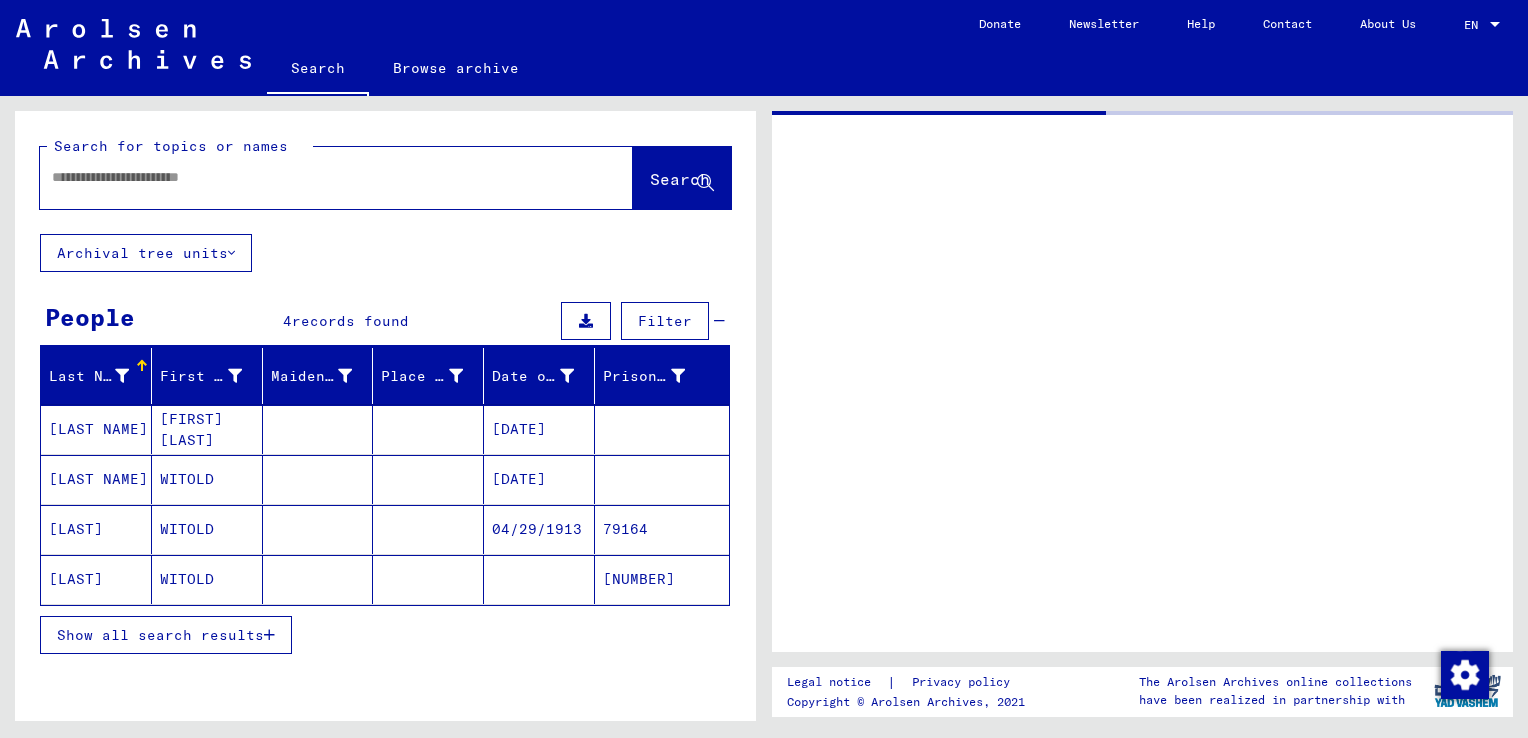 type on "*******" 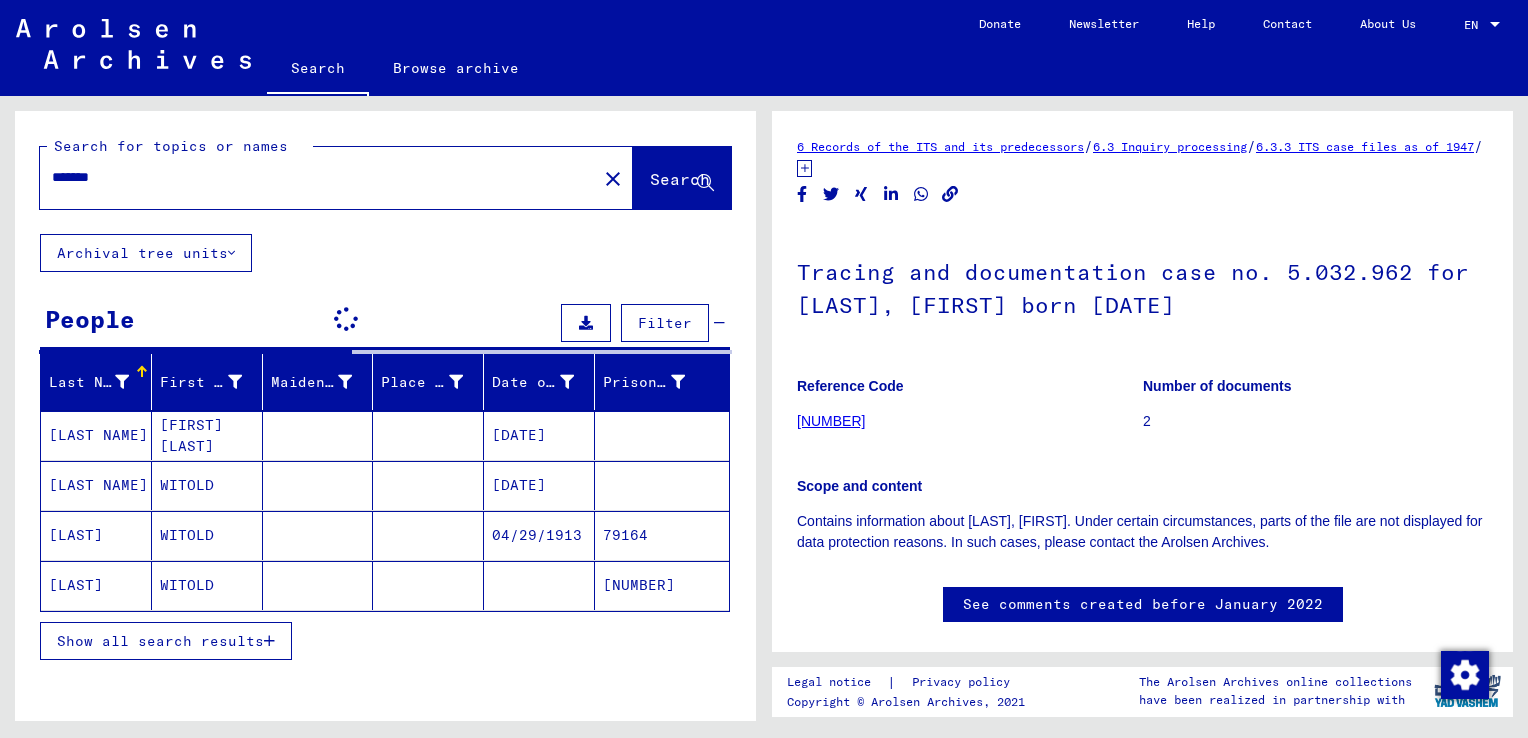scroll, scrollTop: 0, scrollLeft: 0, axis: both 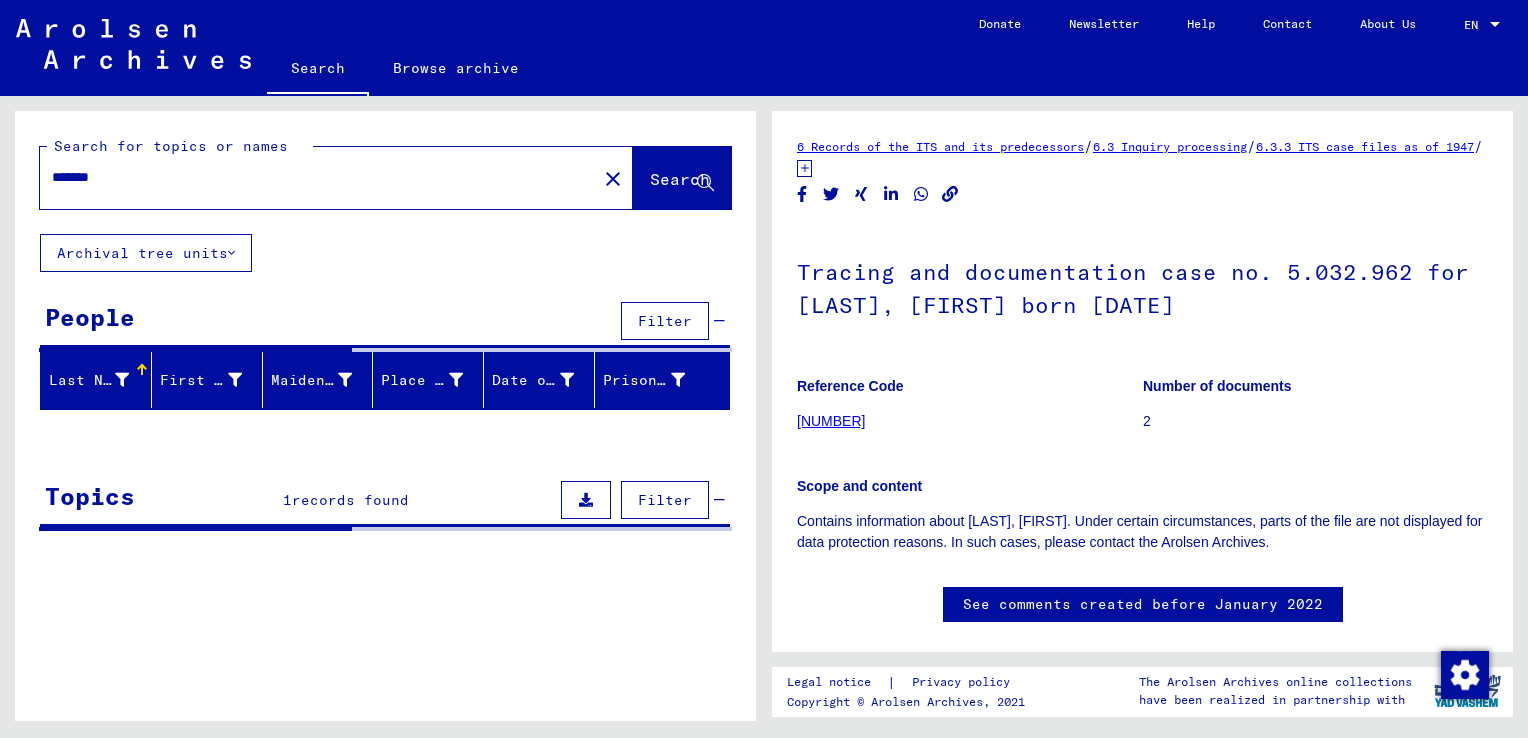 click on "*******" at bounding box center [318, 177] 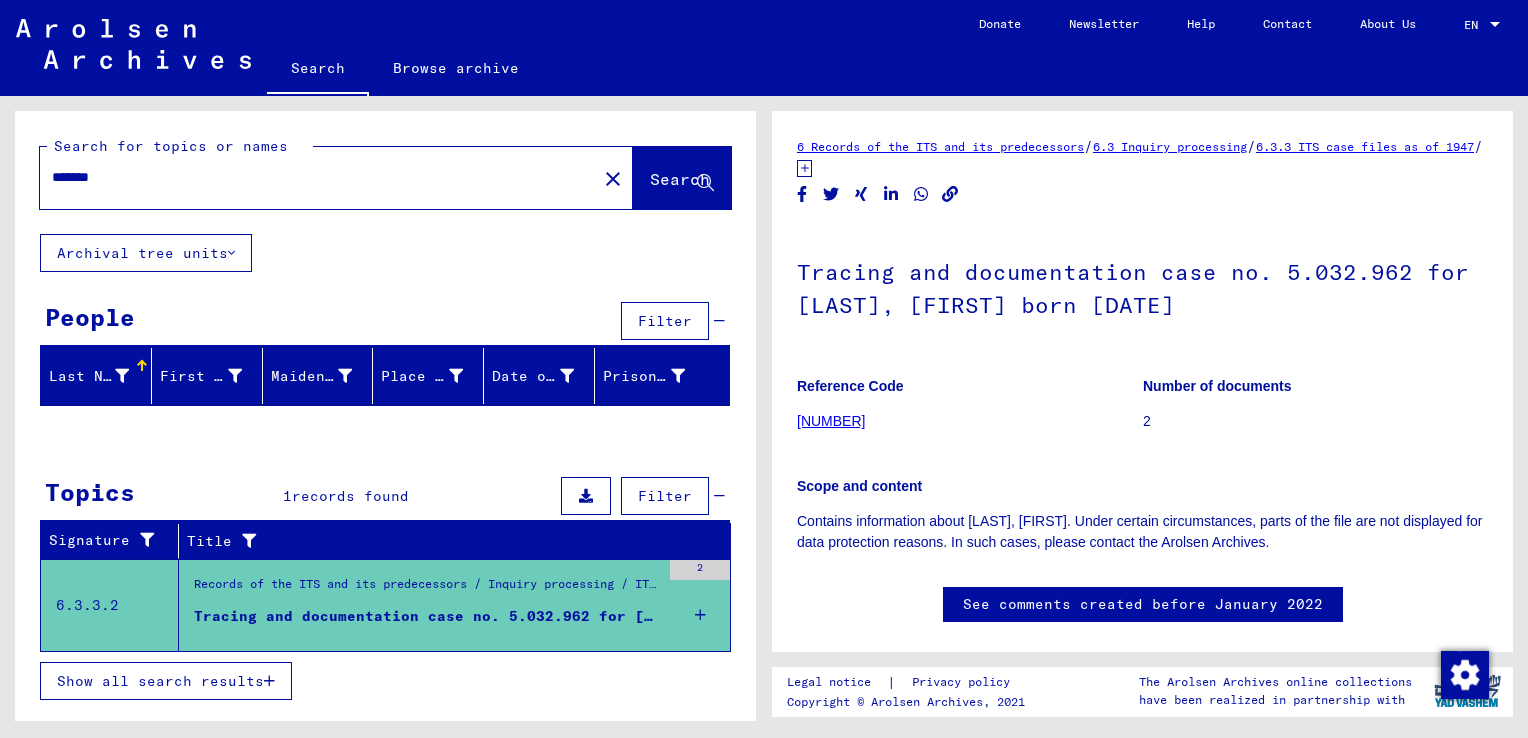 click on "*******" 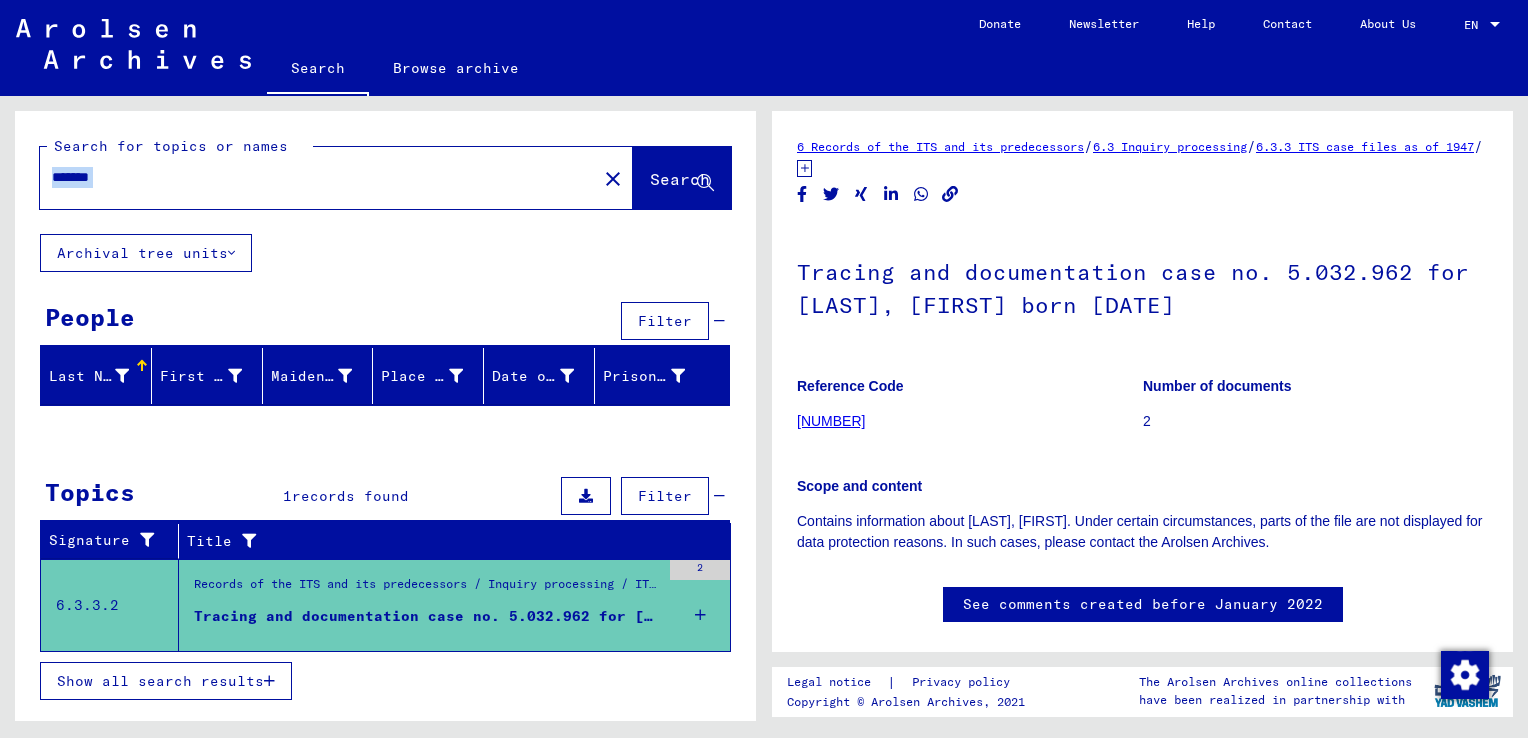 click on "*******" 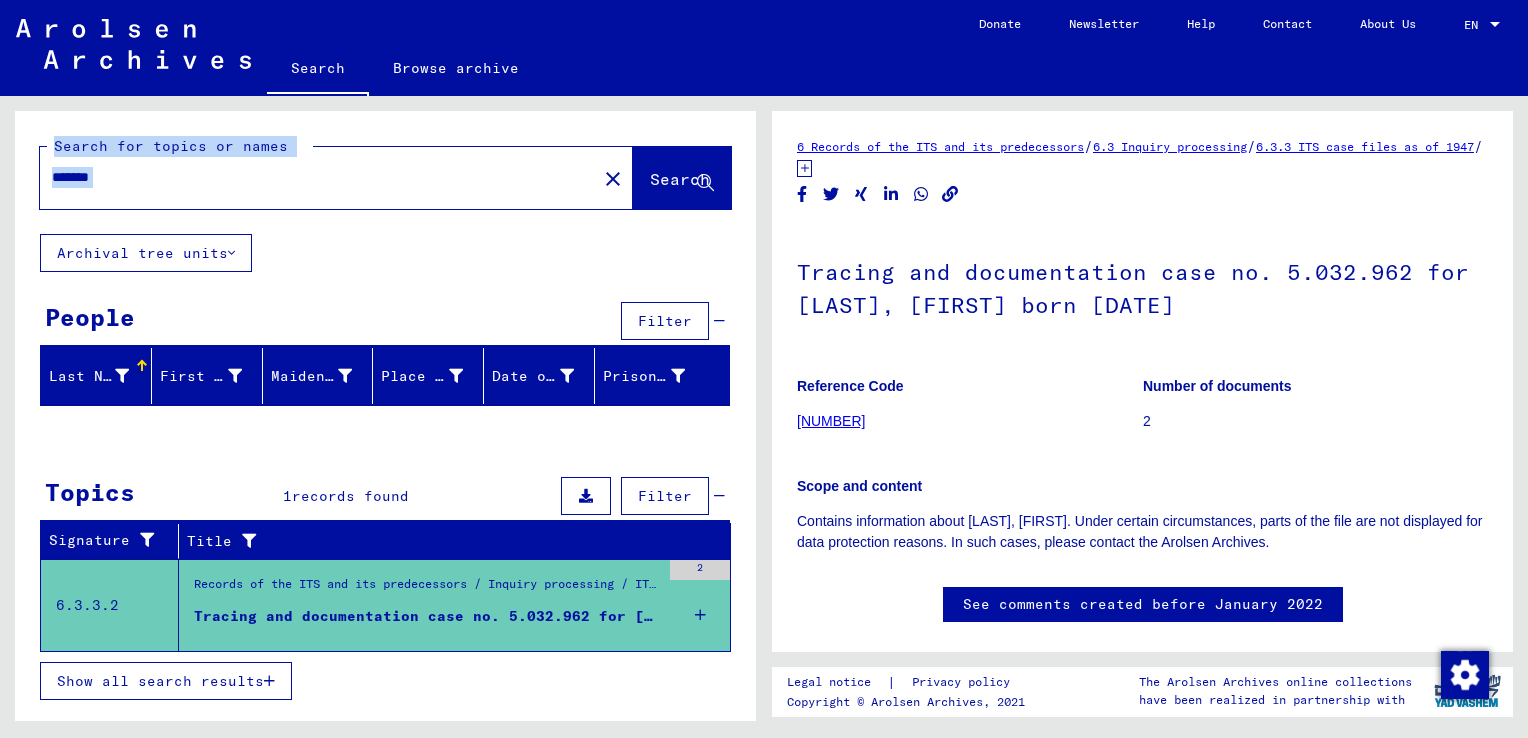 click on "*******" 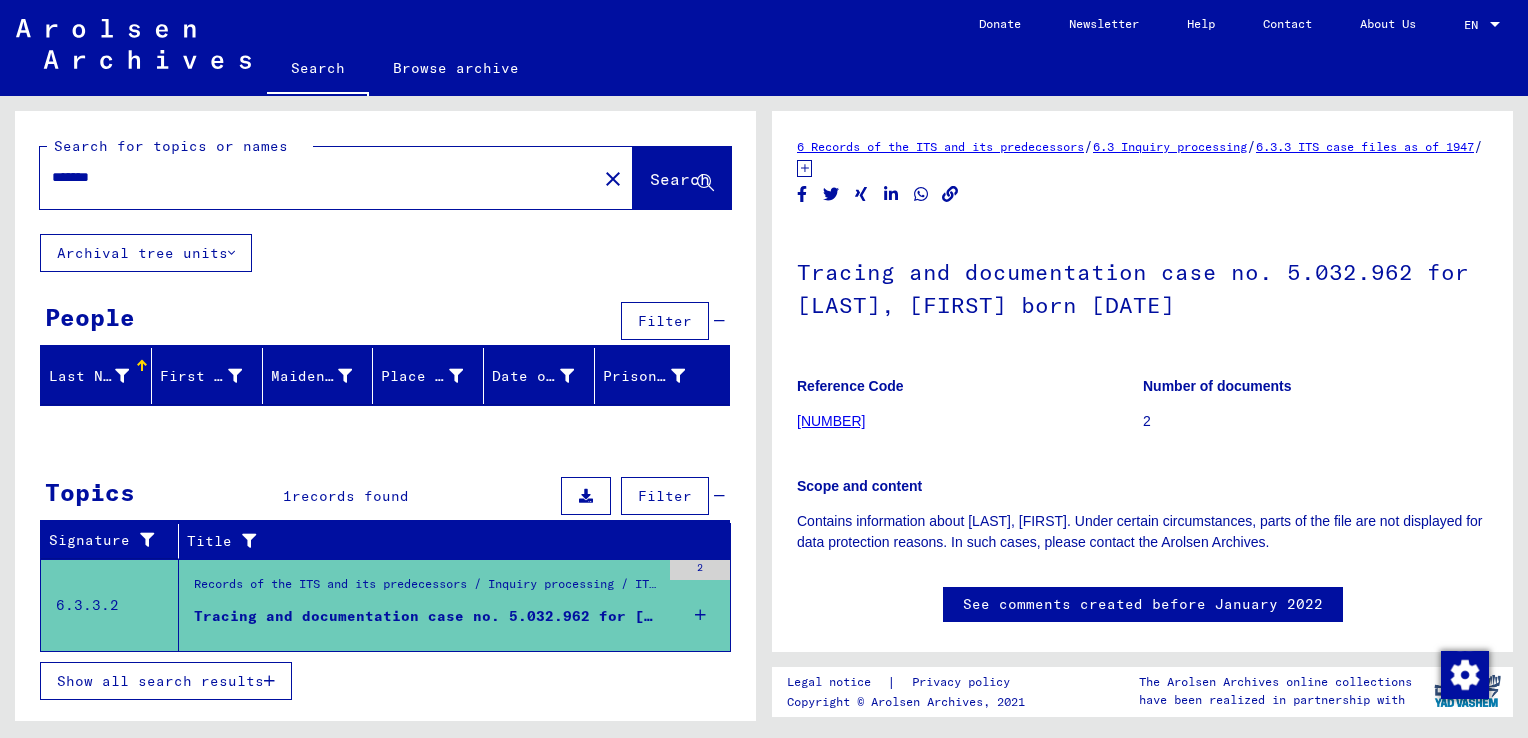 click on "*******" at bounding box center (318, 177) 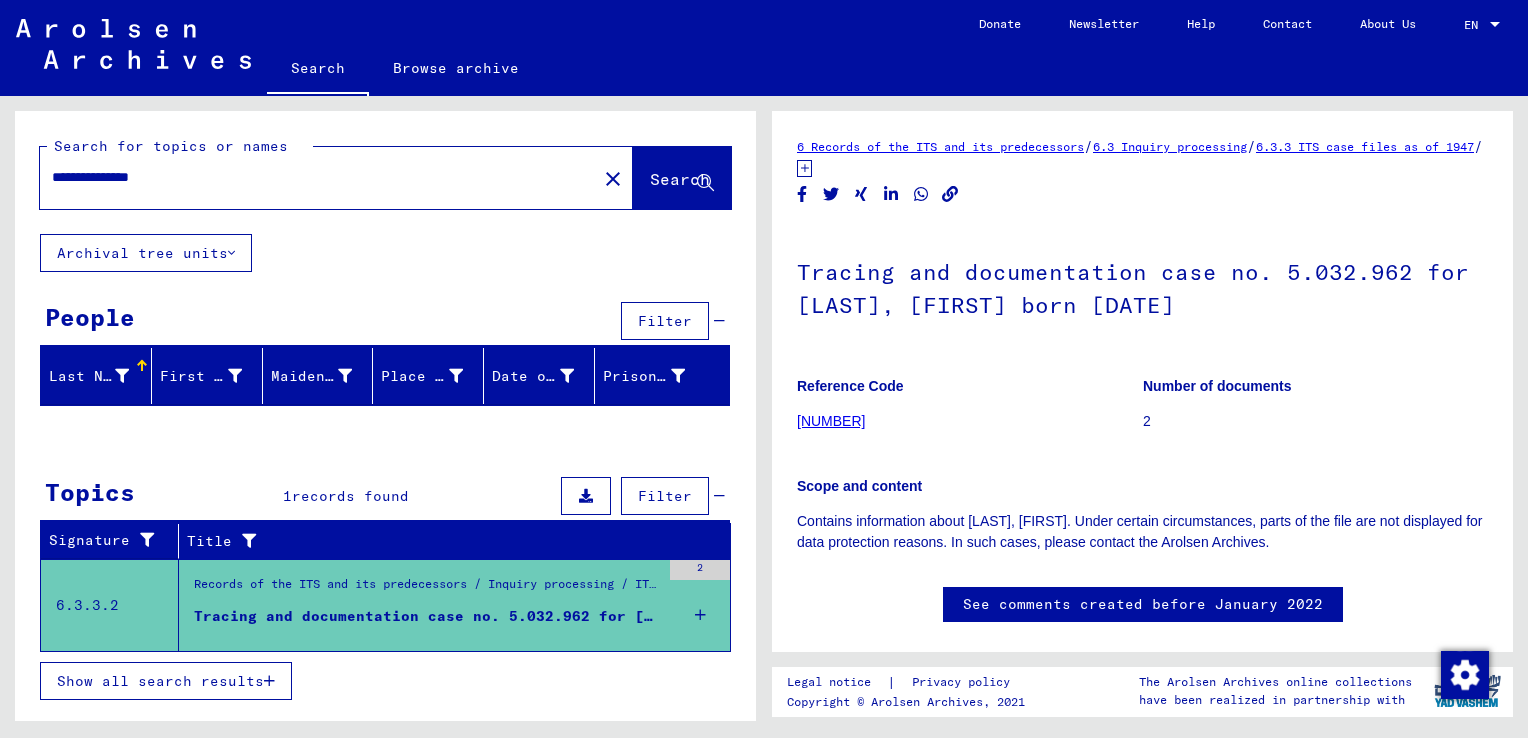type on "**********" 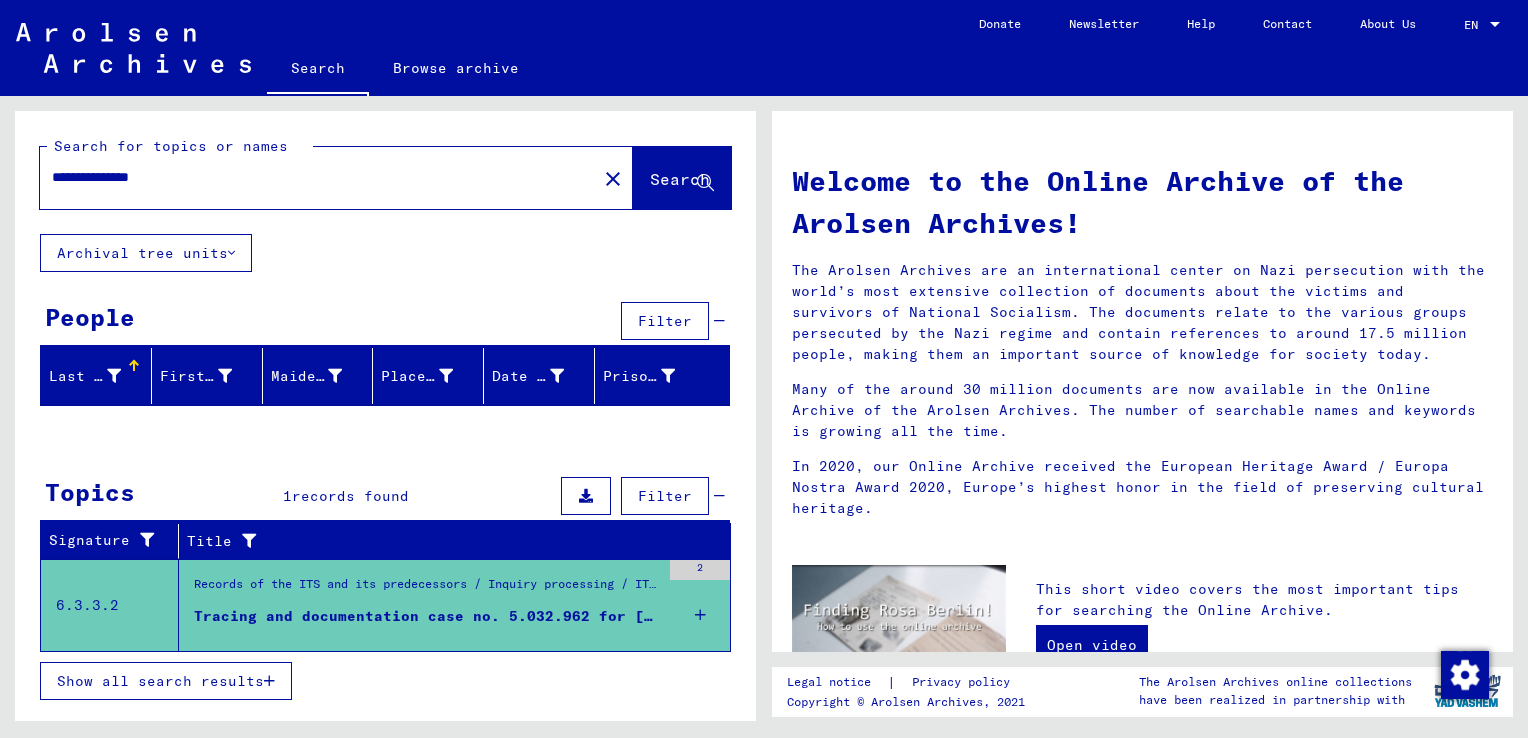 click on "Search" 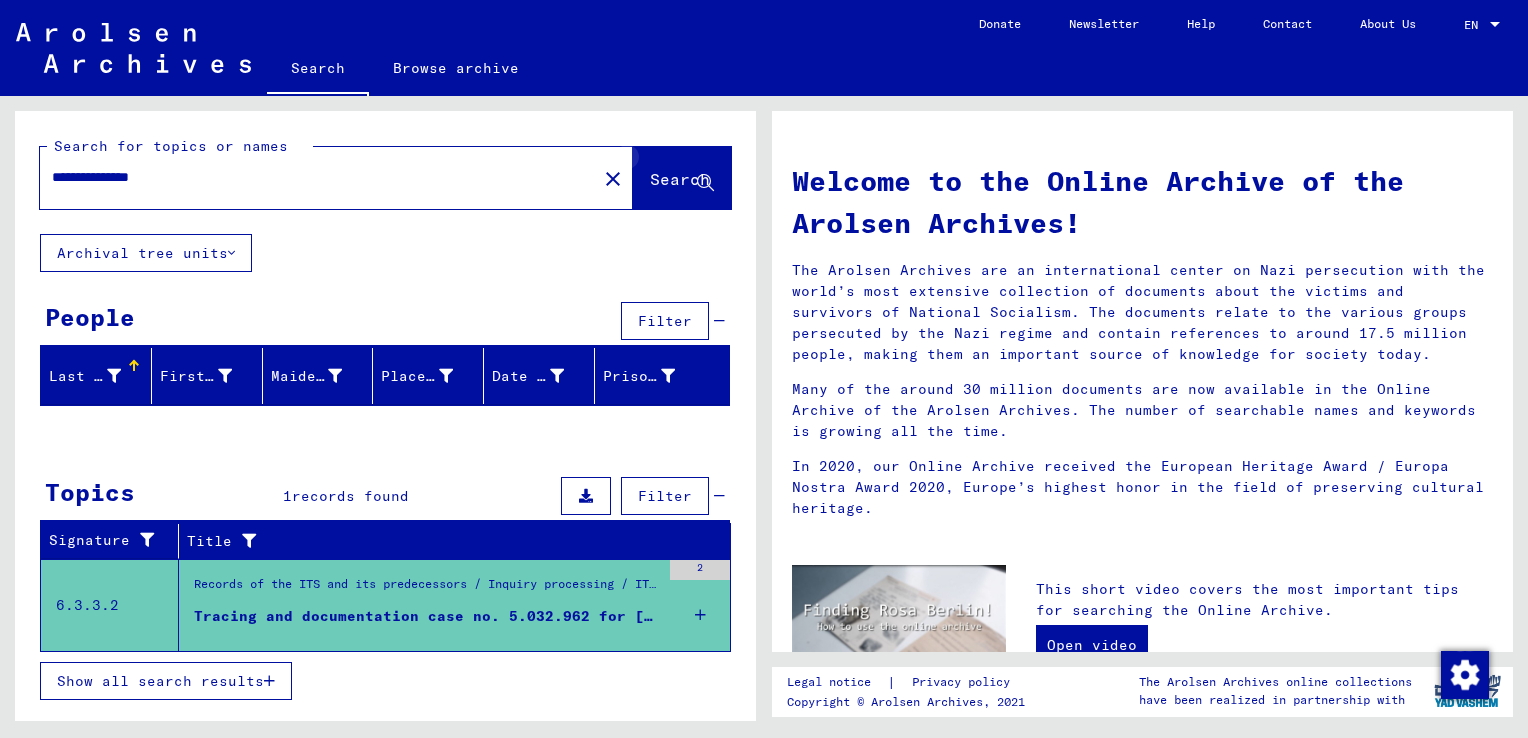 click 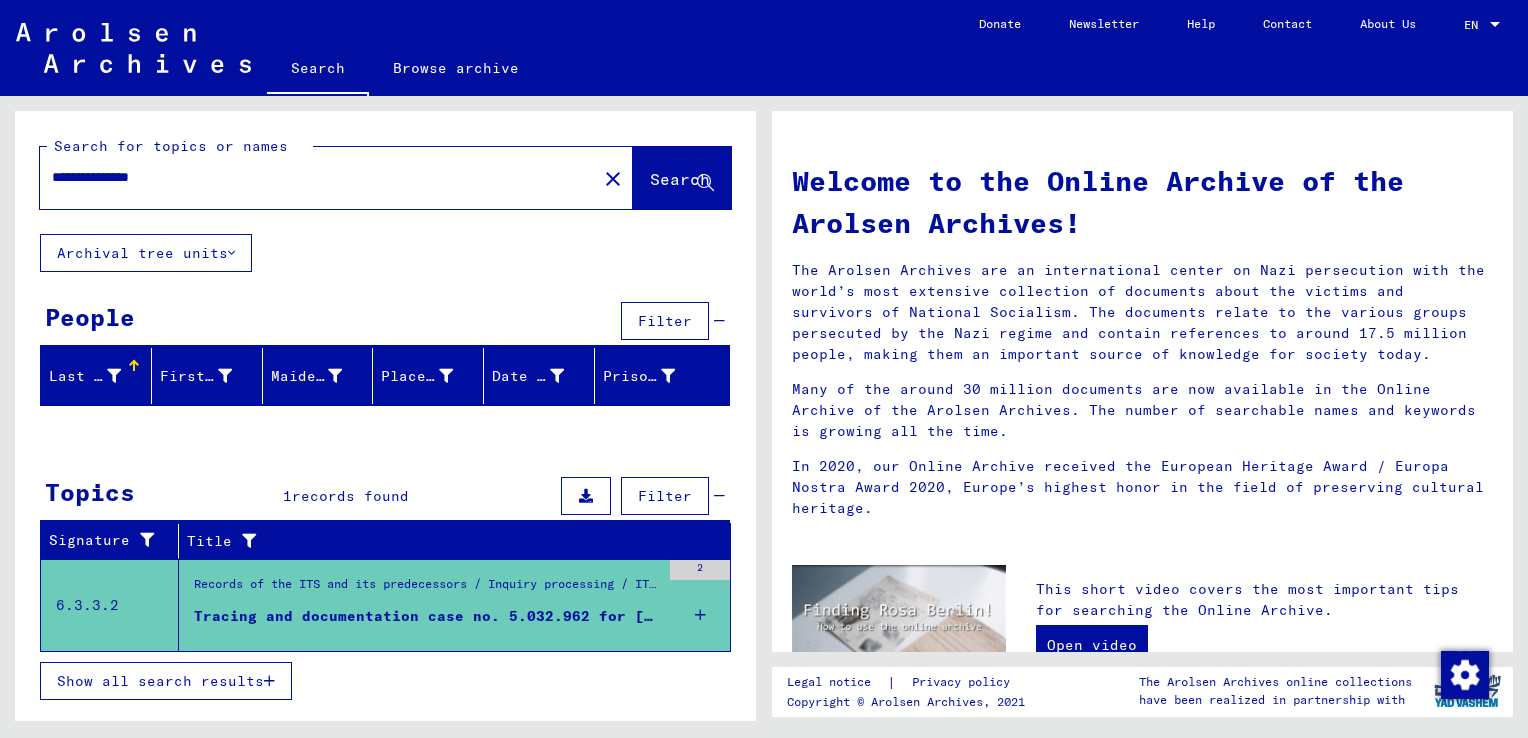 click at bounding box center (114, 376) 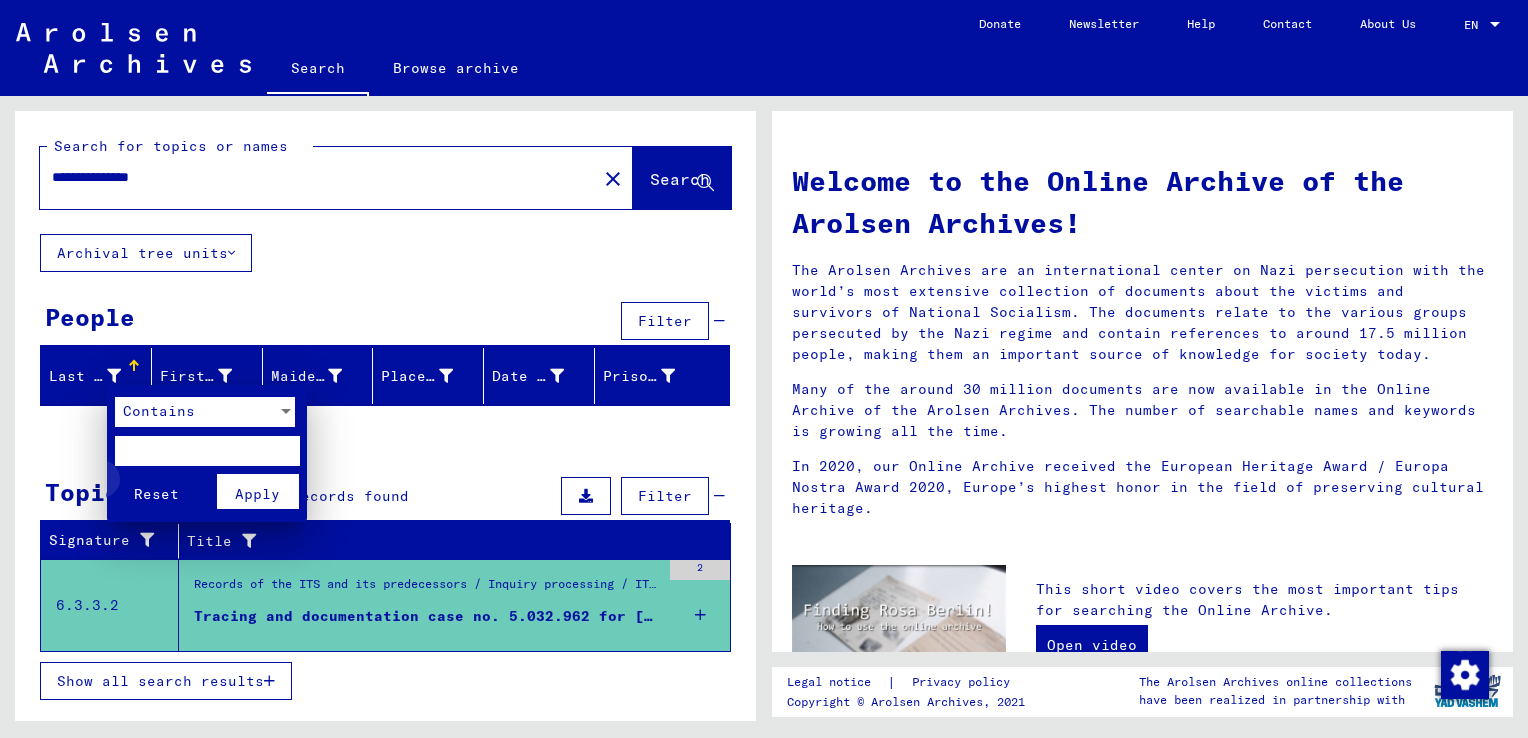 click on "Reset" at bounding box center (156, 494) 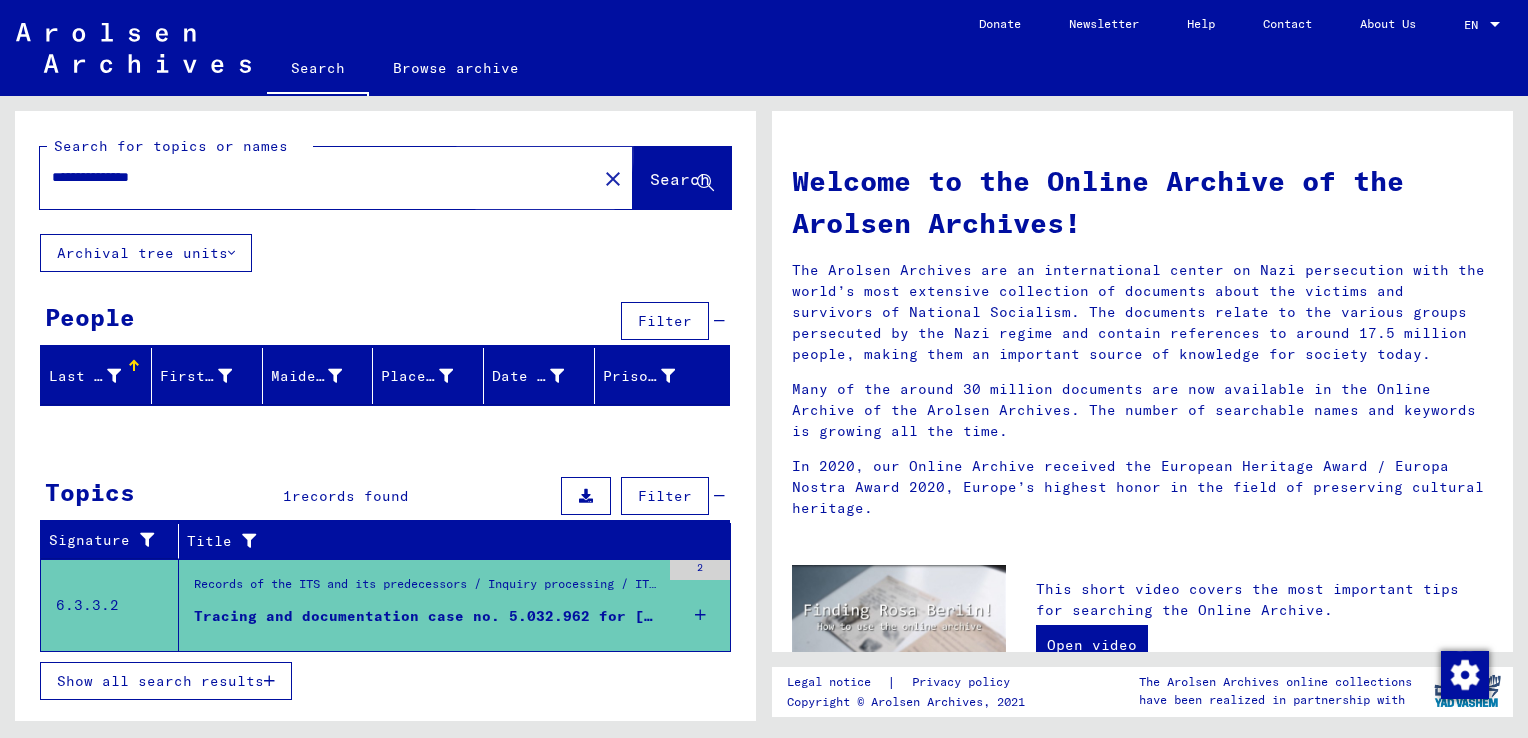 click on "Search" 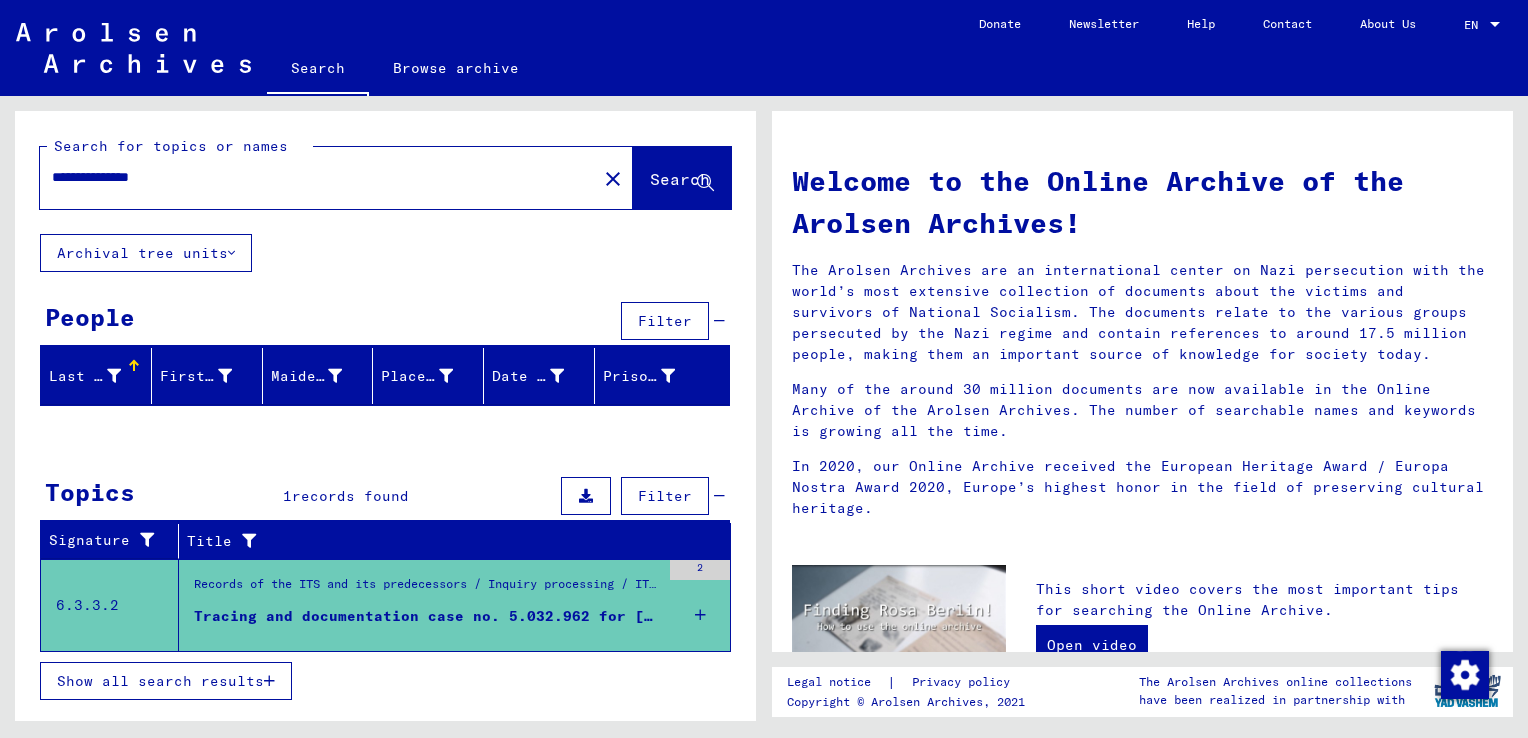 click on "Search" 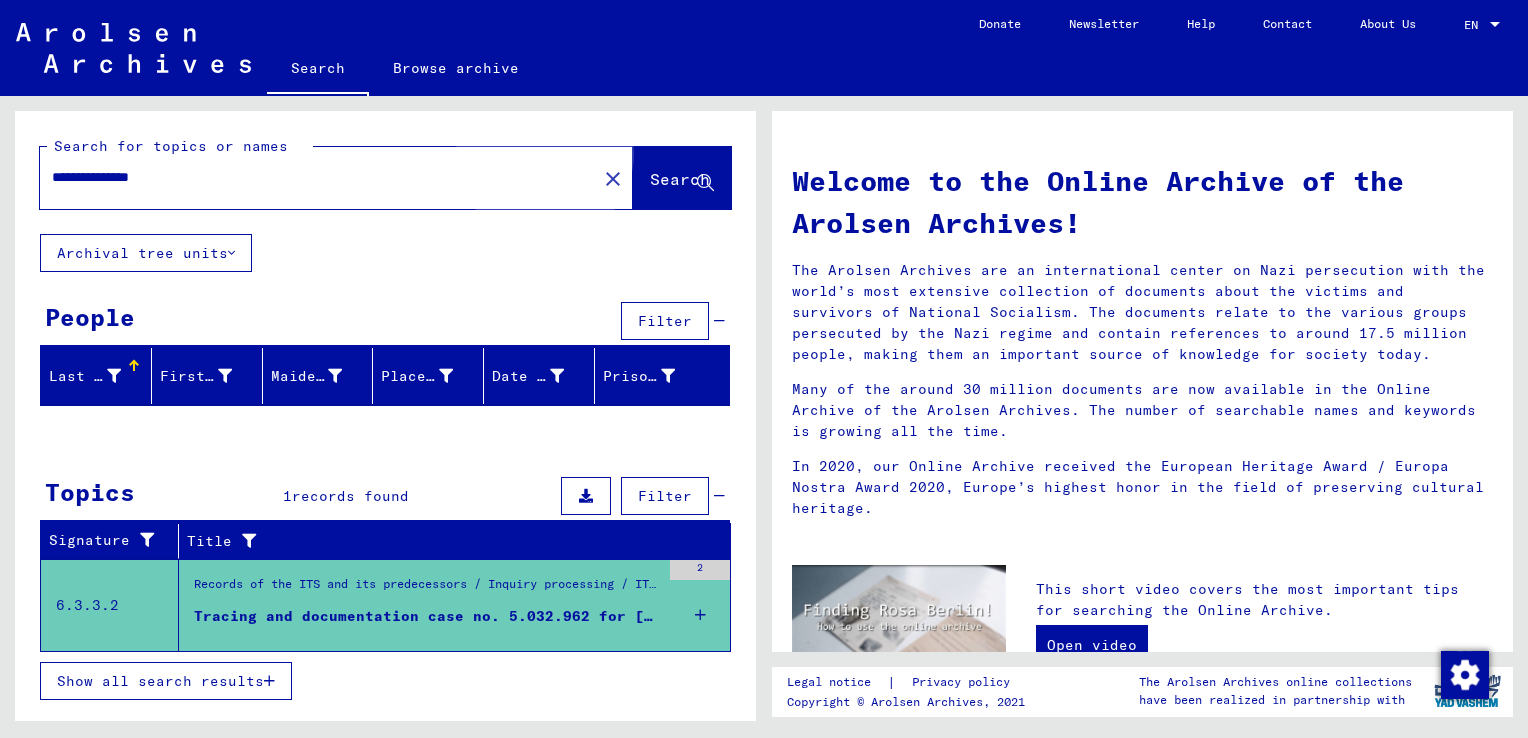 click on "Search" 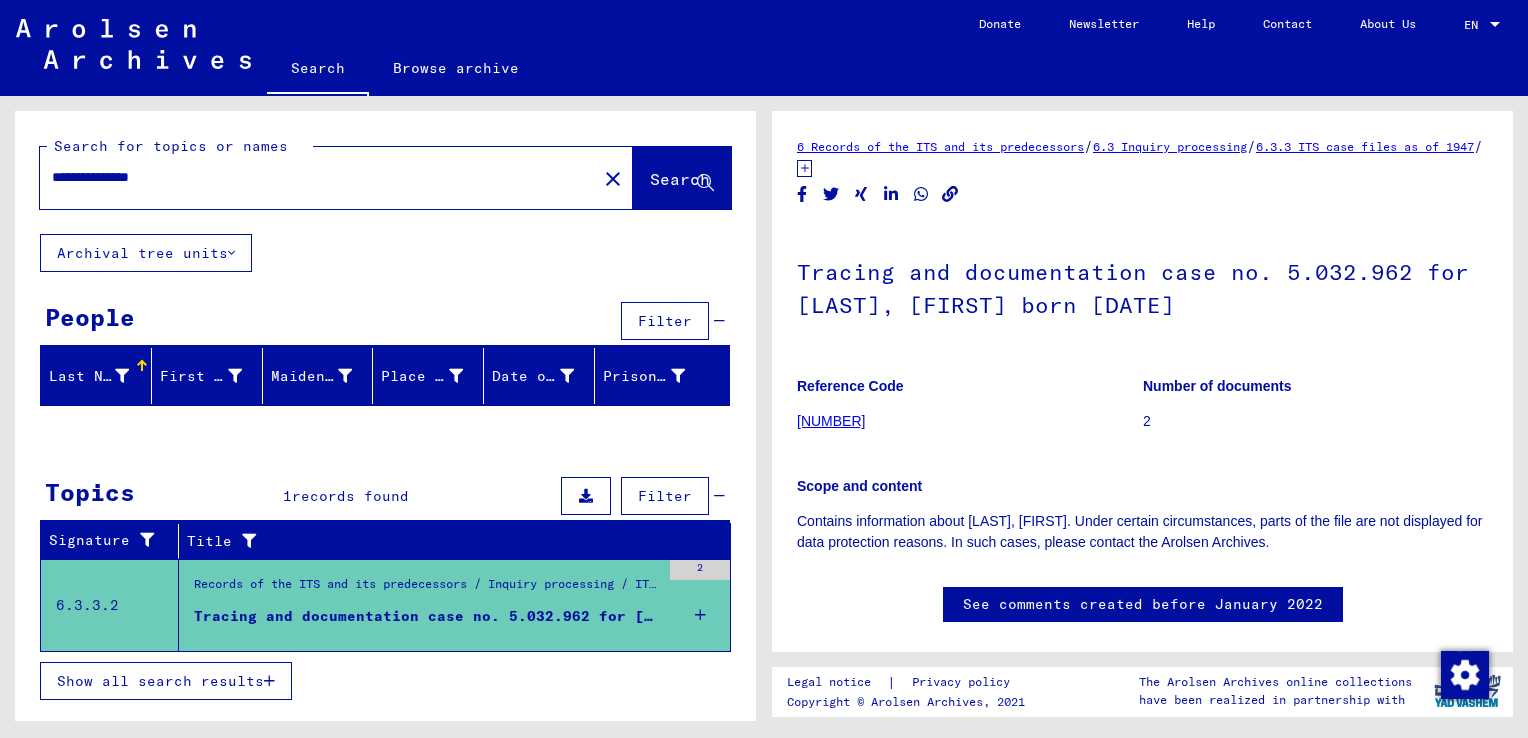 scroll, scrollTop: 0, scrollLeft: 0, axis: both 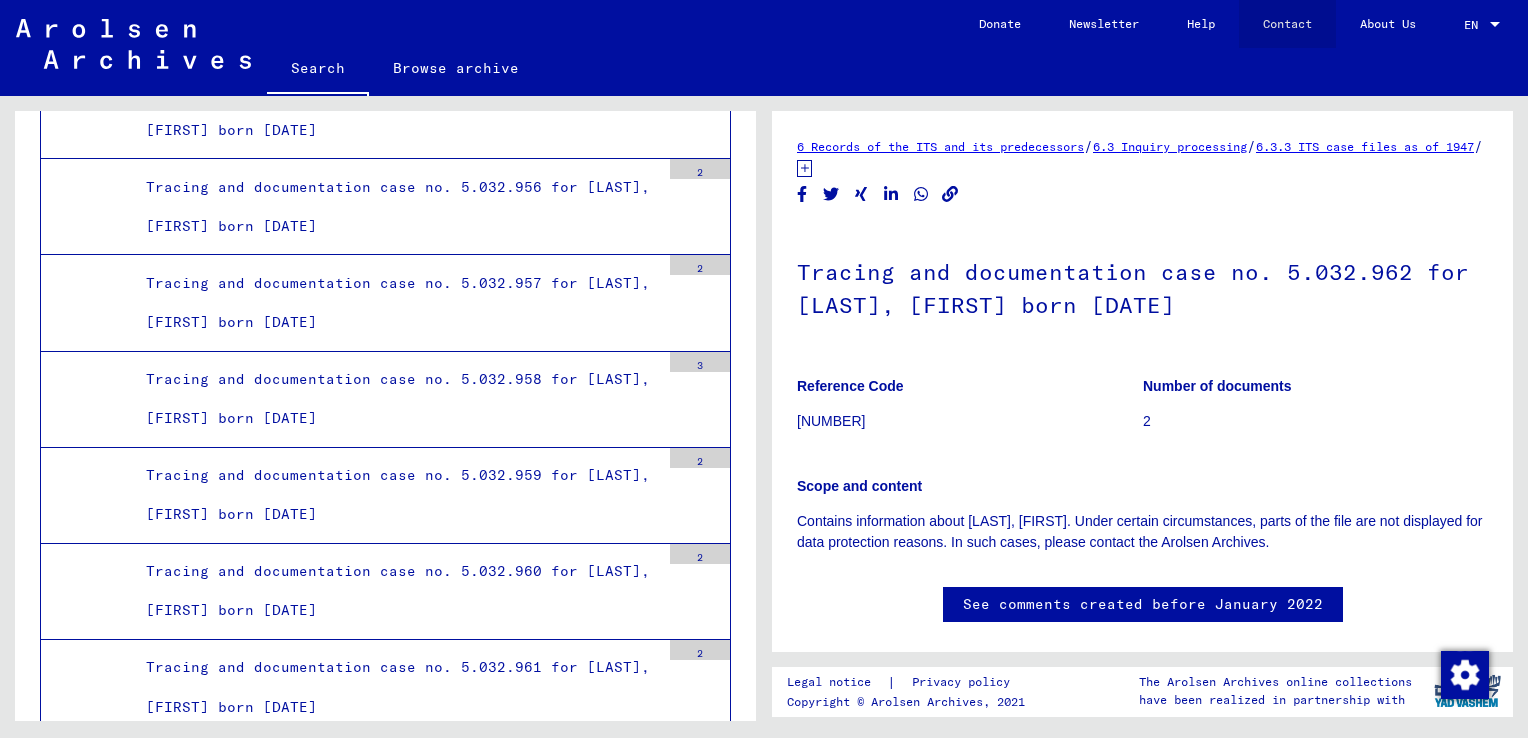 click on "Contact" 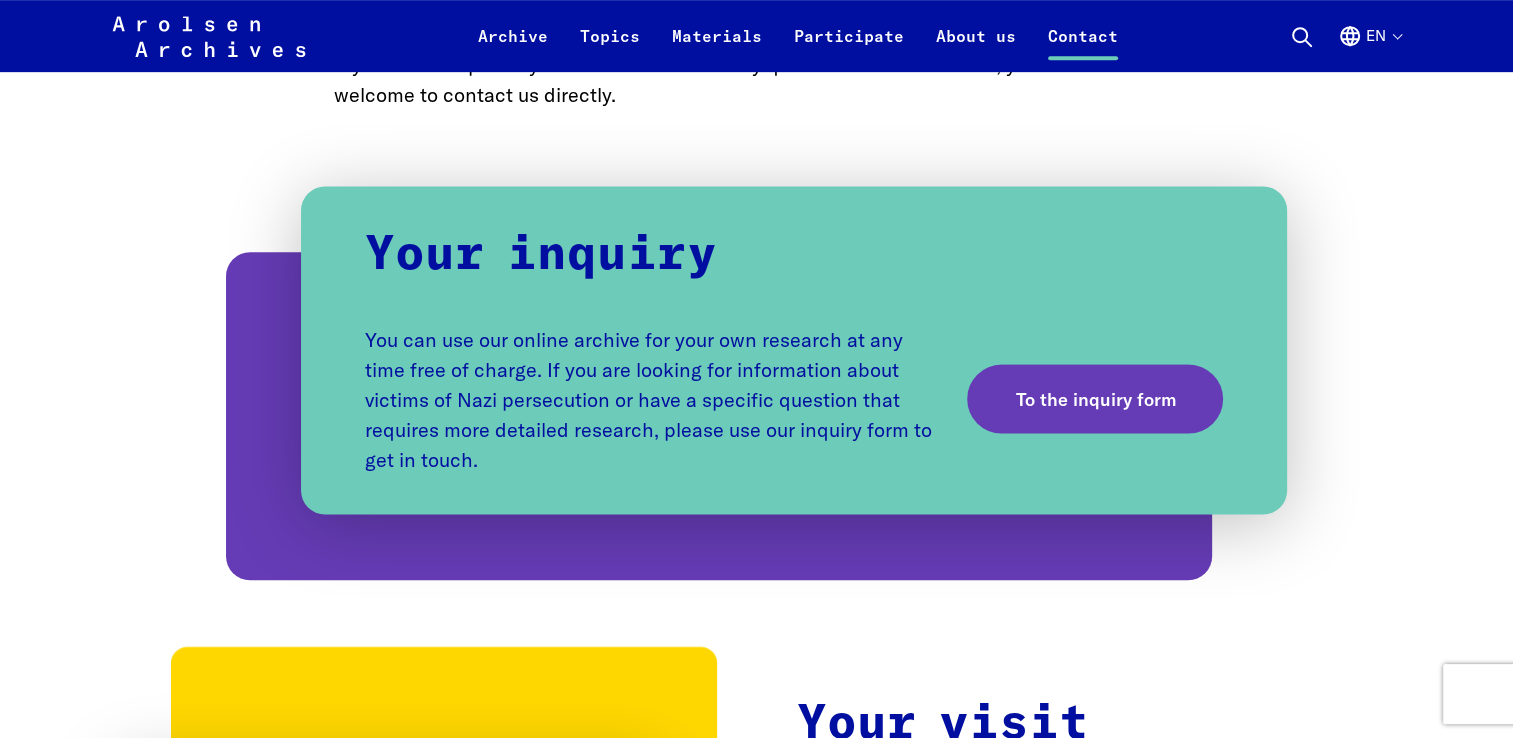 scroll, scrollTop: 1080, scrollLeft: 0, axis: vertical 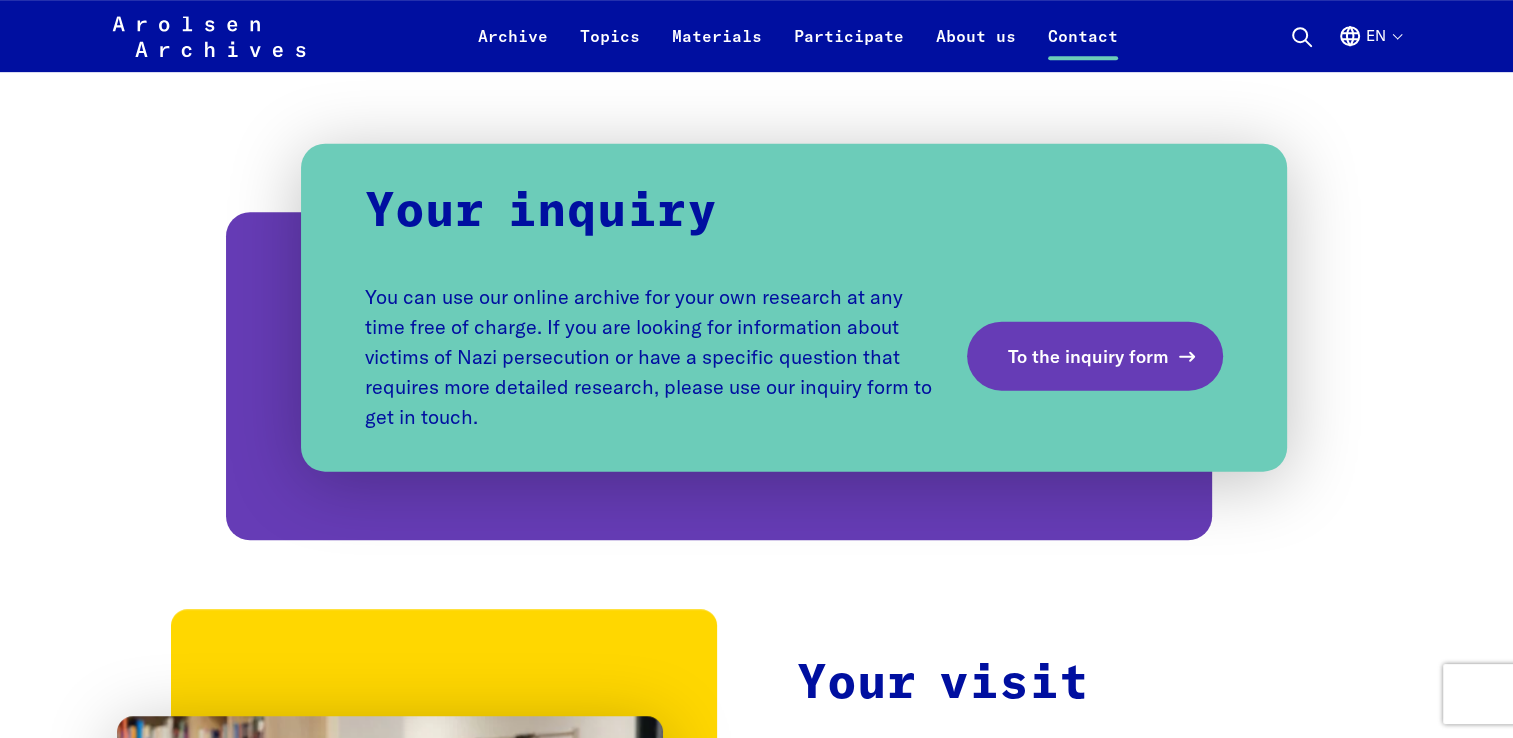 click on "To the inquiry form" at bounding box center [1087, 356] 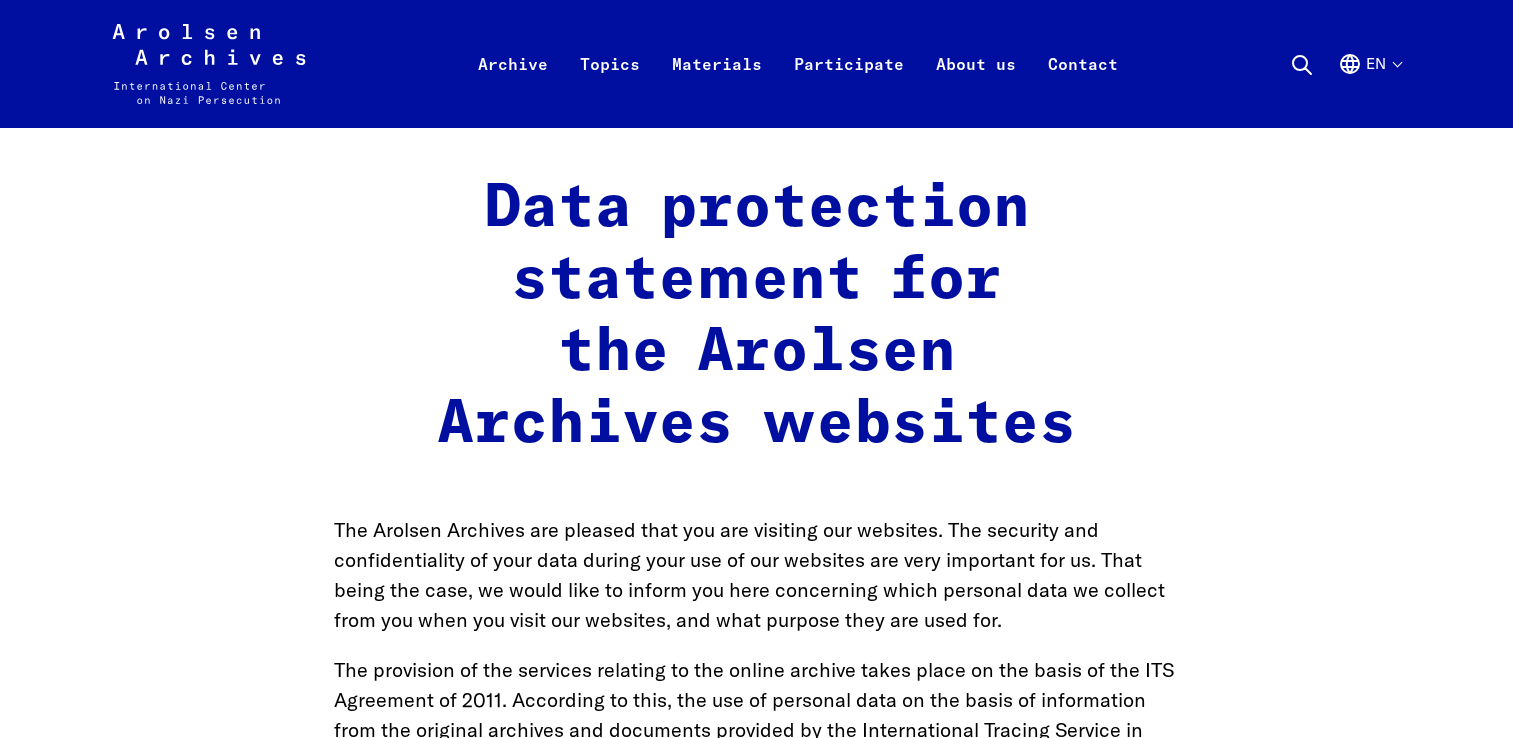 scroll, scrollTop: 0, scrollLeft: 0, axis: both 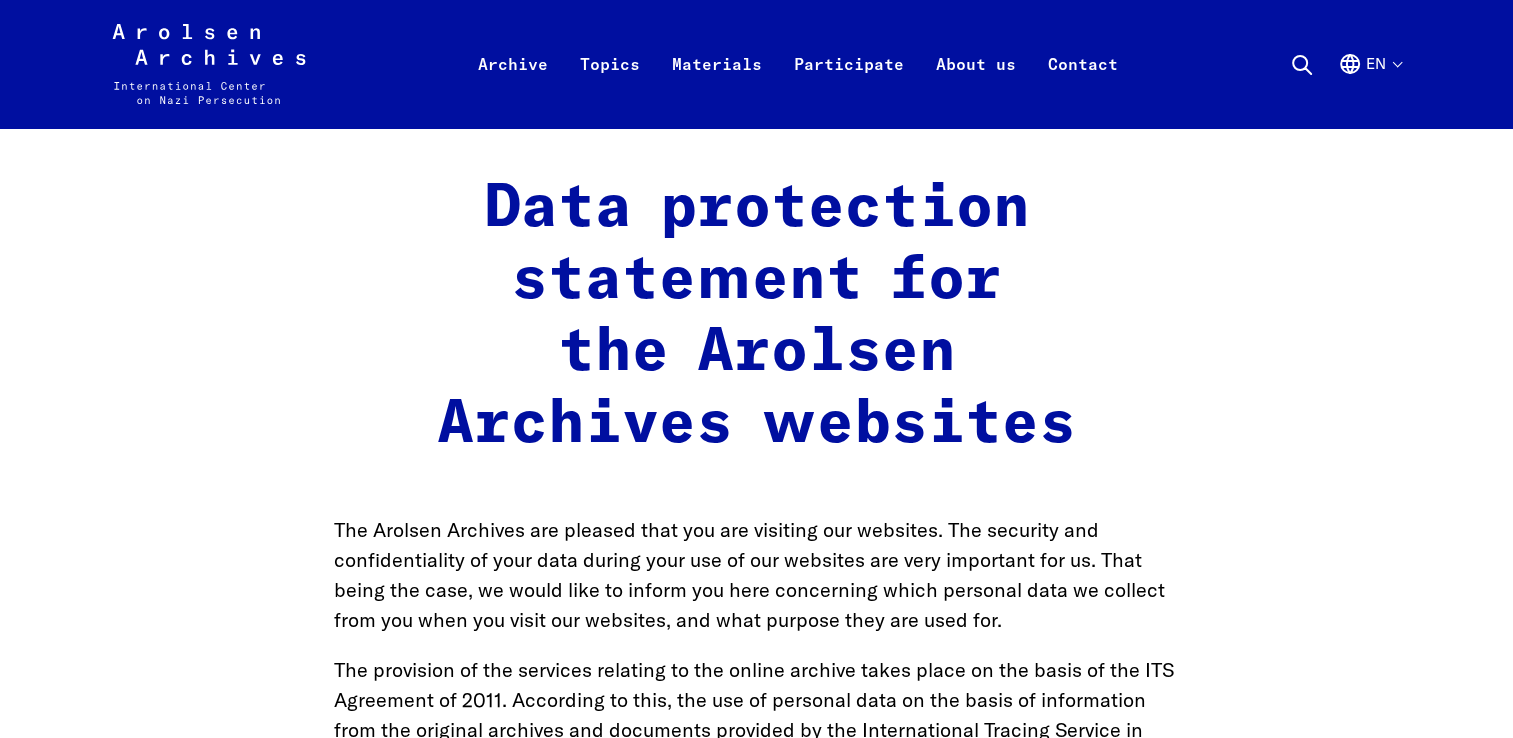 click on "The Arolsen Archives are pleased that you are visiting our websites. The security and confidentiality of your data during your use of our websites are very important for us. That being the case, we would like to inform you here concerning which personal data we collect from you when you visit our websites, and what purpose they are used for." at bounding box center [757, 575] 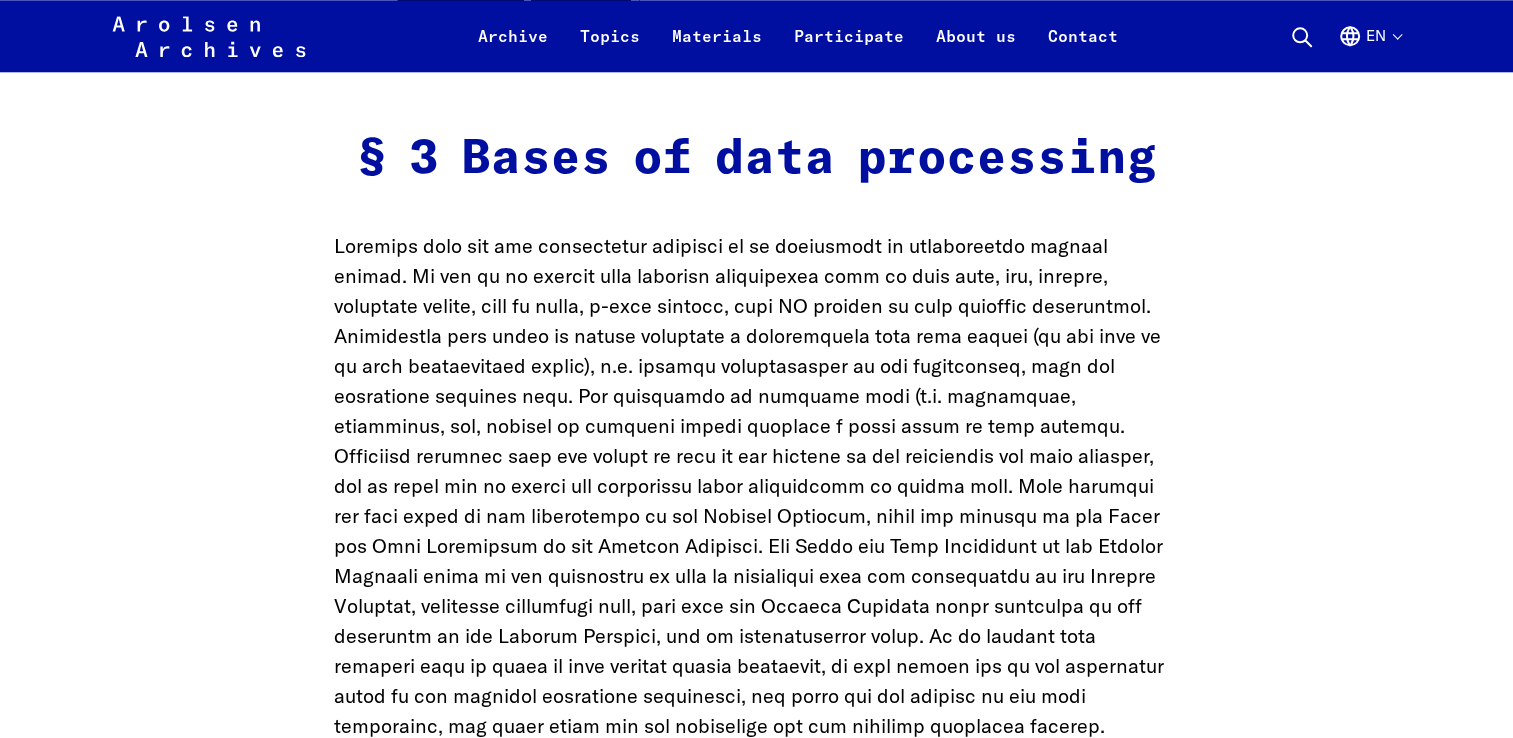 scroll, scrollTop: 2280, scrollLeft: 0, axis: vertical 